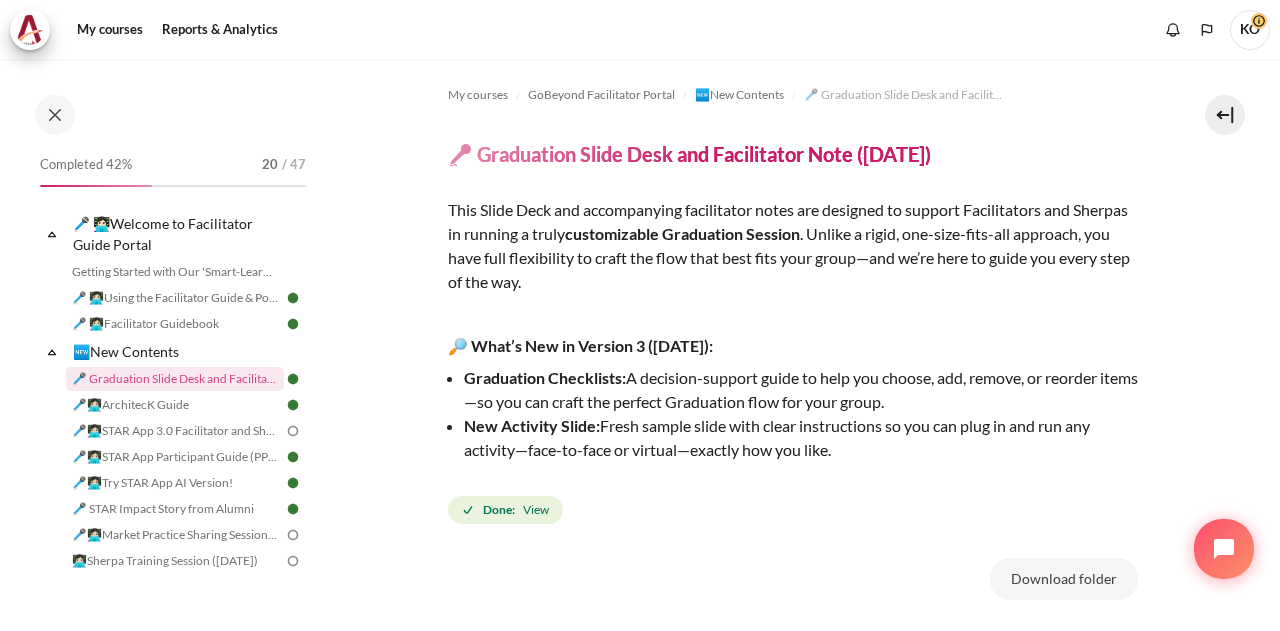 scroll, scrollTop: 0, scrollLeft: 0, axis: both 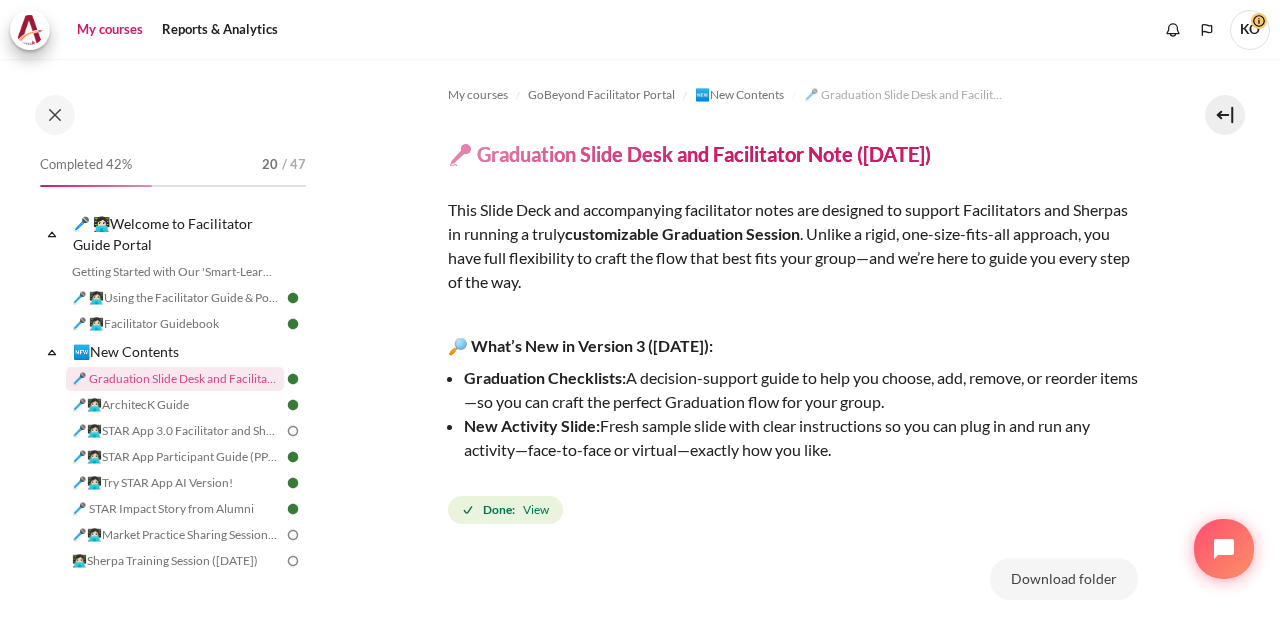 click on "My courses" at bounding box center (110, 30) 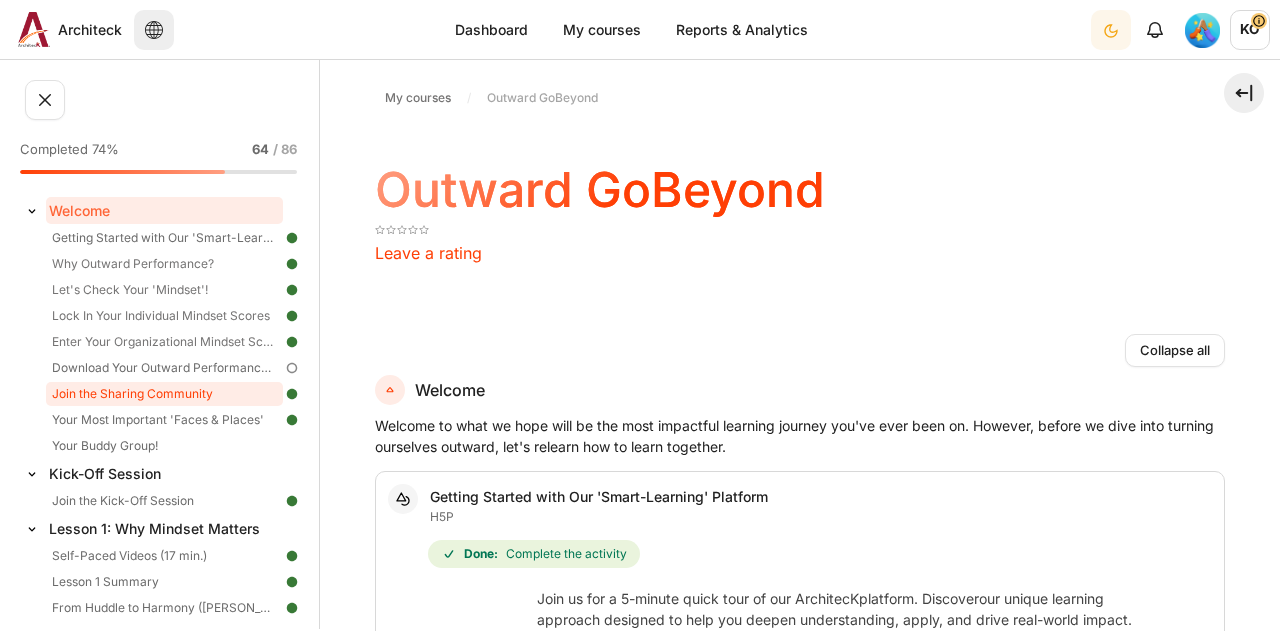 scroll, scrollTop: 0, scrollLeft: 0, axis: both 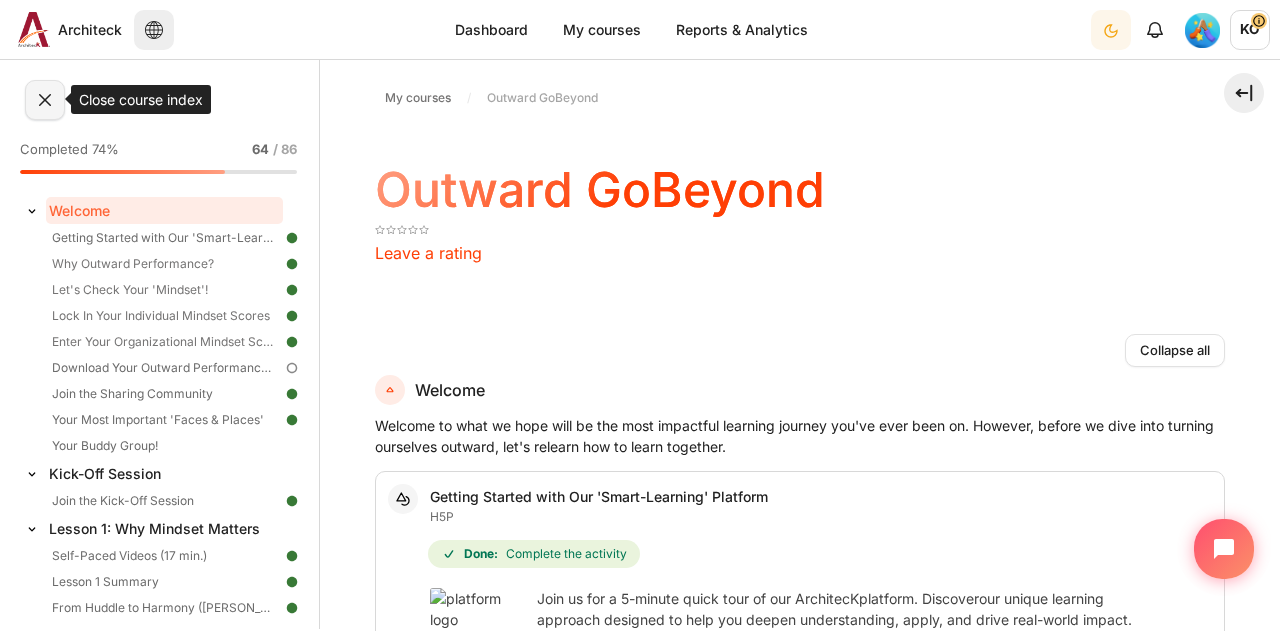 click at bounding box center (45, 100) 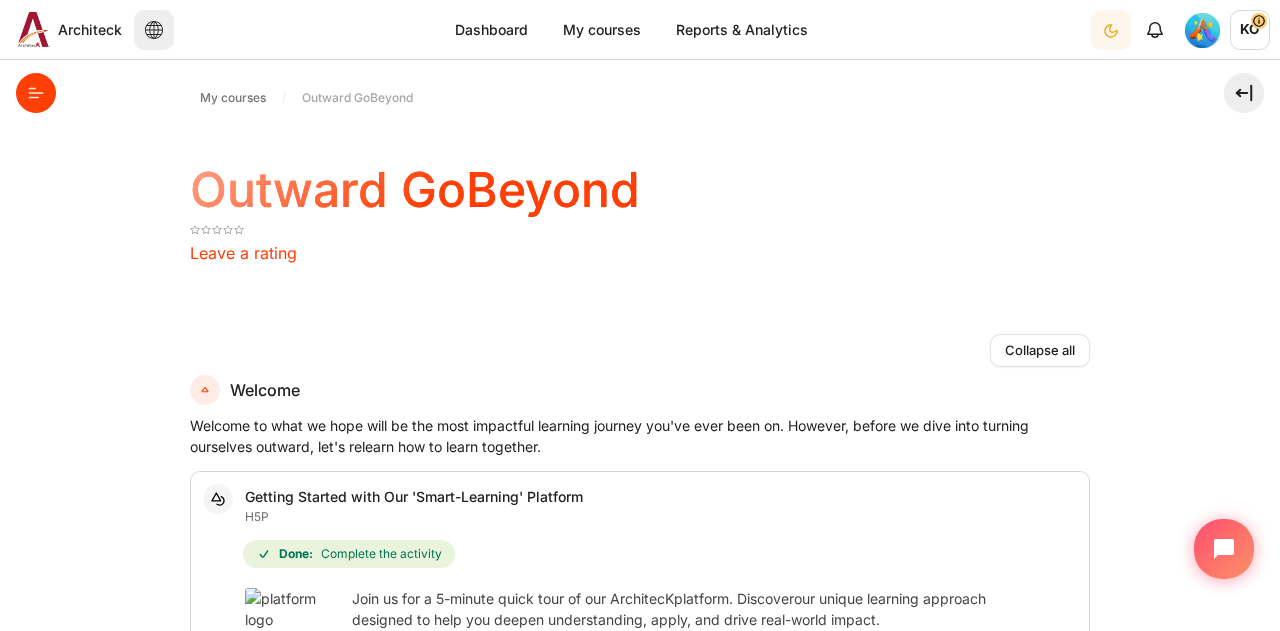 click 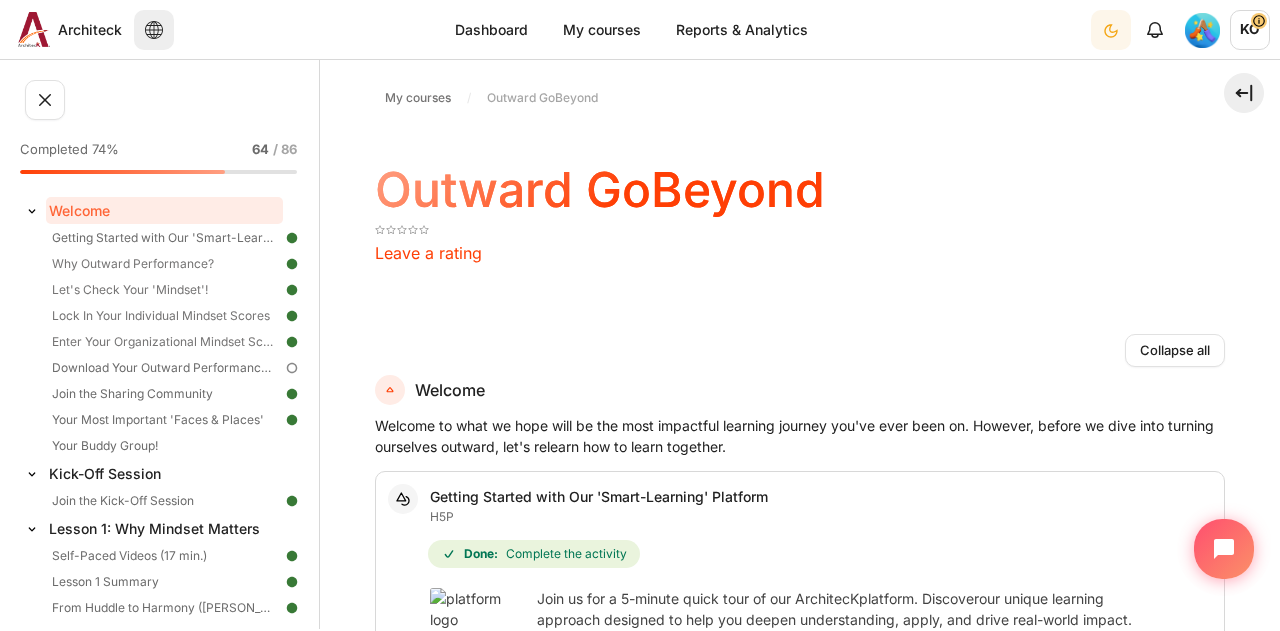 drag, startPoint x: 240, startPoint y: 147, endPoint x: 290, endPoint y: 149, distance: 50.039986 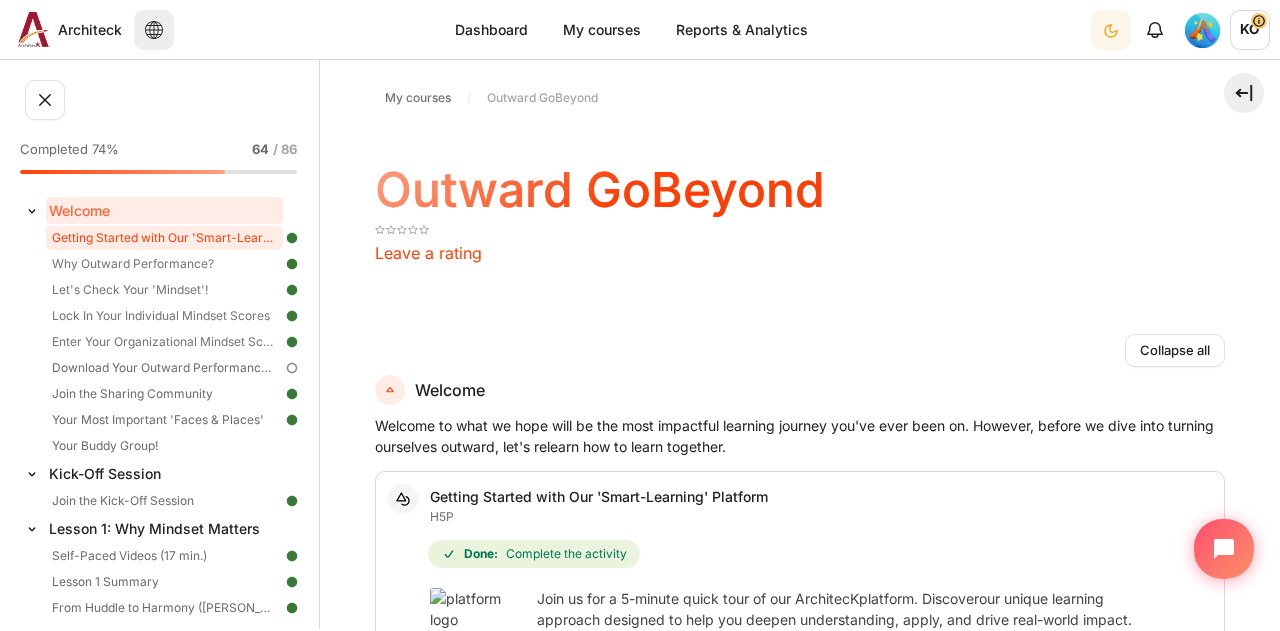 click on "Getting Started with Our 'Smart-Learning' Platform" at bounding box center (164, 238) 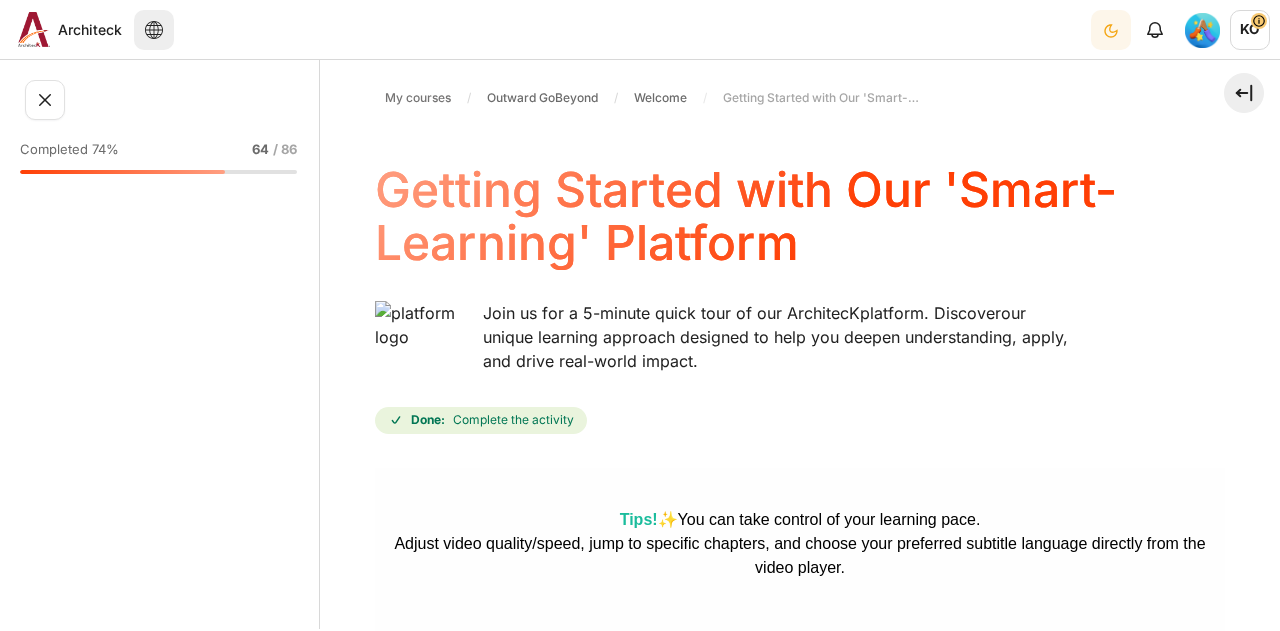 scroll, scrollTop: 0, scrollLeft: 0, axis: both 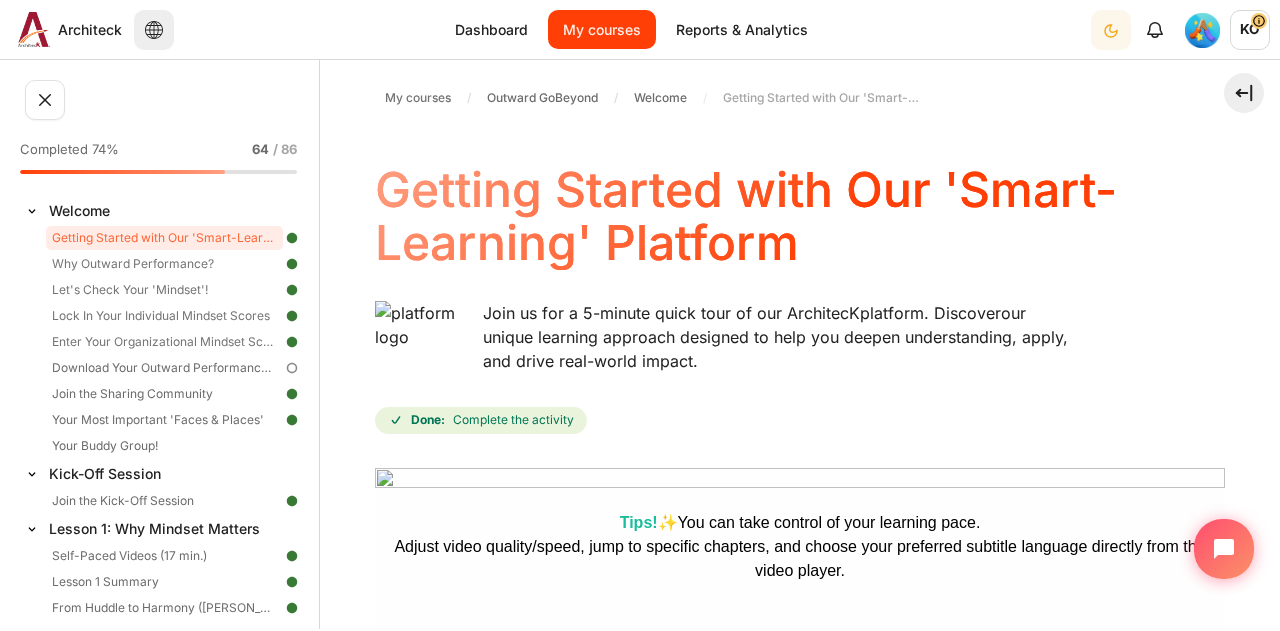 click on "My courses" at bounding box center (602, 29) 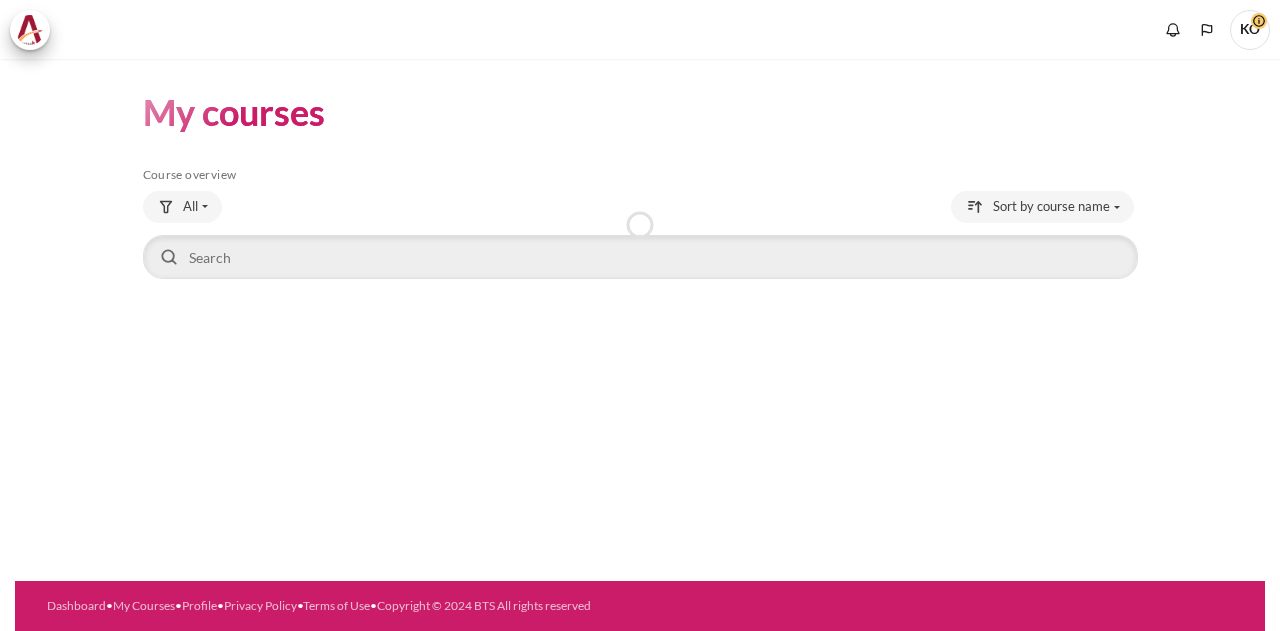 scroll, scrollTop: 0, scrollLeft: 0, axis: both 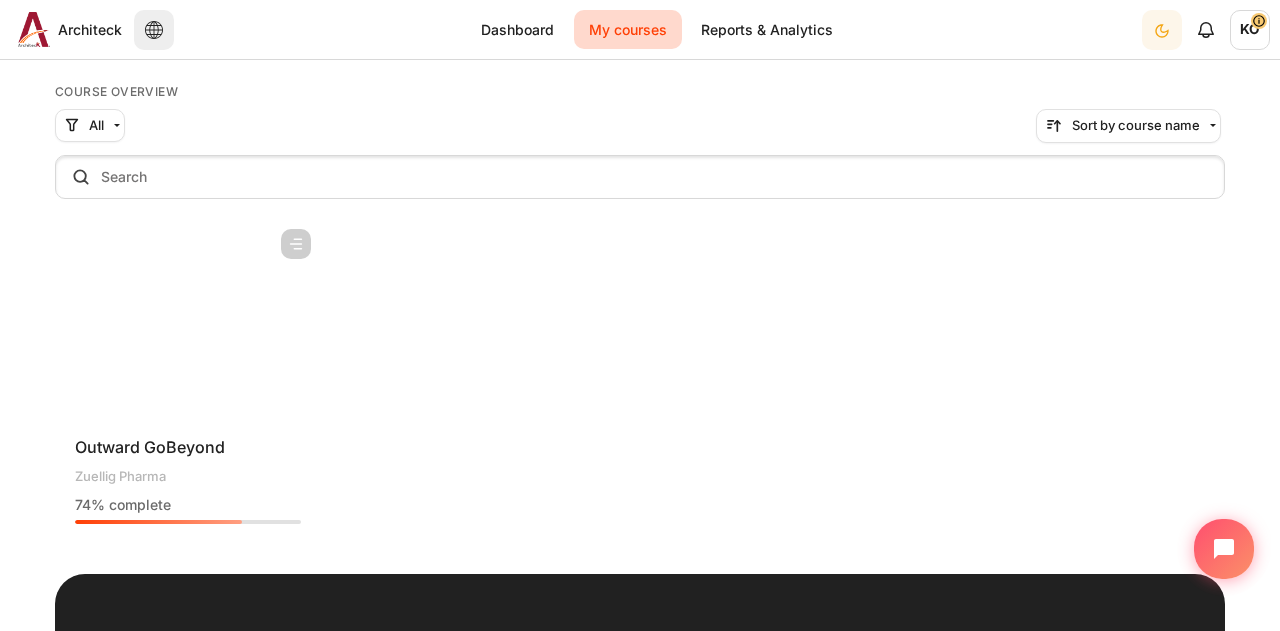 click at bounding box center (188, 319) 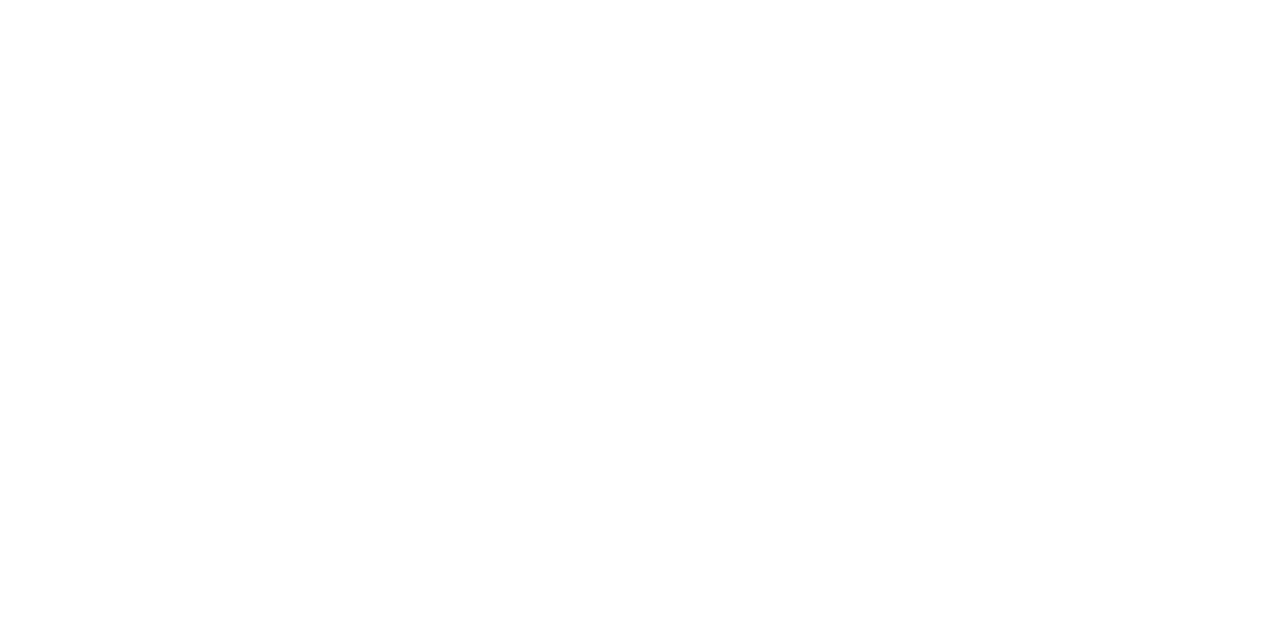 scroll, scrollTop: 0, scrollLeft: 0, axis: both 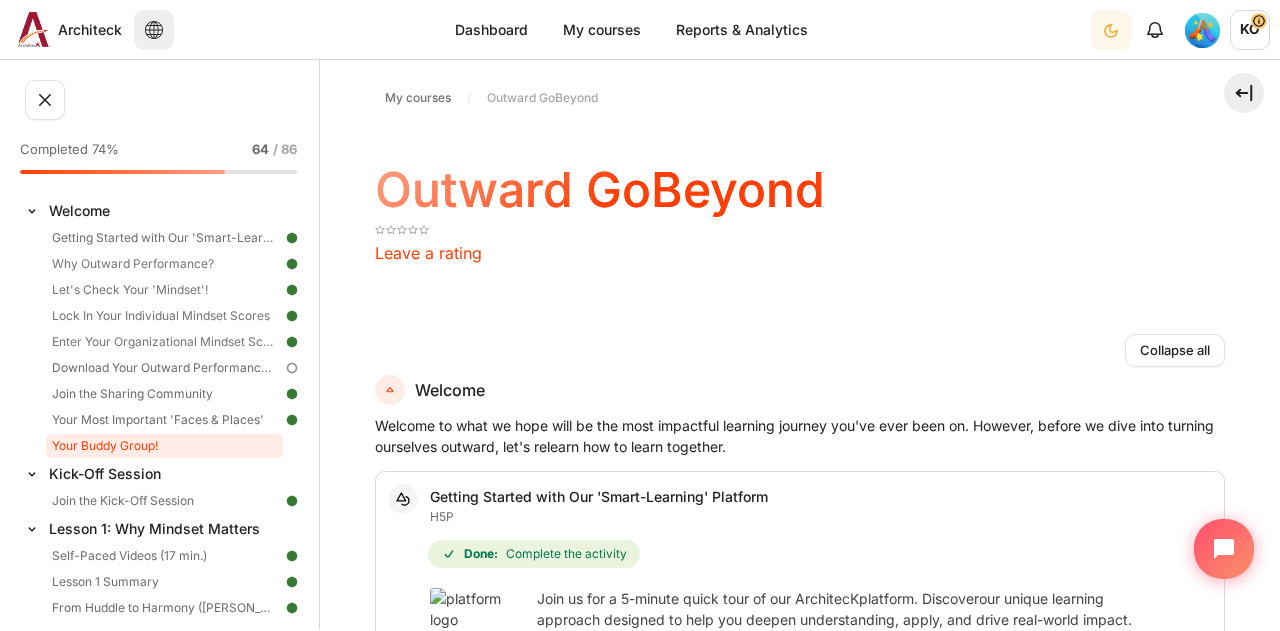 click on "Your Buddy Group!" at bounding box center [164, 446] 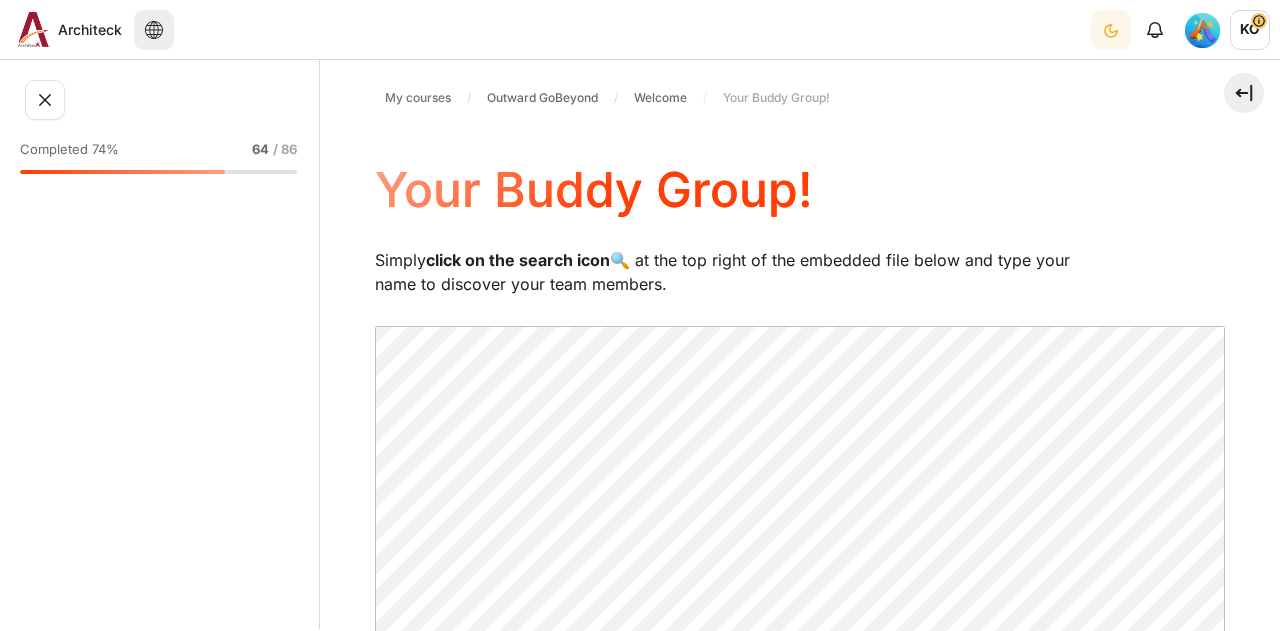 scroll, scrollTop: 0, scrollLeft: 0, axis: both 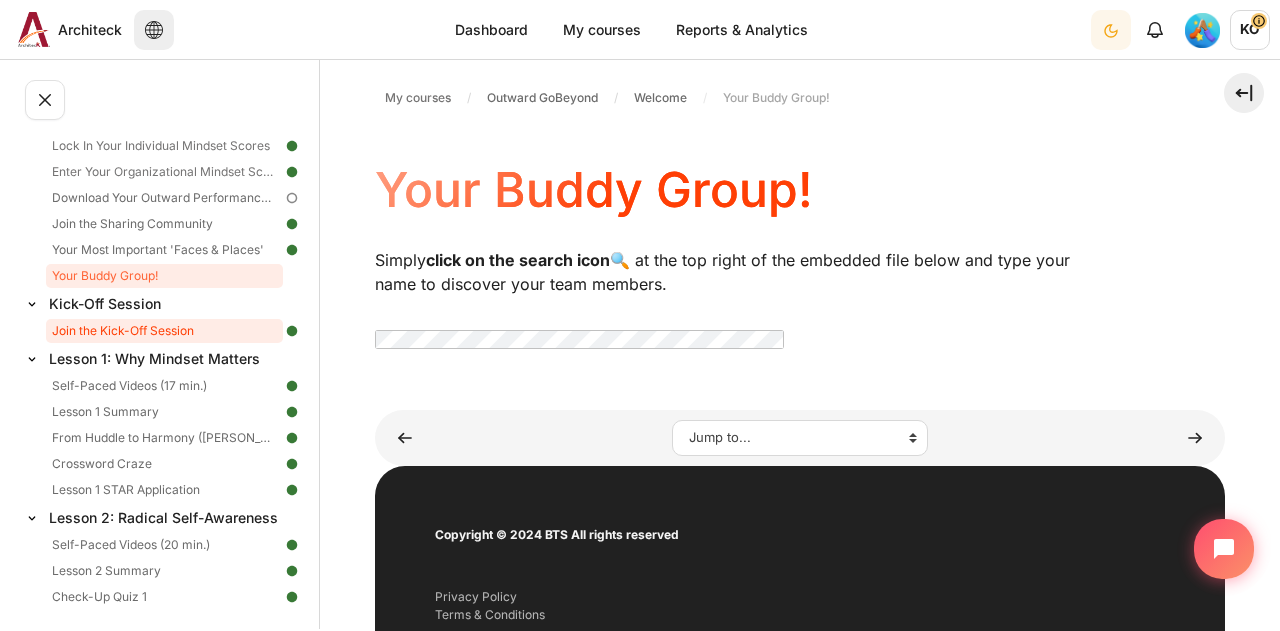 click on "Join the Kick-Off Session" at bounding box center (164, 331) 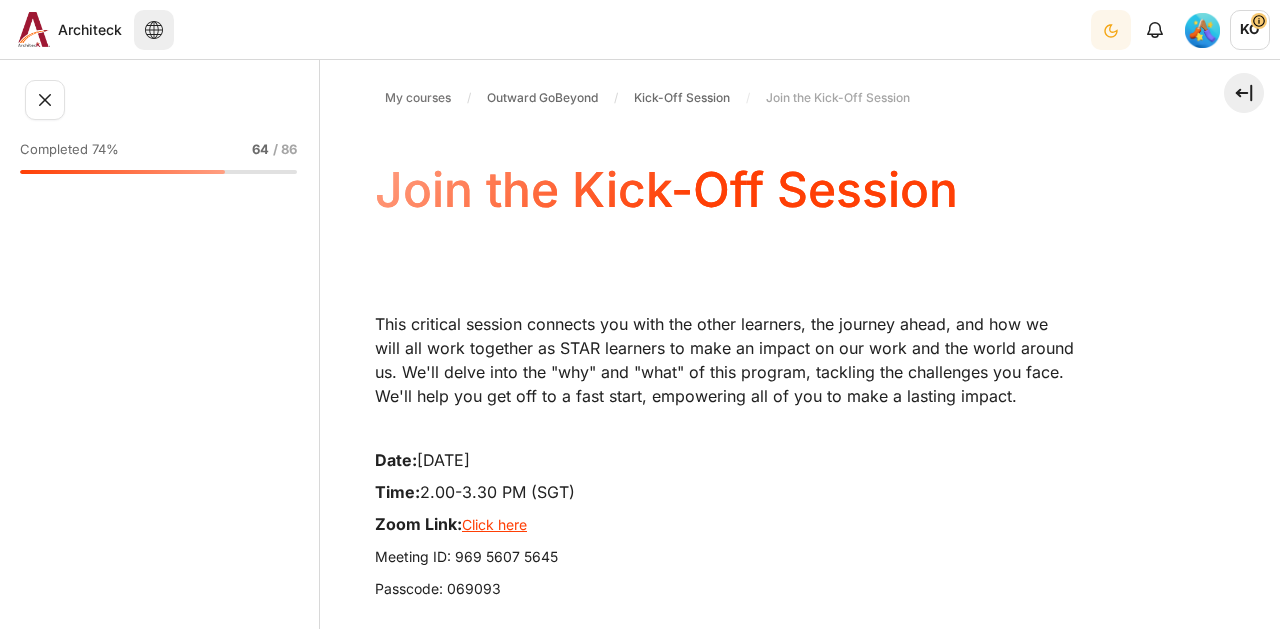 scroll, scrollTop: 0, scrollLeft: 0, axis: both 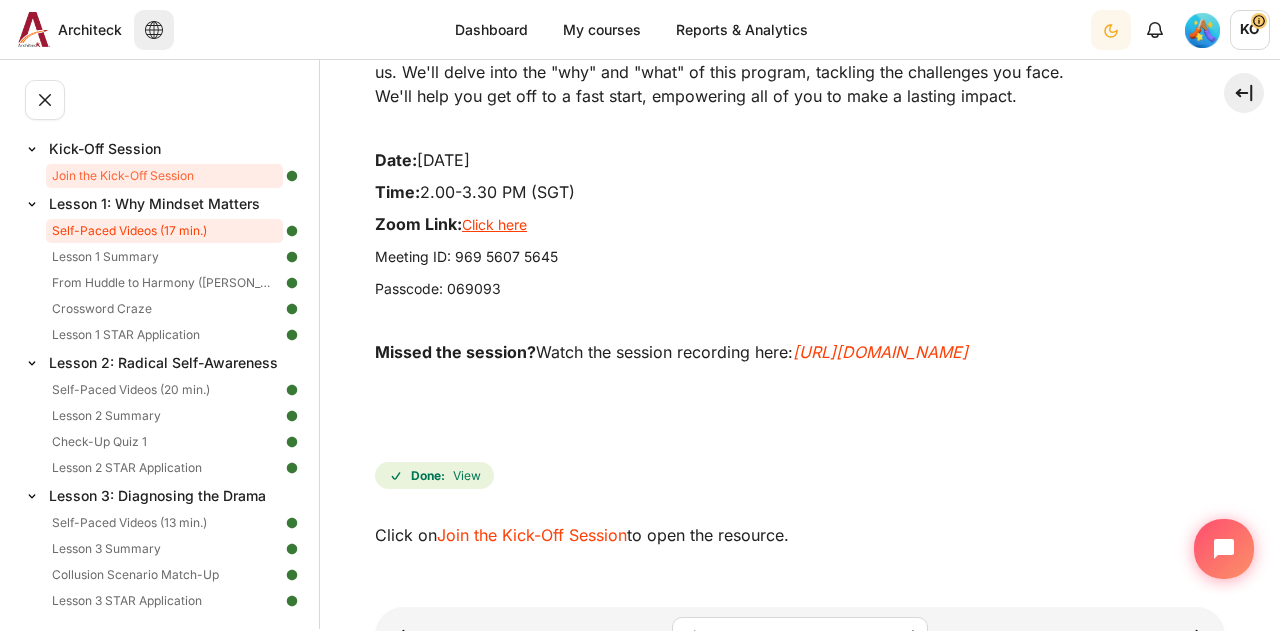 click on "Self-Paced Videos (17 min.)" at bounding box center [164, 231] 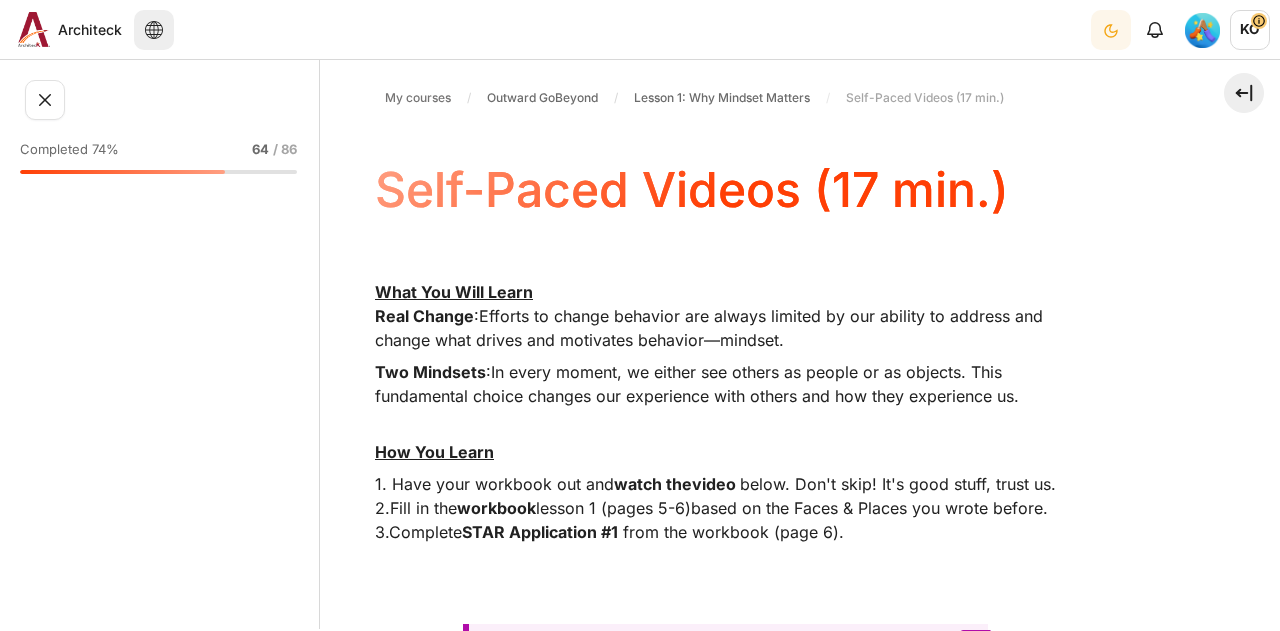 scroll, scrollTop: 0, scrollLeft: 0, axis: both 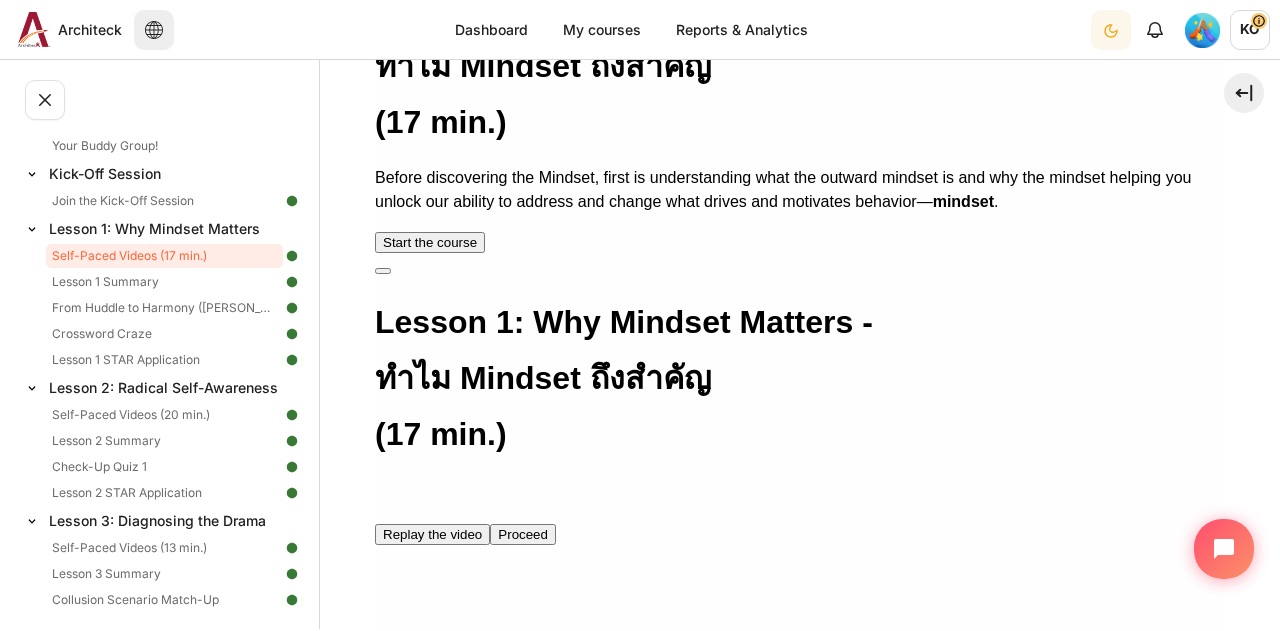 click on "Start the course" at bounding box center [430, 242] 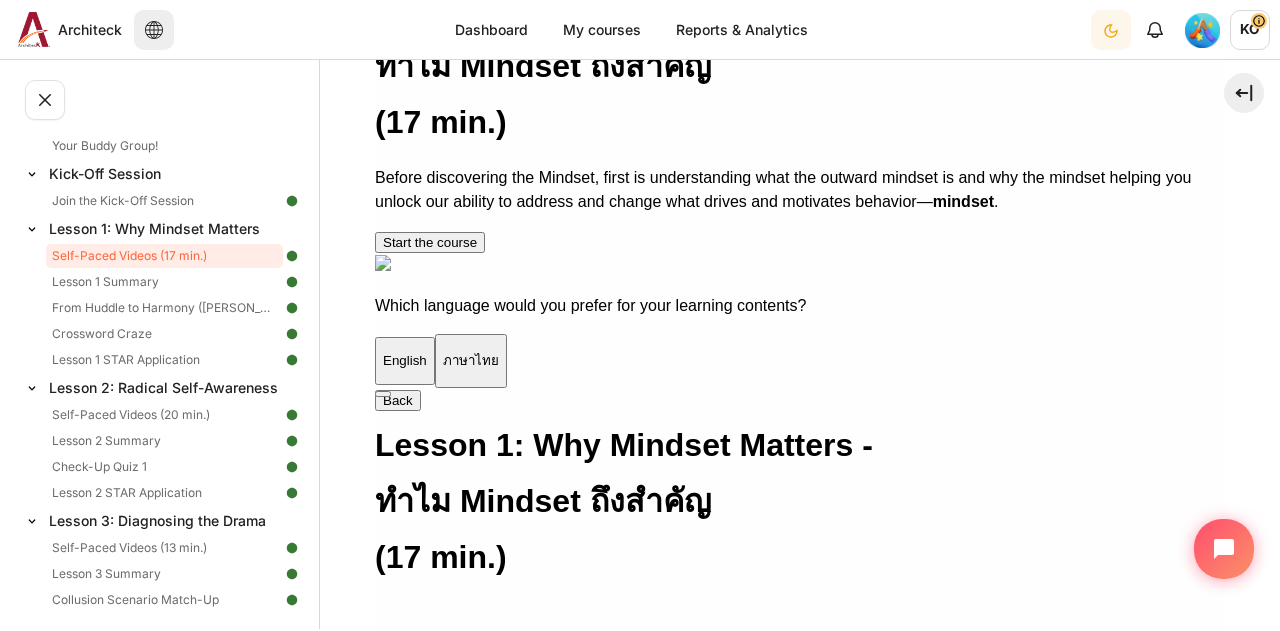 click on "English" at bounding box center (405, 361) 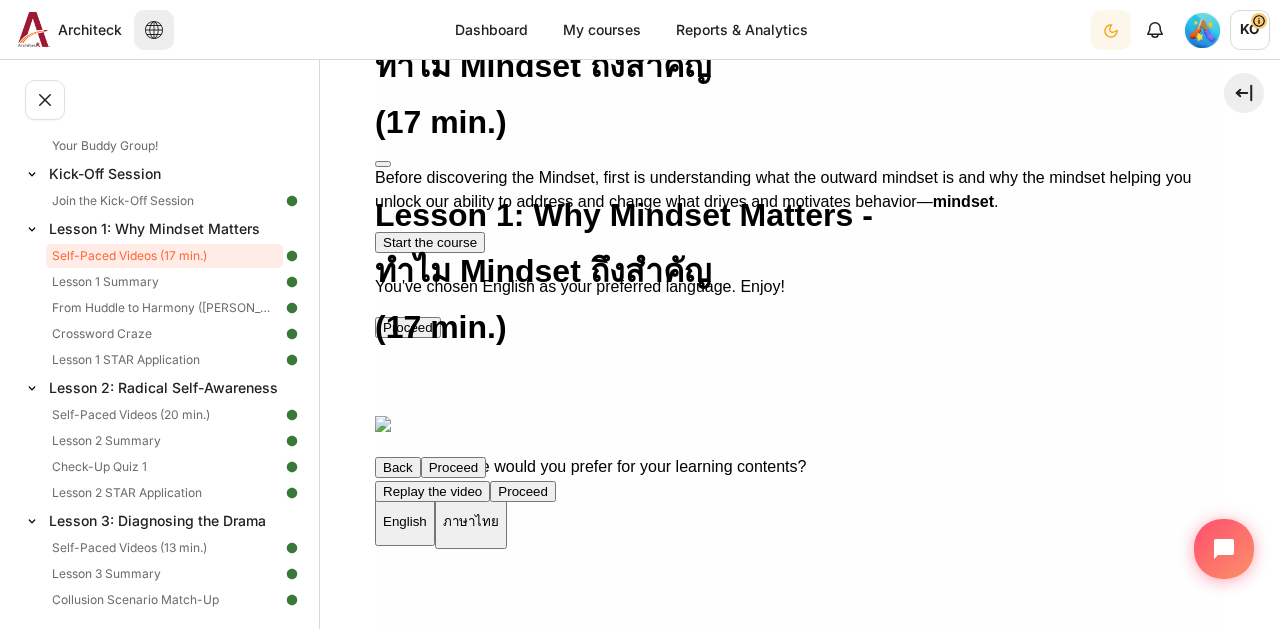click on "Proceed" at bounding box center [408, 327] 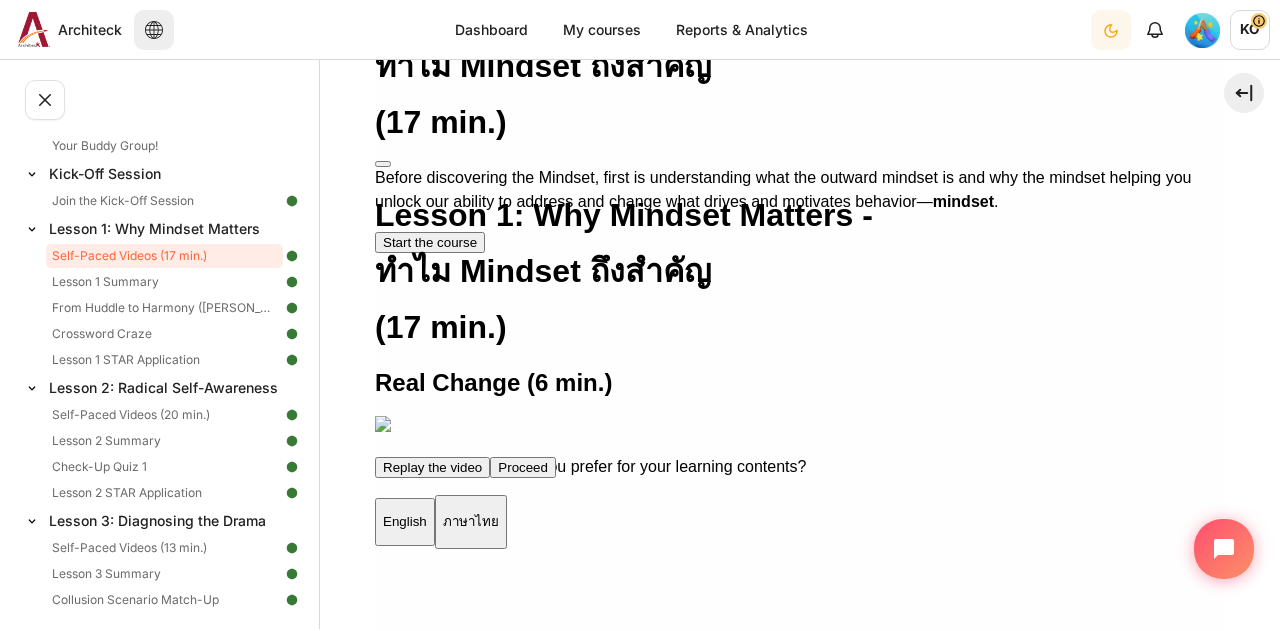 scroll, scrollTop: 672, scrollLeft: 0, axis: vertical 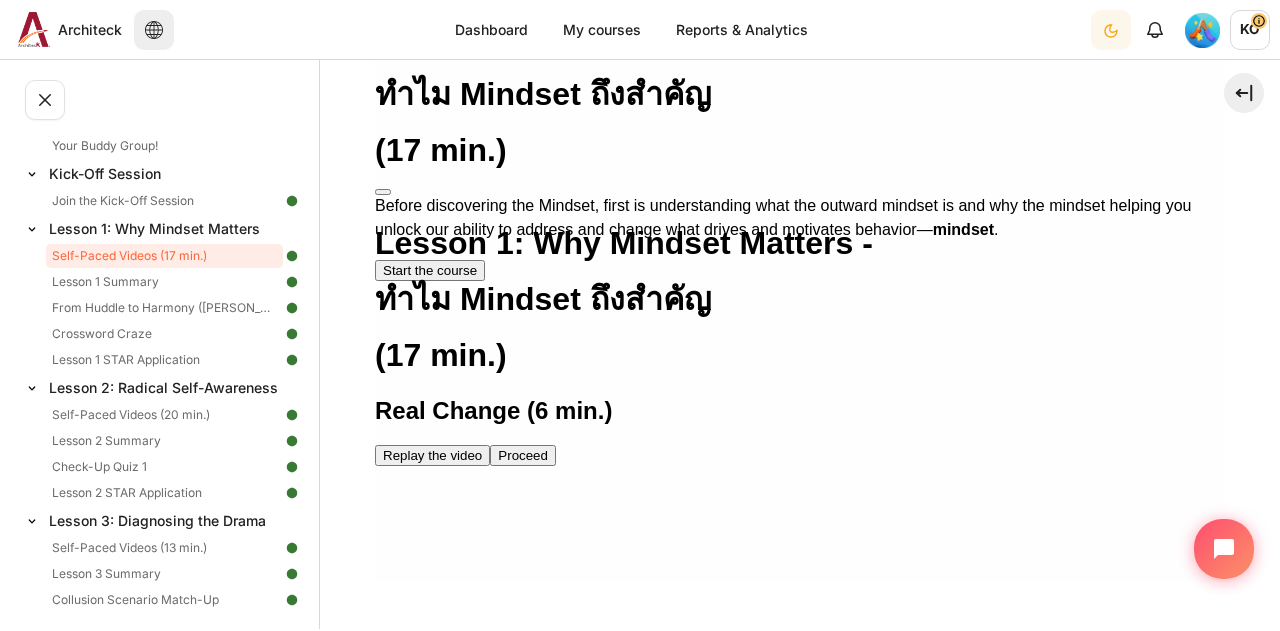 click at bounding box center (800, 914) 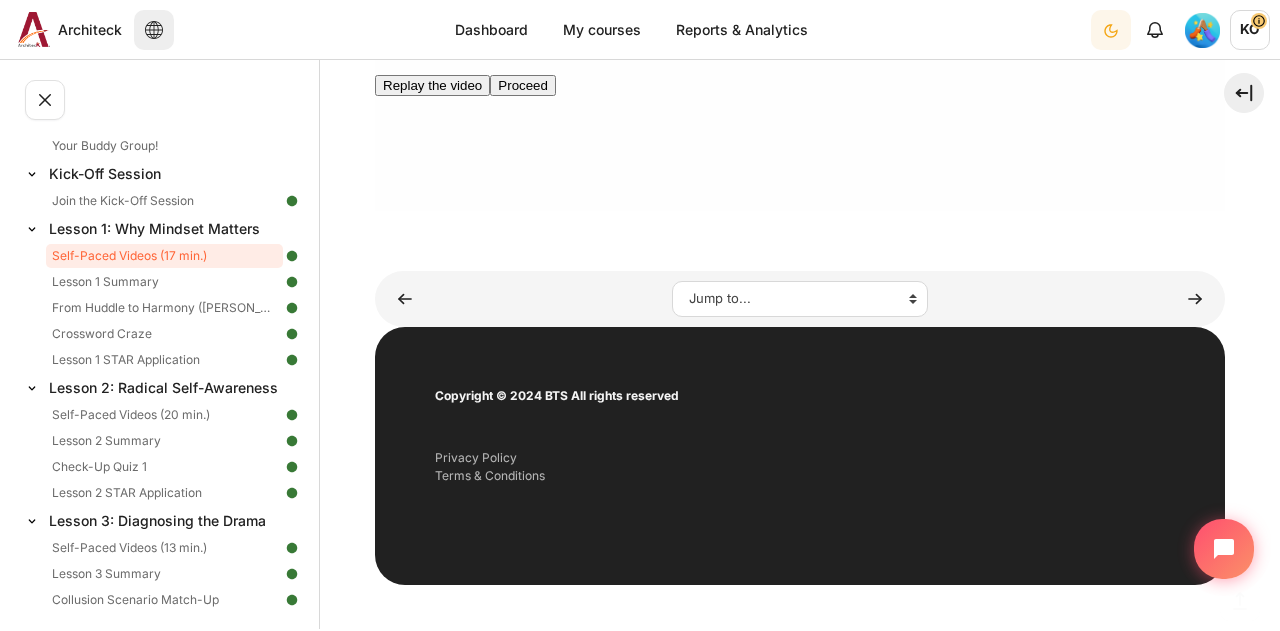 scroll, scrollTop: 1395, scrollLeft: 0, axis: vertical 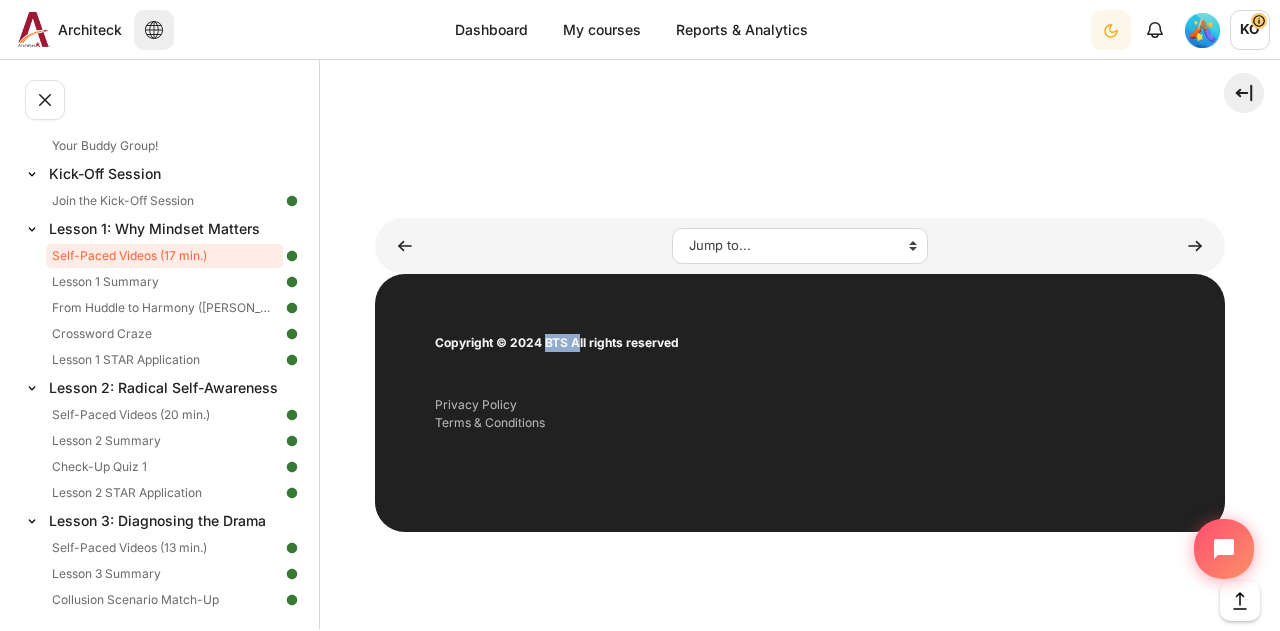 drag, startPoint x: 576, startPoint y: 337, endPoint x: 566, endPoint y: 349, distance: 15.6205 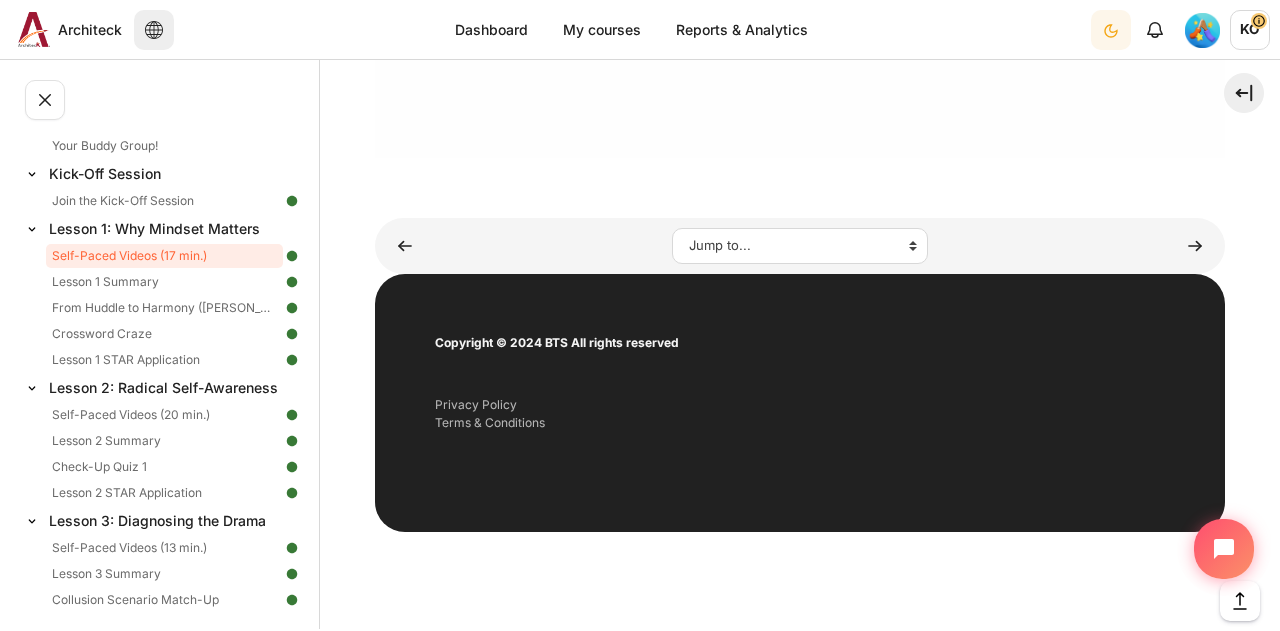 drag, startPoint x: 582, startPoint y: 361, endPoint x: 620, endPoint y: 398, distance: 53.037724 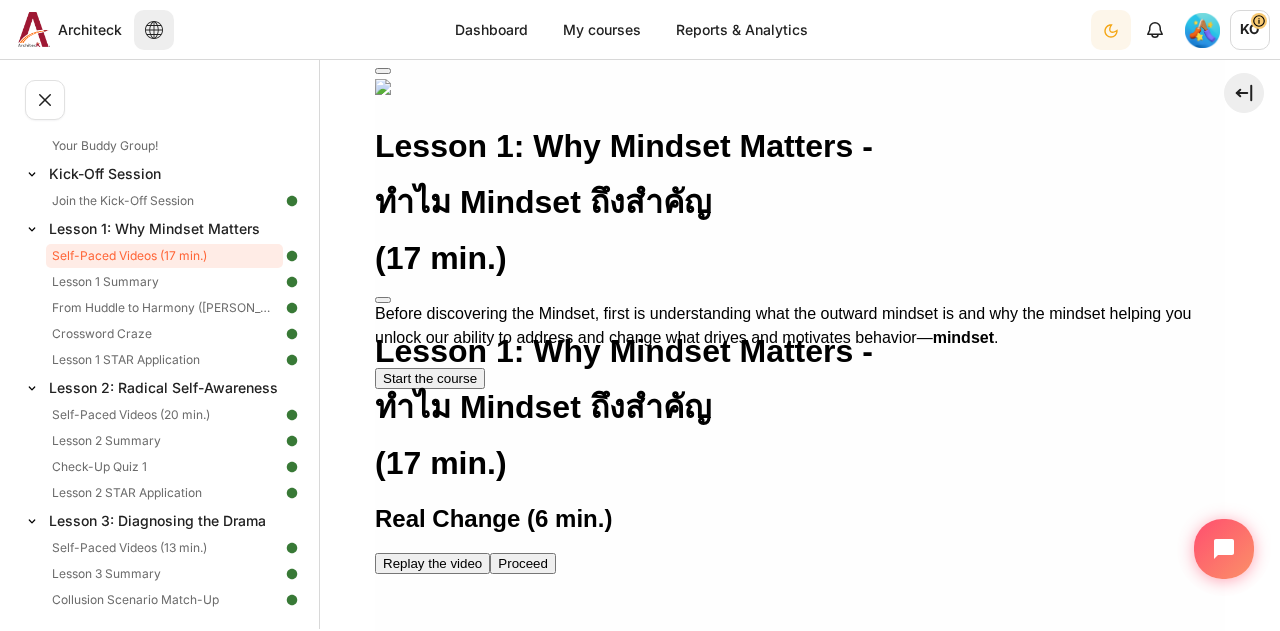 scroll, scrollTop: 895, scrollLeft: 0, axis: vertical 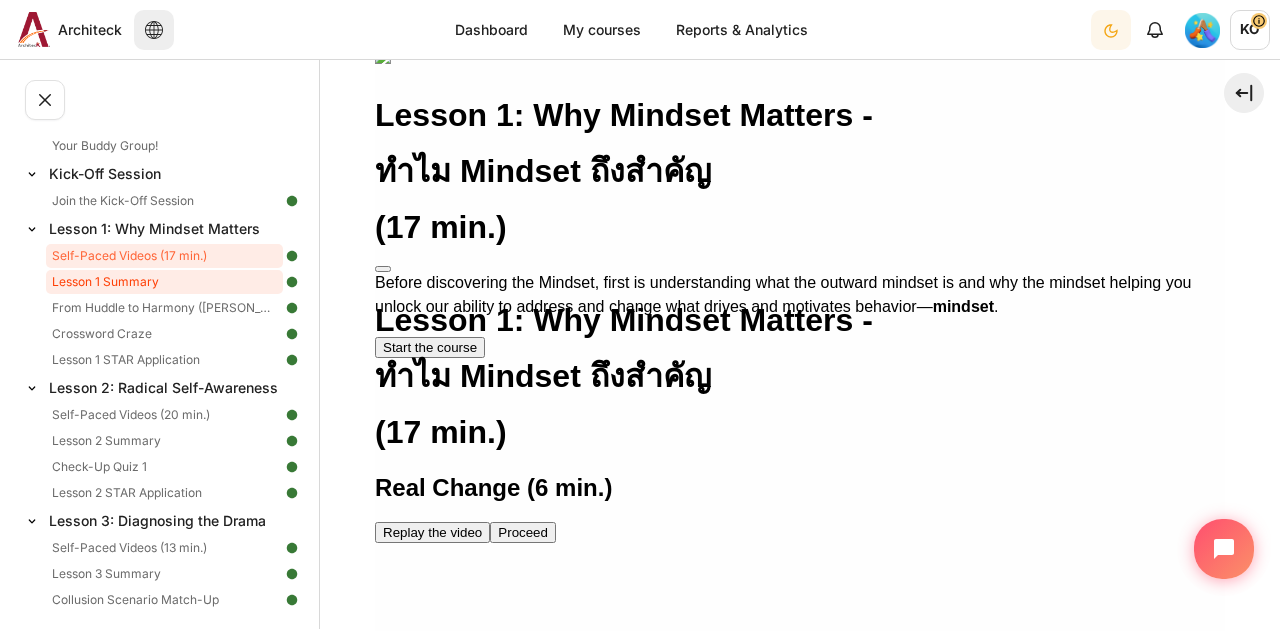click on "Lesson 1 Summary" at bounding box center [164, 282] 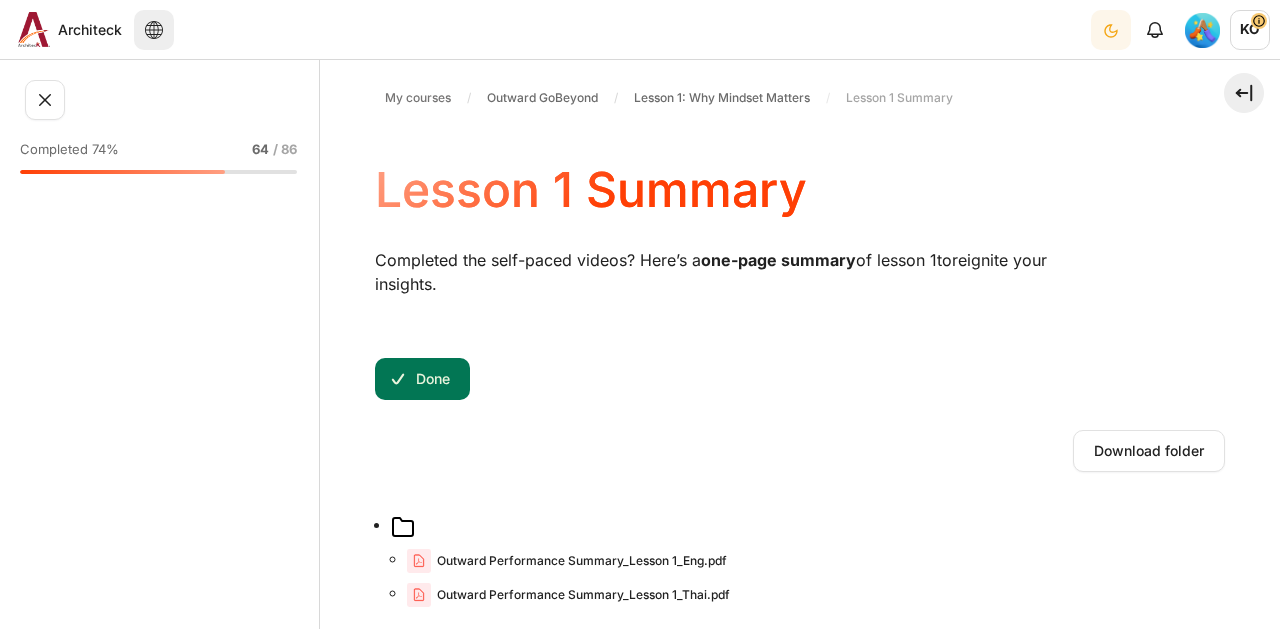 scroll, scrollTop: 0, scrollLeft: 0, axis: both 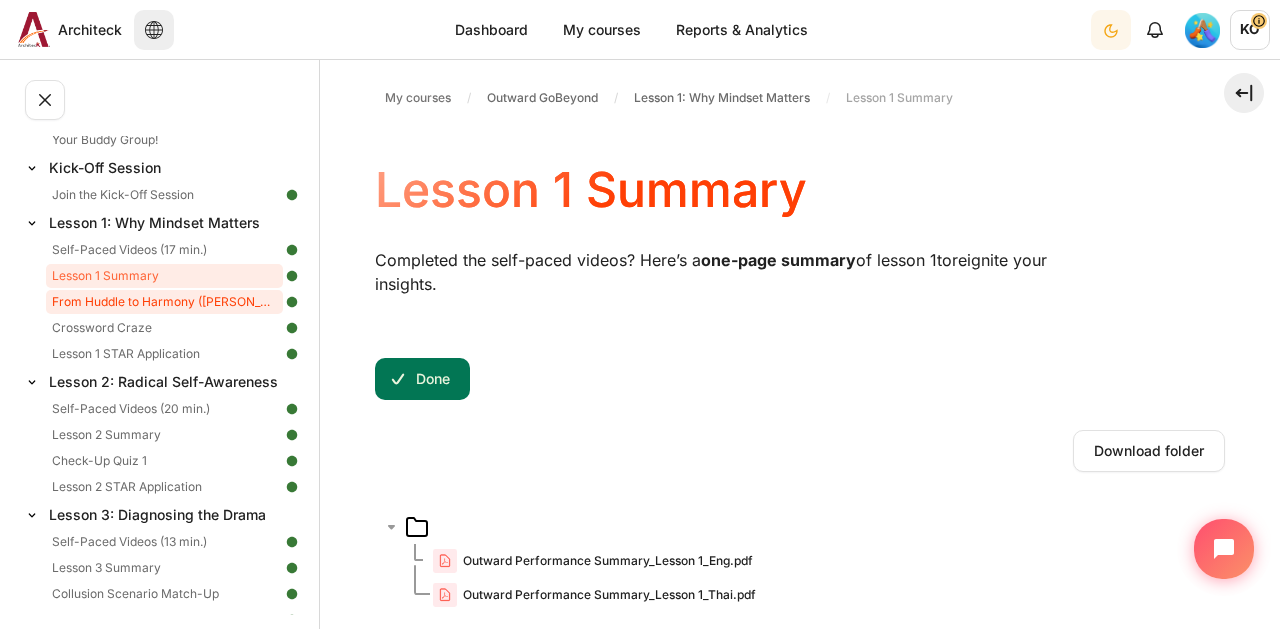 click on "From Huddle to Harmony ([PERSON_NAME]'s Story)" at bounding box center [164, 302] 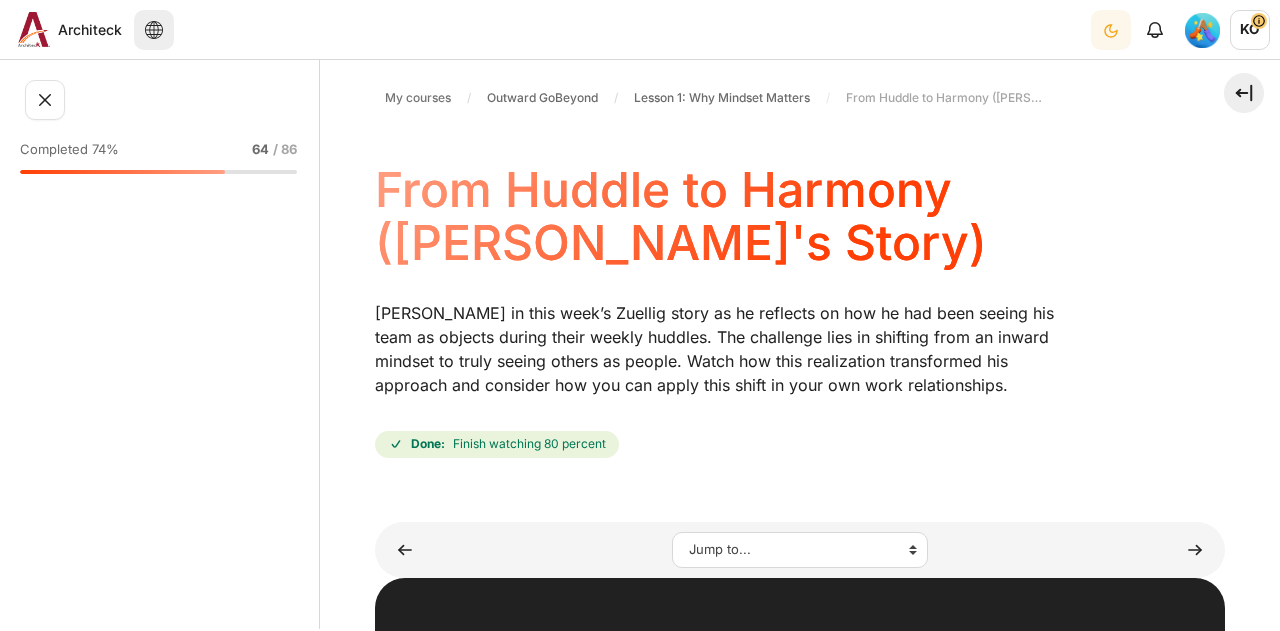 scroll, scrollTop: 0, scrollLeft: 0, axis: both 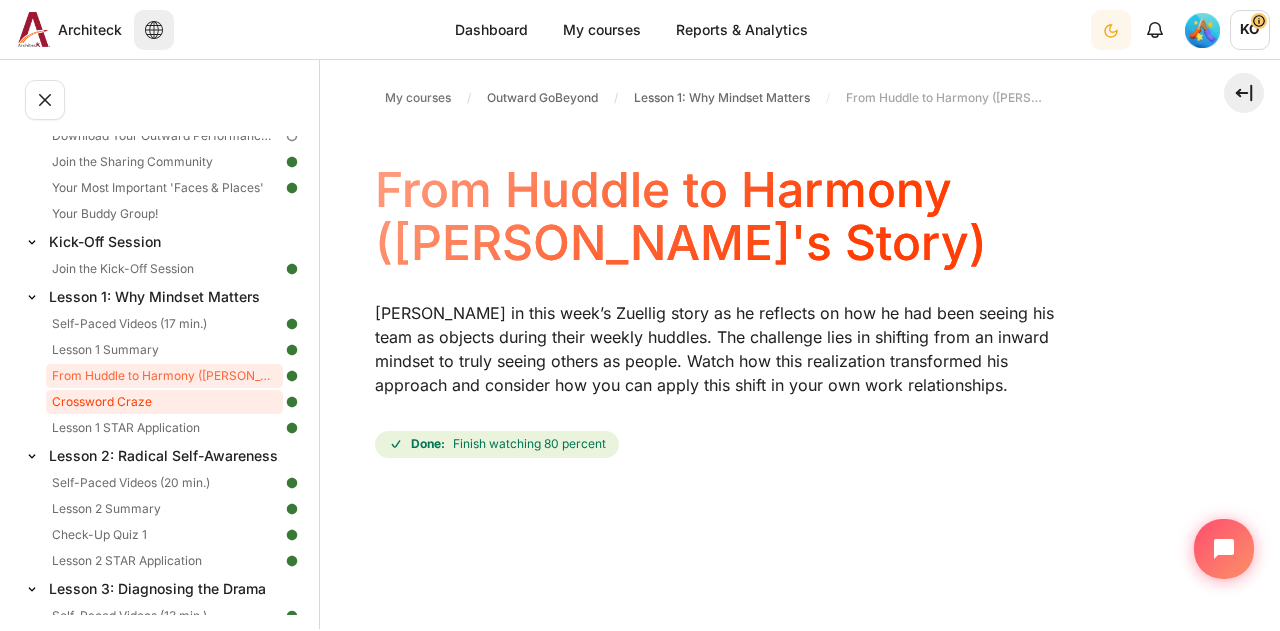 click on "Crossword Craze" at bounding box center (164, 402) 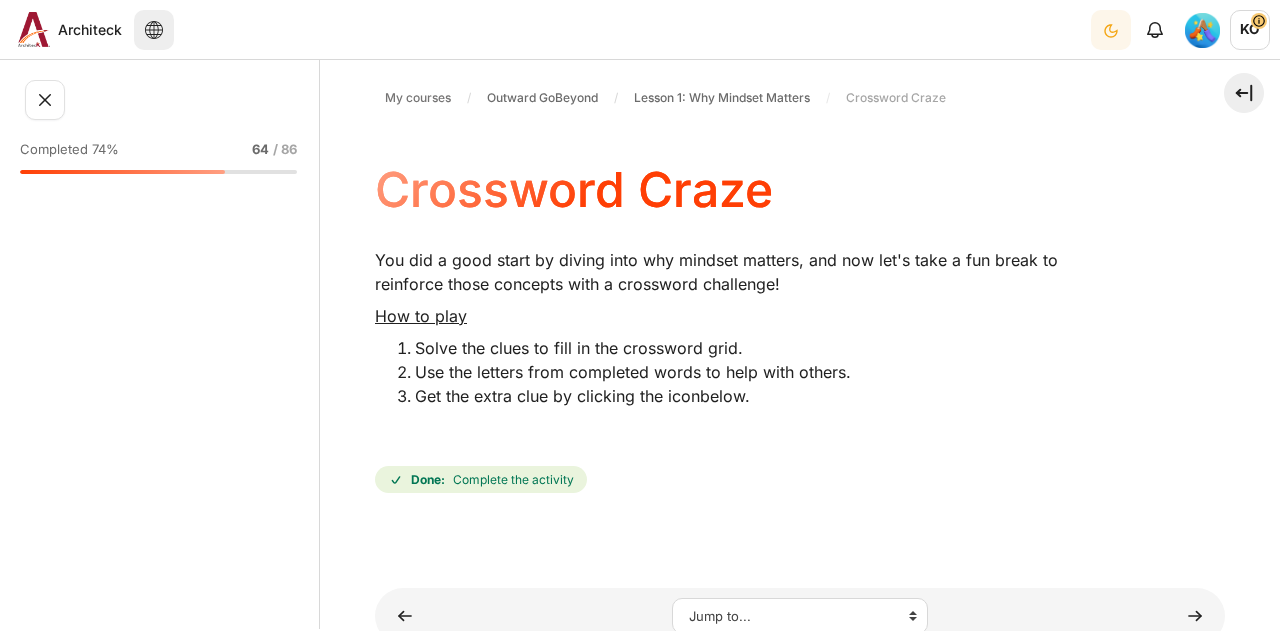 scroll, scrollTop: 0, scrollLeft: 0, axis: both 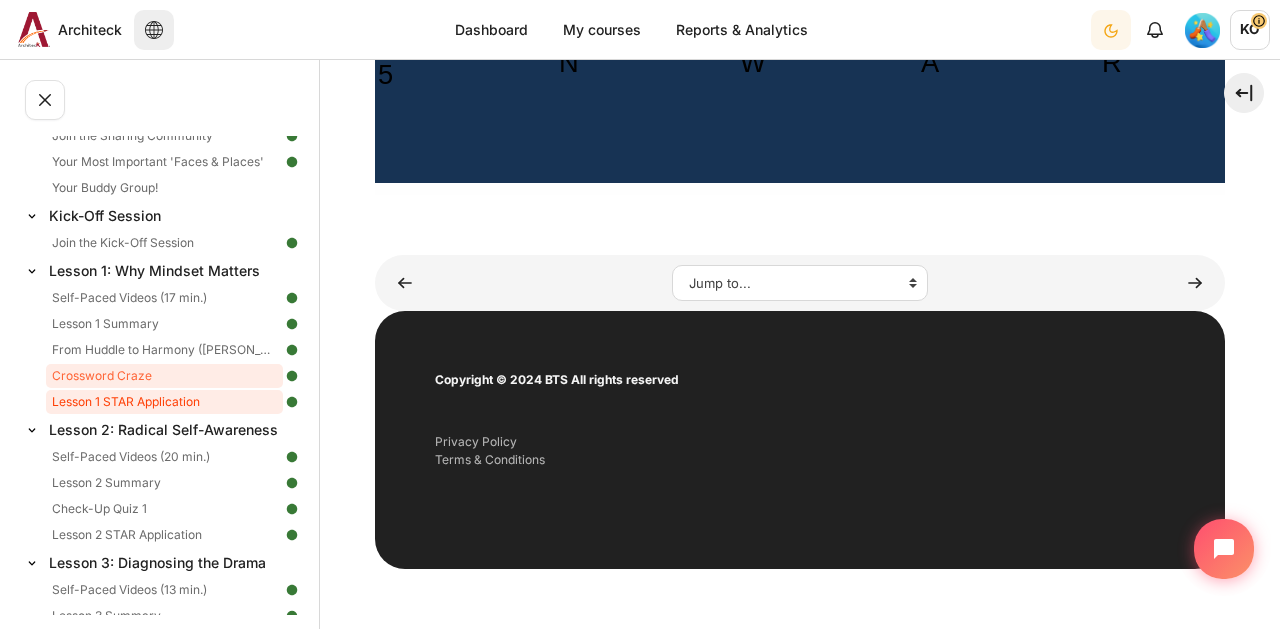 click on "Lesson 1 STAR Application" at bounding box center (164, 402) 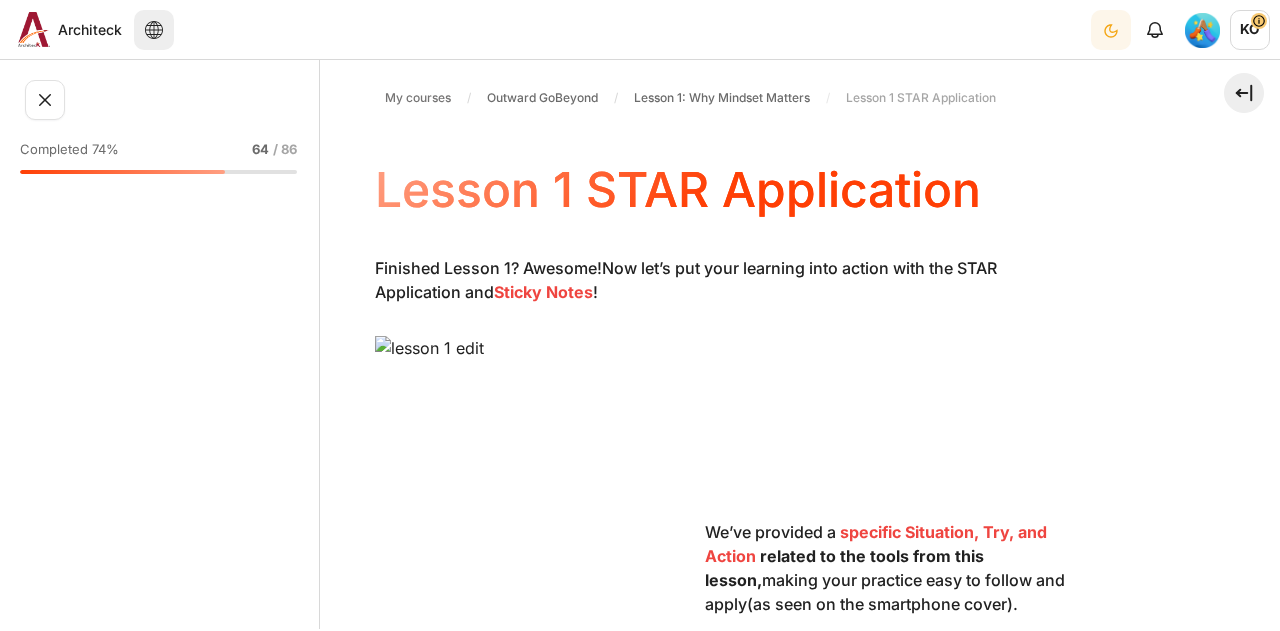scroll, scrollTop: 0, scrollLeft: 0, axis: both 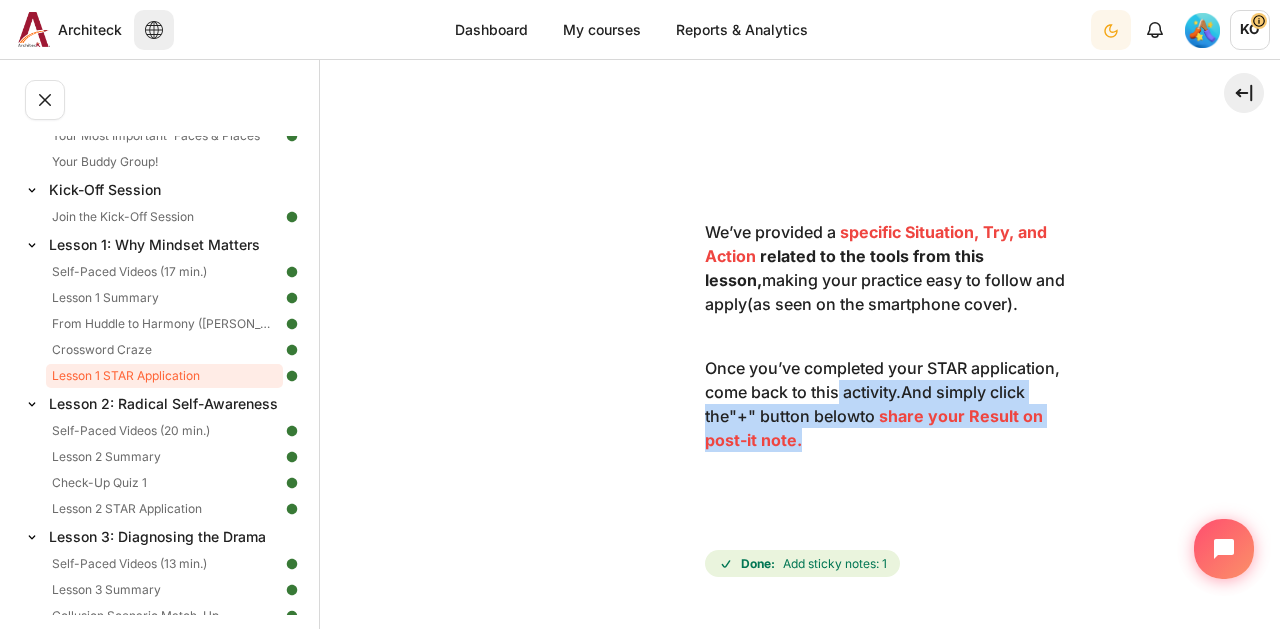 drag, startPoint x: 840, startPoint y: 402, endPoint x: 966, endPoint y: 392, distance: 126.3962 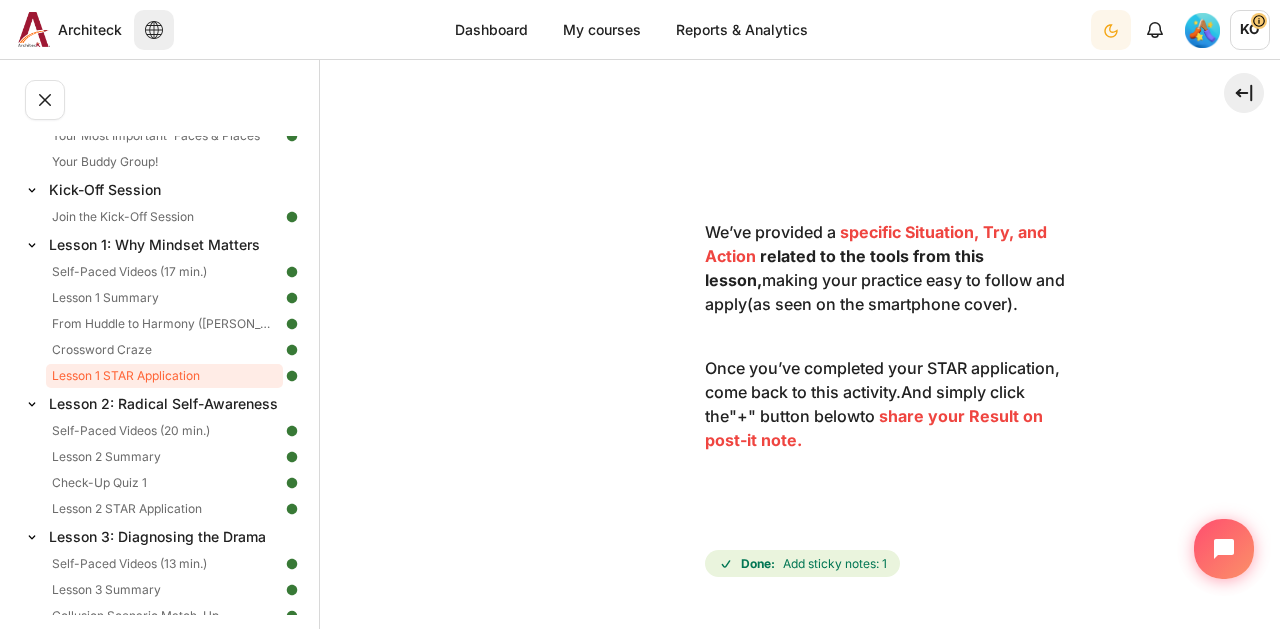 click on "Once you’ve completed your STAR application, come back to this activity.  And simply click the  "+" button below  to   share your Result   on post-it note ." at bounding box center (725, 404) 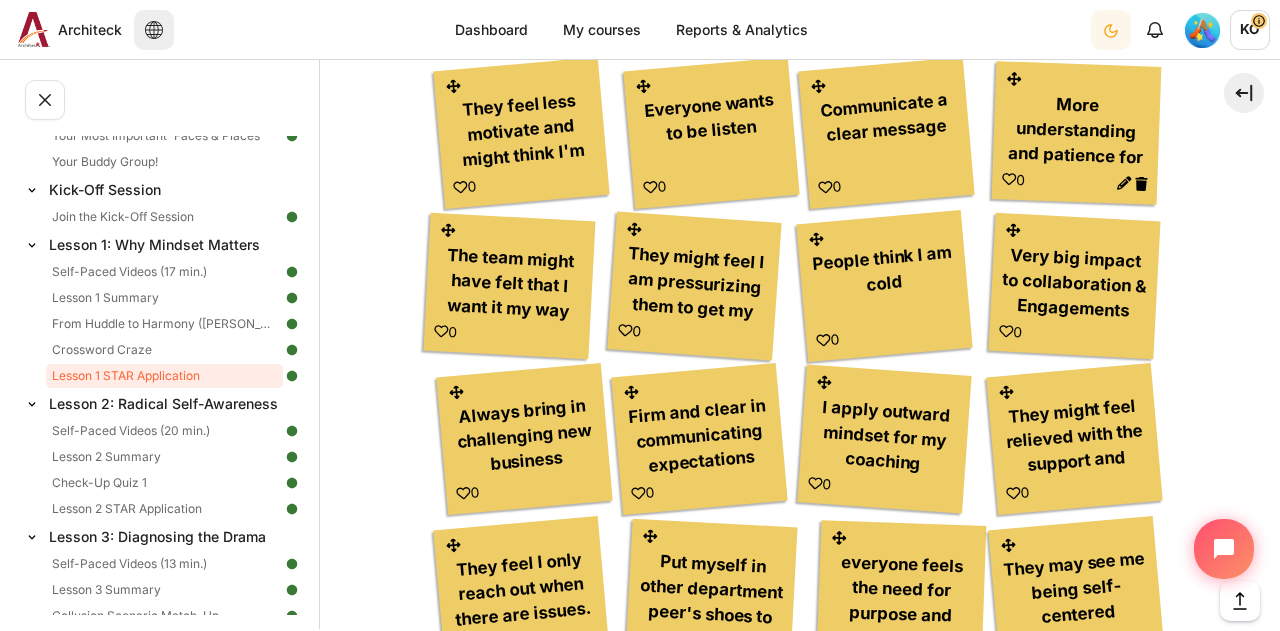 scroll, scrollTop: 1300, scrollLeft: 0, axis: vertical 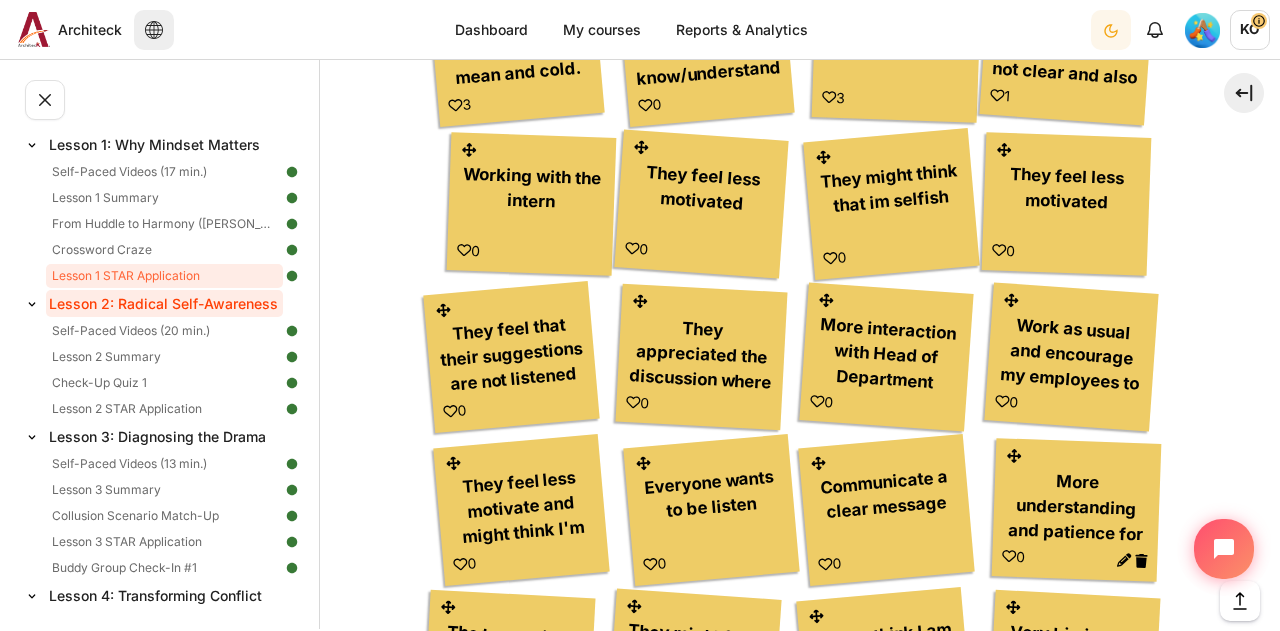 click on "Lesson 2: Radical Self-Awareness" at bounding box center (164, 303) 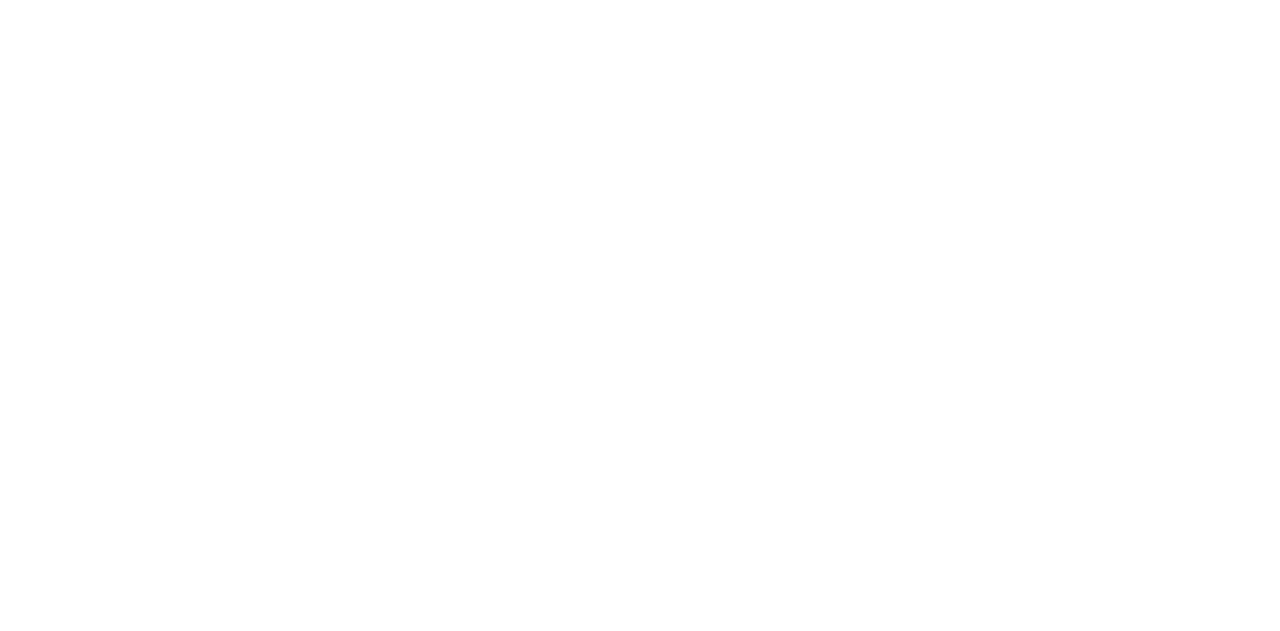 scroll, scrollTop: 0, scrollLeft: 0, axis: both 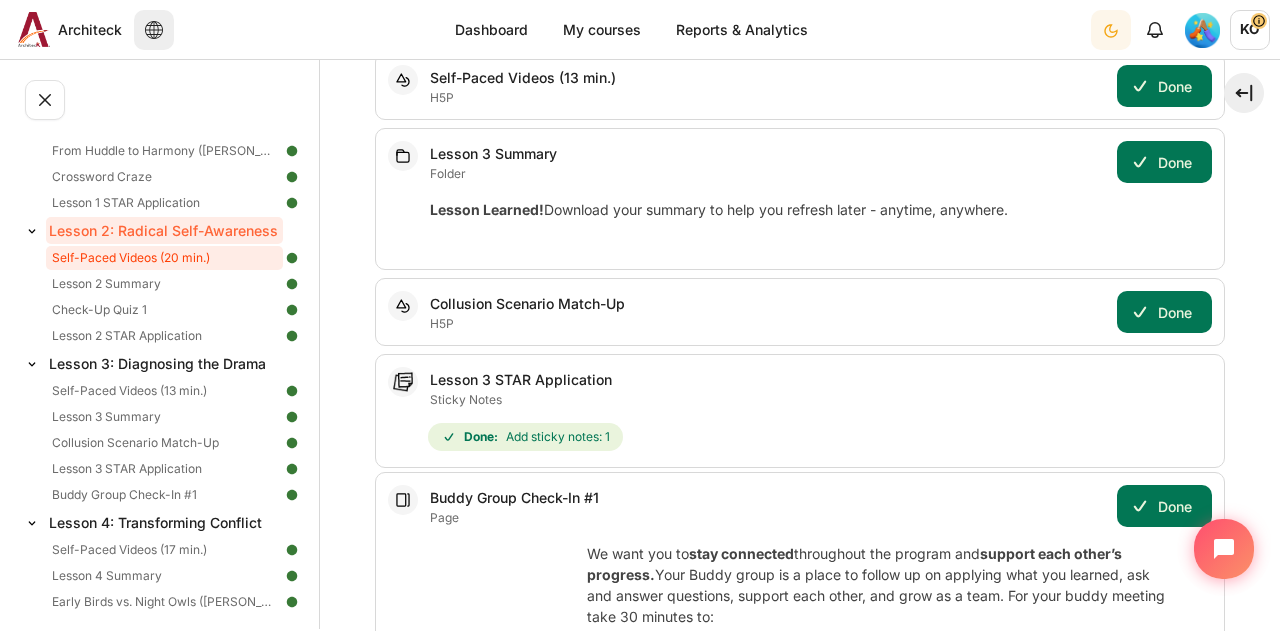 click on "Self-Paced Videos (20 min.)" at bounding box center (164, 258) 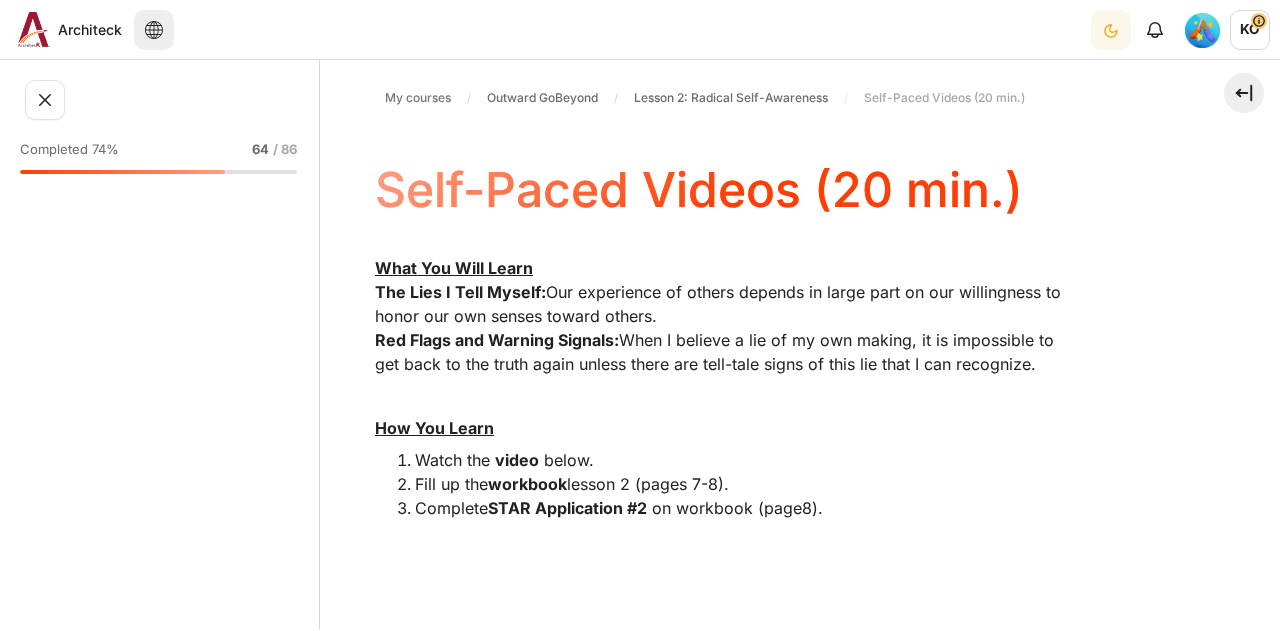 scroll, scrollTop: 0, scrollLeft: 0, axis: both 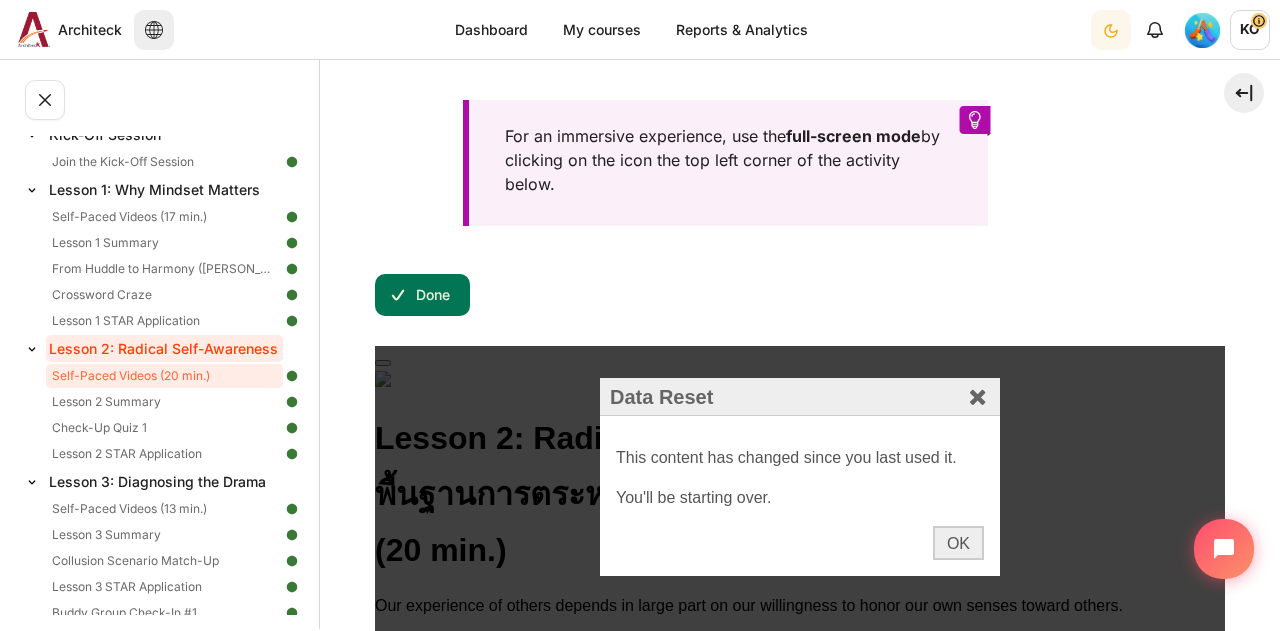 click on "Lesson 2: Radical Self-Awareness" at bounding box center [164, 348] 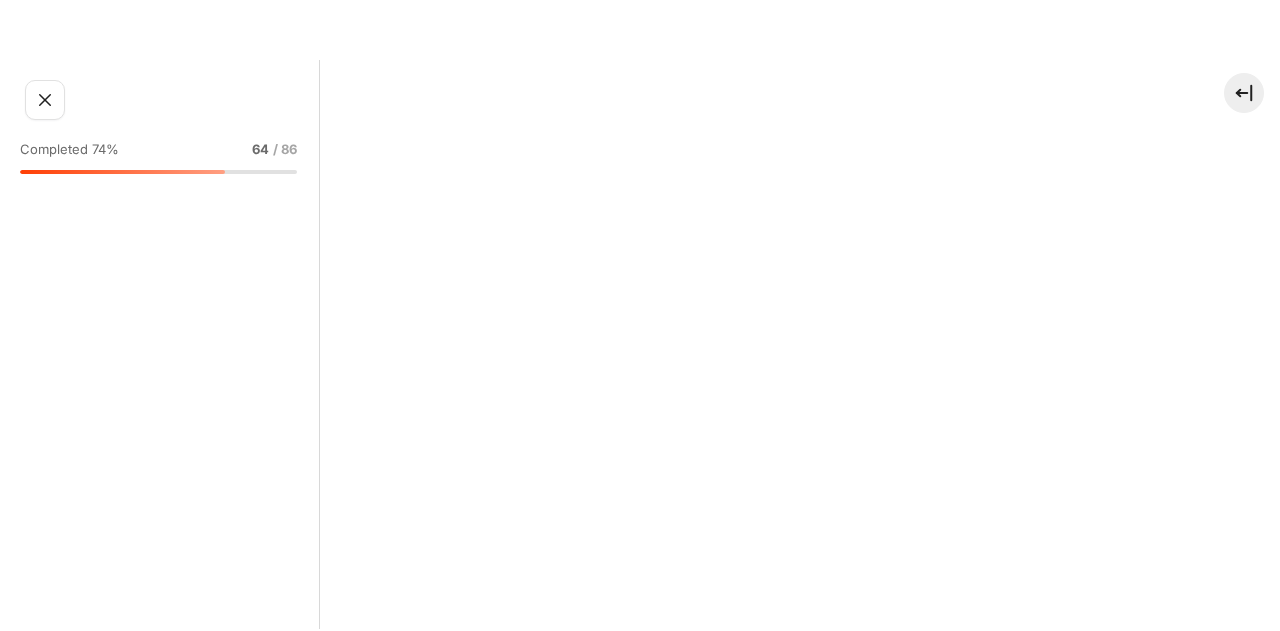 scroll, scrollTop: 0, scrollLeft: 0, axis: both 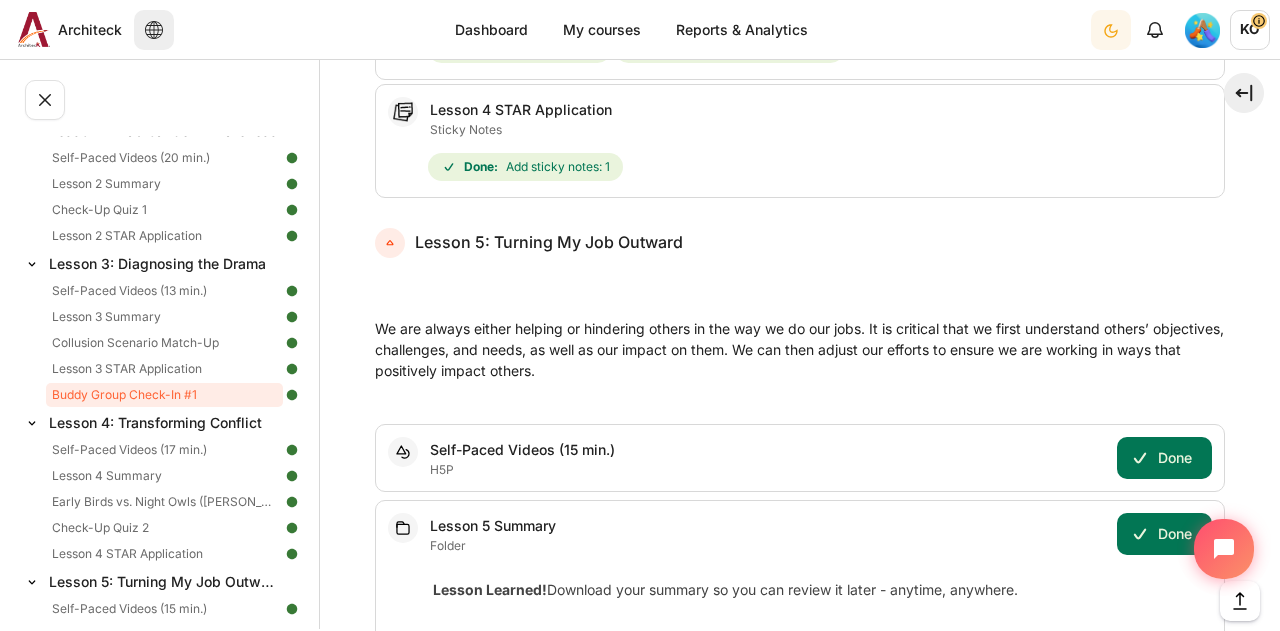 drag, startPoint x: 518, startPoint y: 383, endPoint x: 758, endPoint y: 367, distance: 240.53275 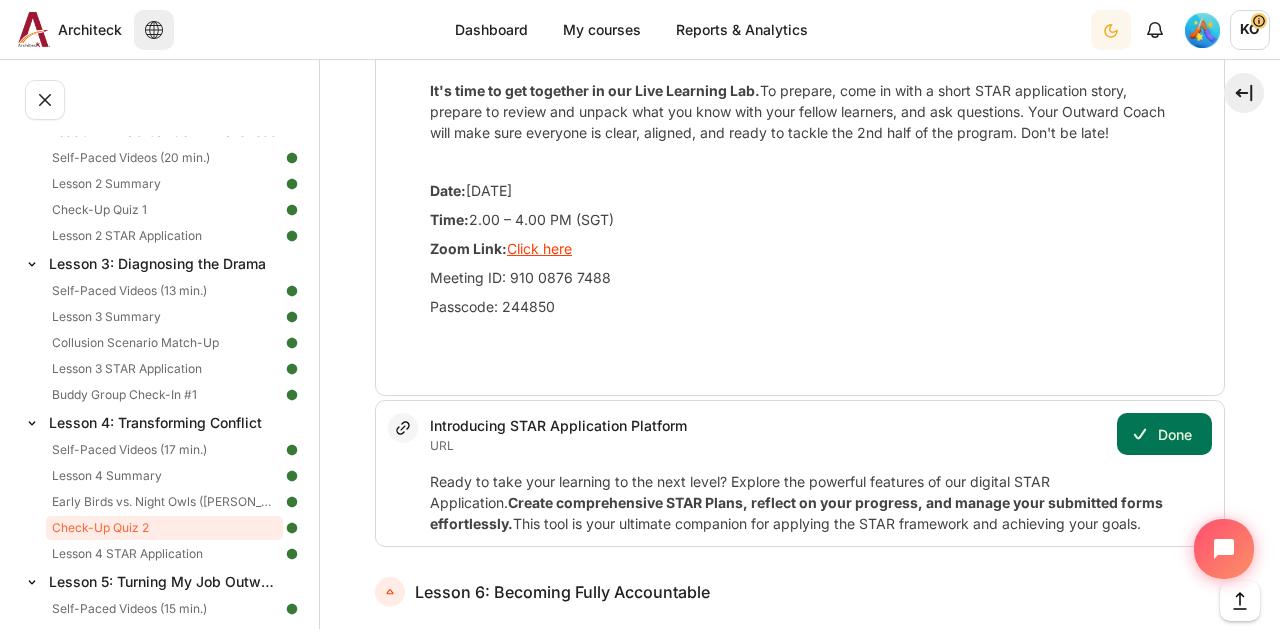 scroll, scrollTop: 7062, scrollLeft: 0, axis: vertical 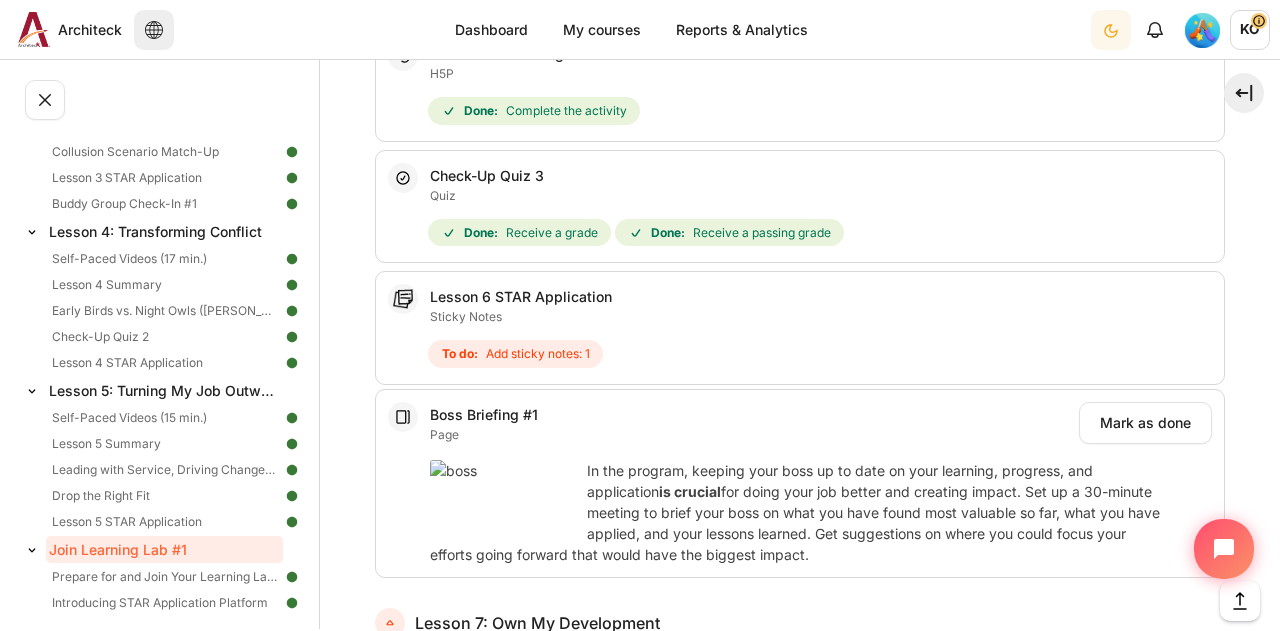 drag, startPoint x: 582, startPoint y: 190, endPoint x: 455, endPoint y: 191, distance: 127.00394 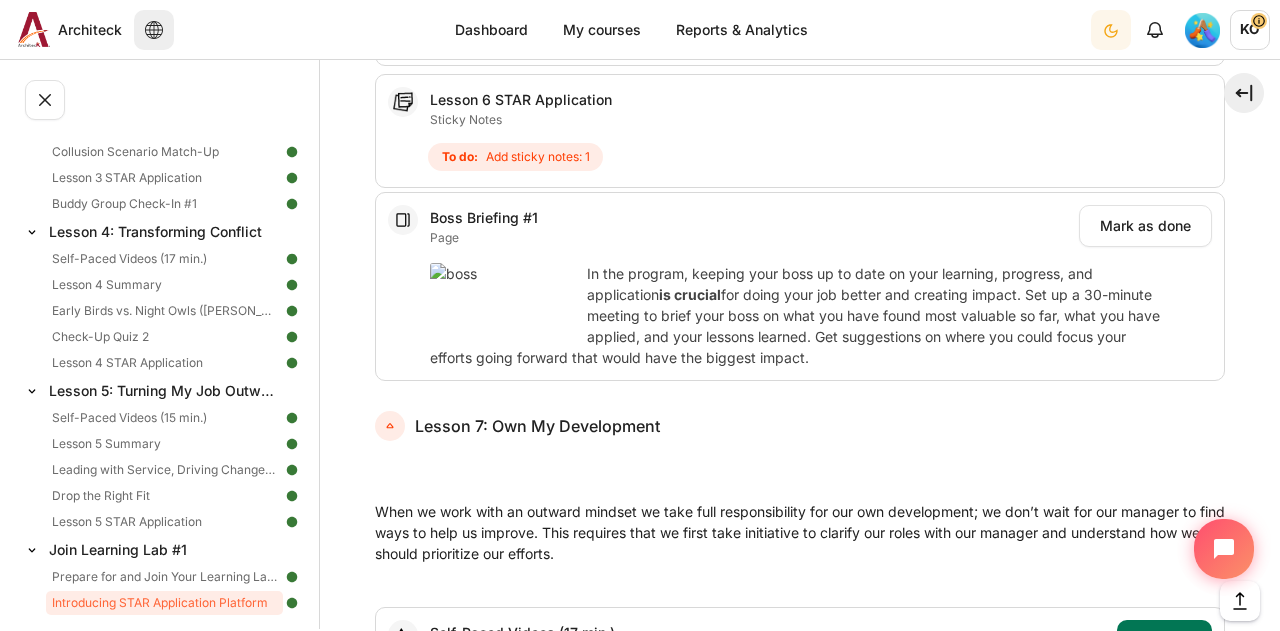 scroll, scrollTop: 8205, scrollLeft: 0, axis: vertical 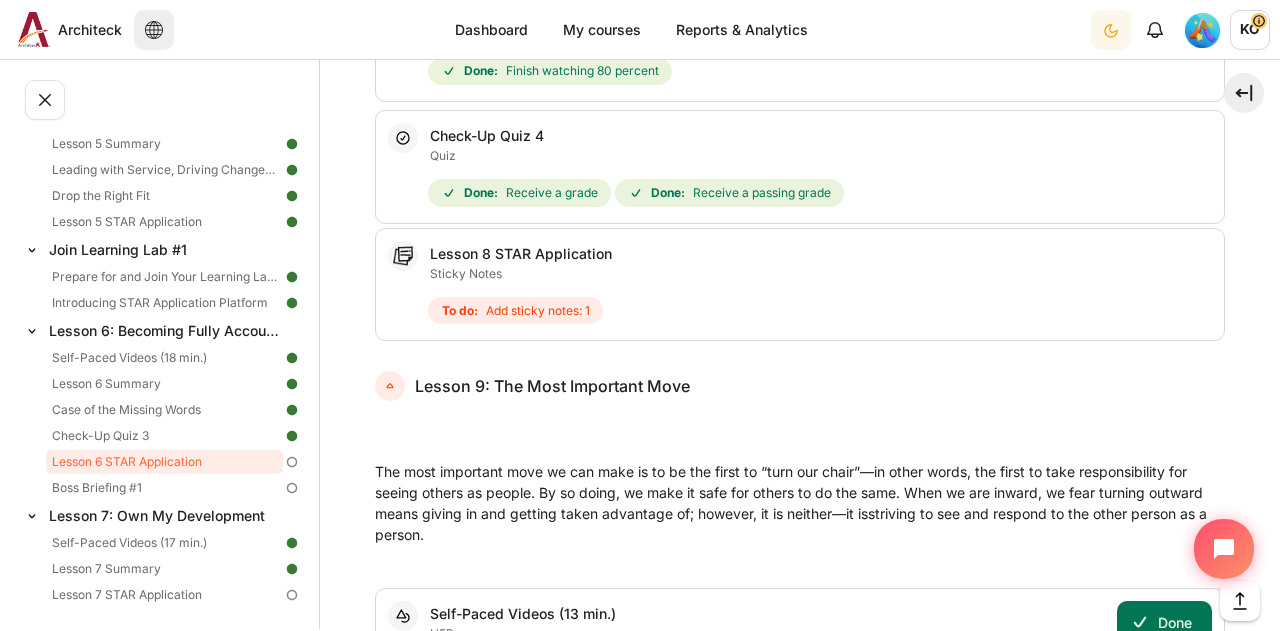 drag, startPoint x: 669, startPoint y: 297, endPoint x: 796, endPoint y: 363, distance: 143.12582 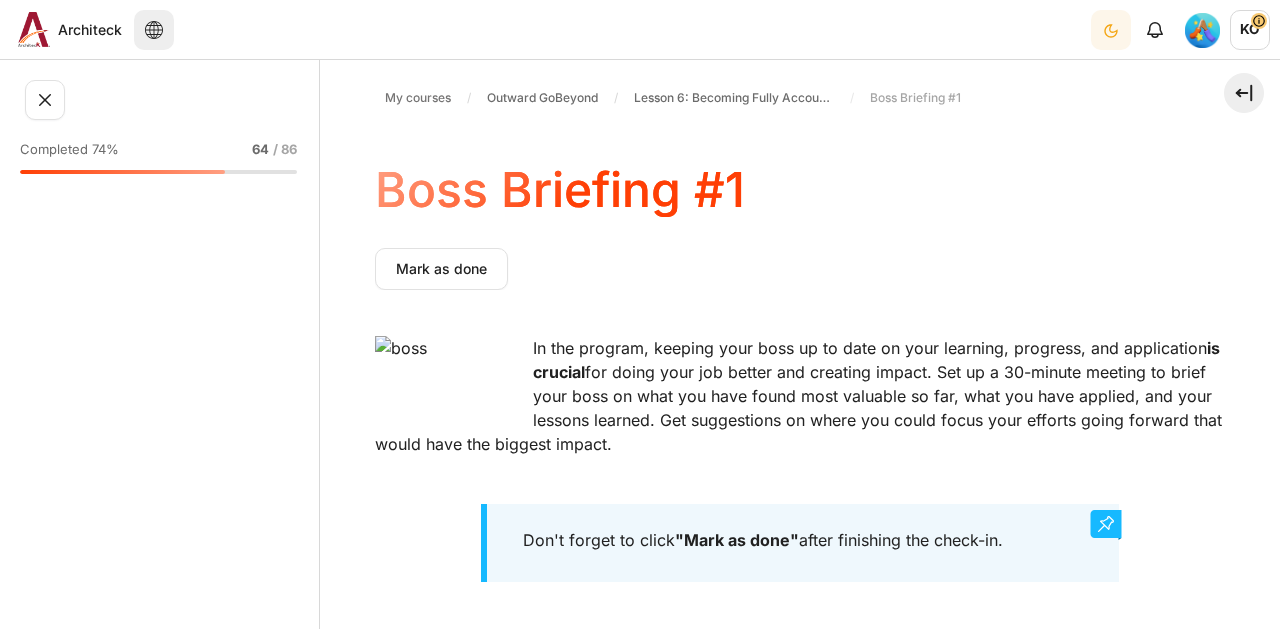 scroll, scrollTop: 0, scrollLeft: 0, axis: both 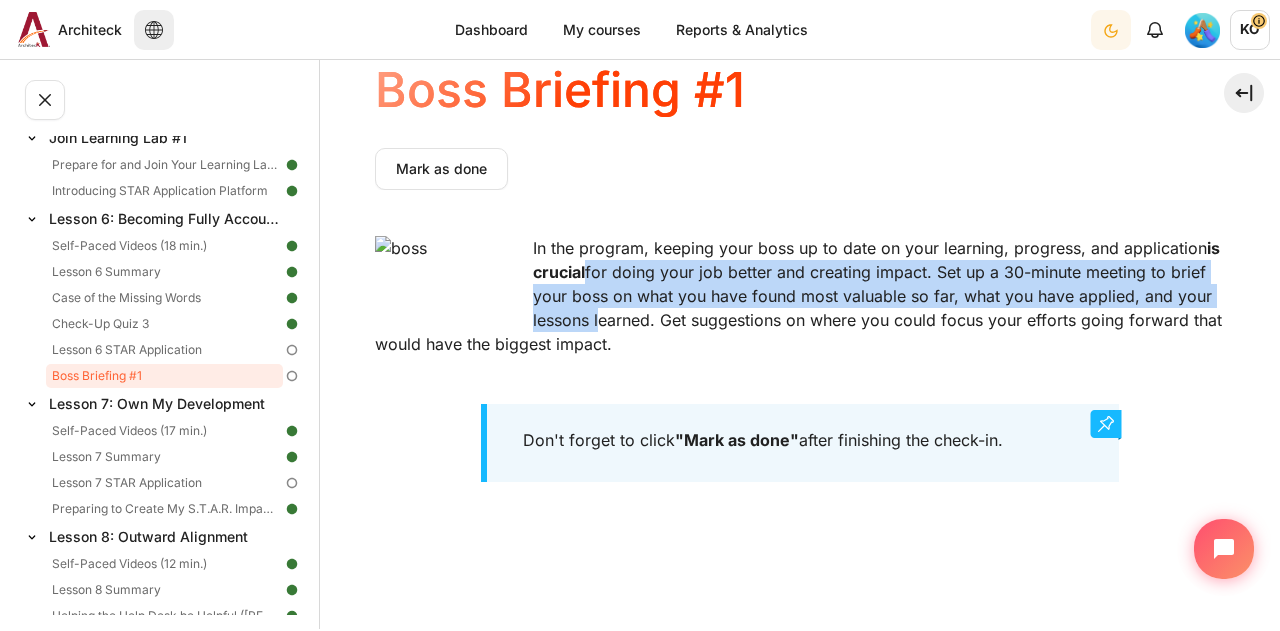 drag, startPoint x: 694, startPoint y: 275, endPoint x: 776, endPoint y: 322, distance: 94.51455 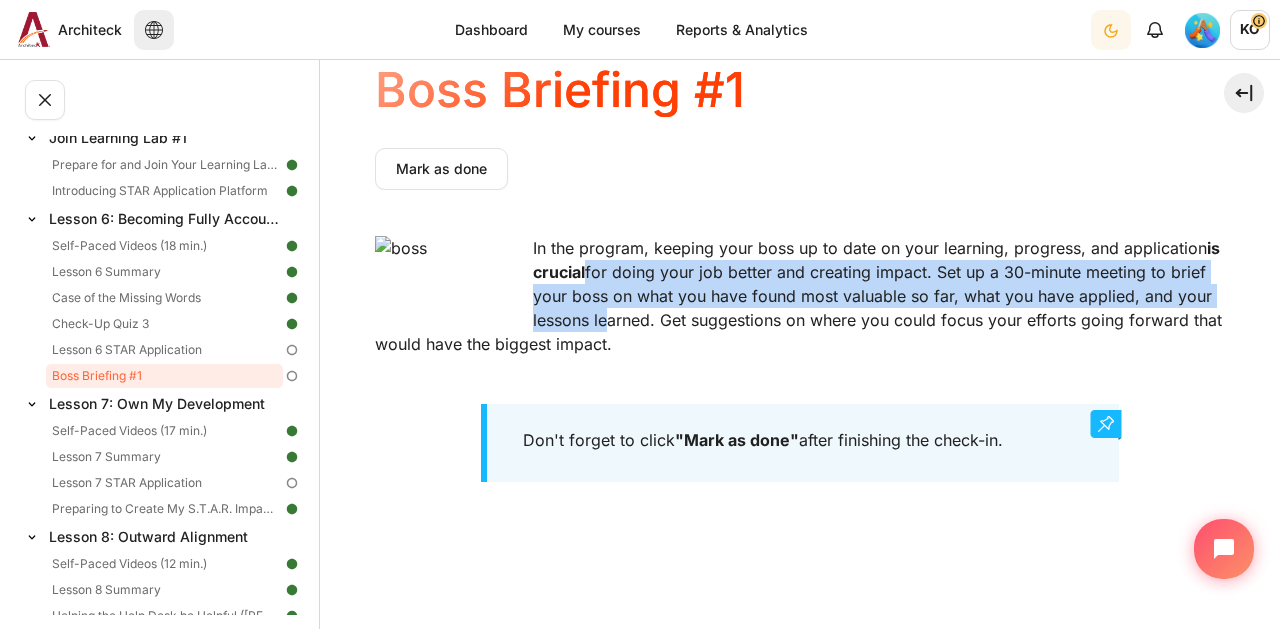 click on "In the program, keeping your boss up to date on your learning, progress, and application  is crucial  for doing your job better and creating impact. Set up a 30-minute meeting to brief your boss on what you have found most valuable so far, what you have applied, and your lessons learned. Get suggestions on where you could focus your efforts going forward that would have the biggest impact." at bounding box center (800, 296) 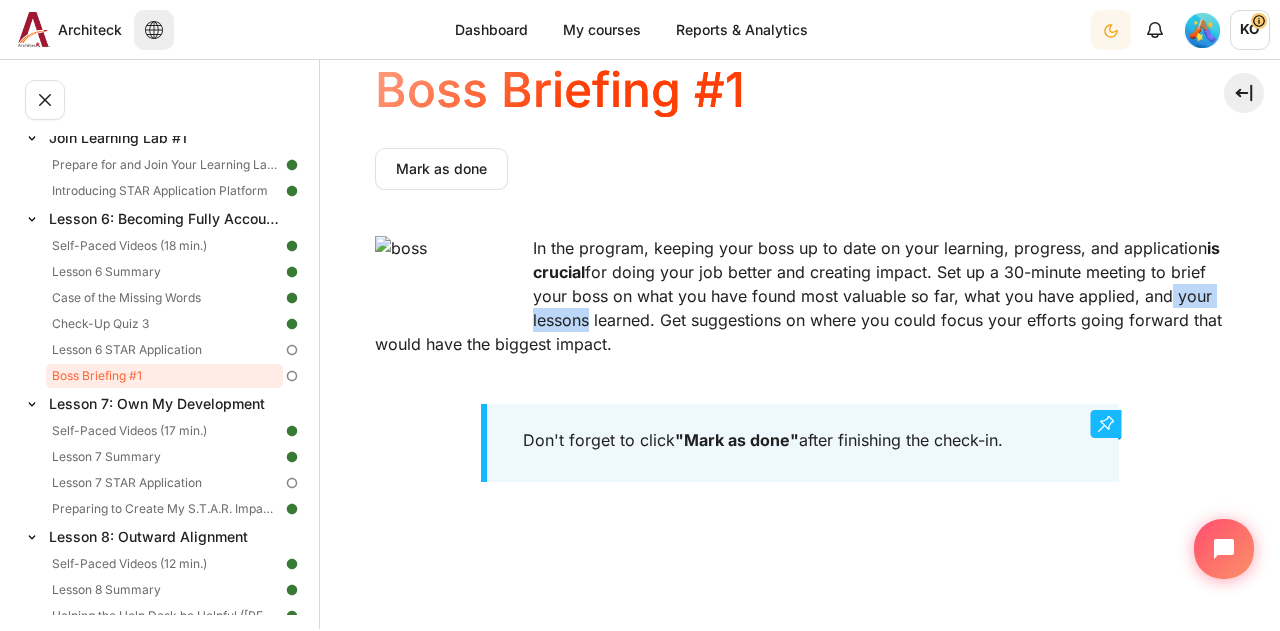 drag, startPoint x: 624, startPoint y: 321, endPoint x: 734, endPoint y: 321, distance: 110 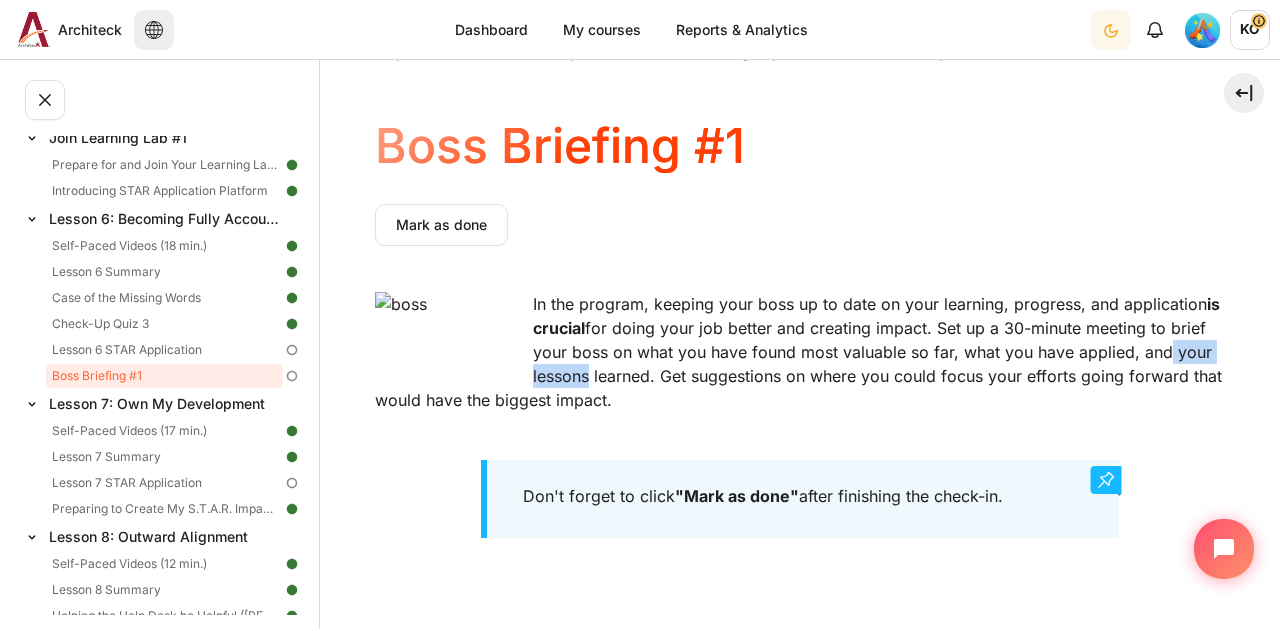 scroll, scrollTop: 0, scrollLeft: 0, axis: both 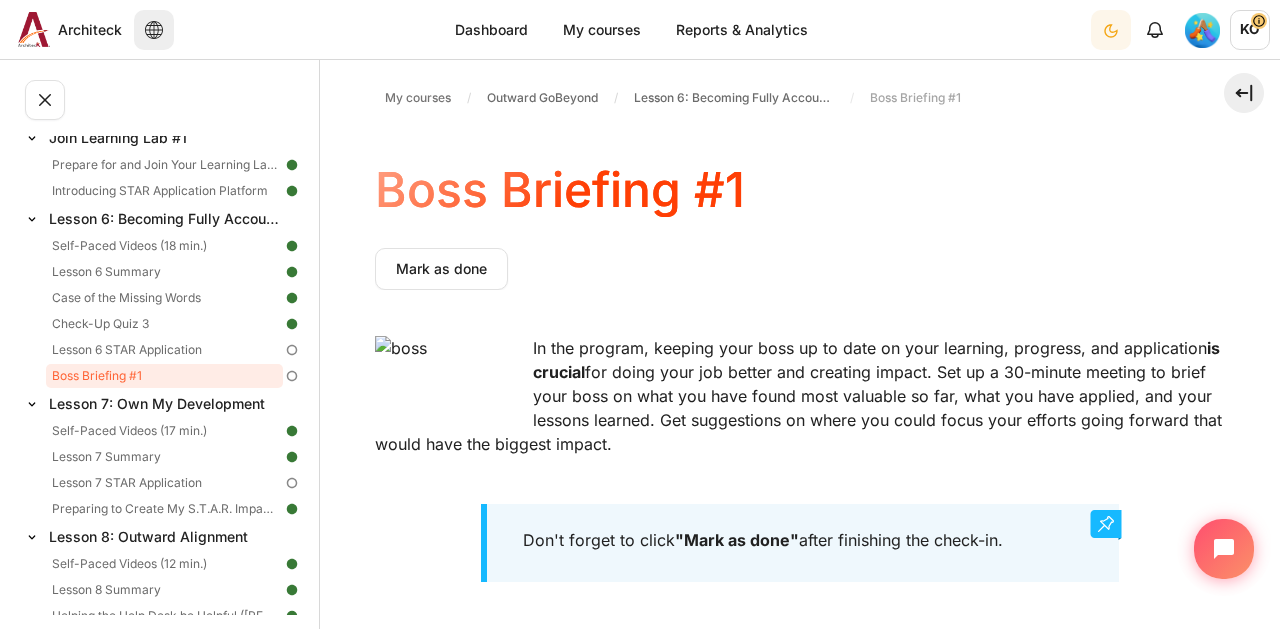 drag, startPoint x: 630, startPoint y: 346, endPoint x: 658, endPoint y: 410, distance: 69.856995 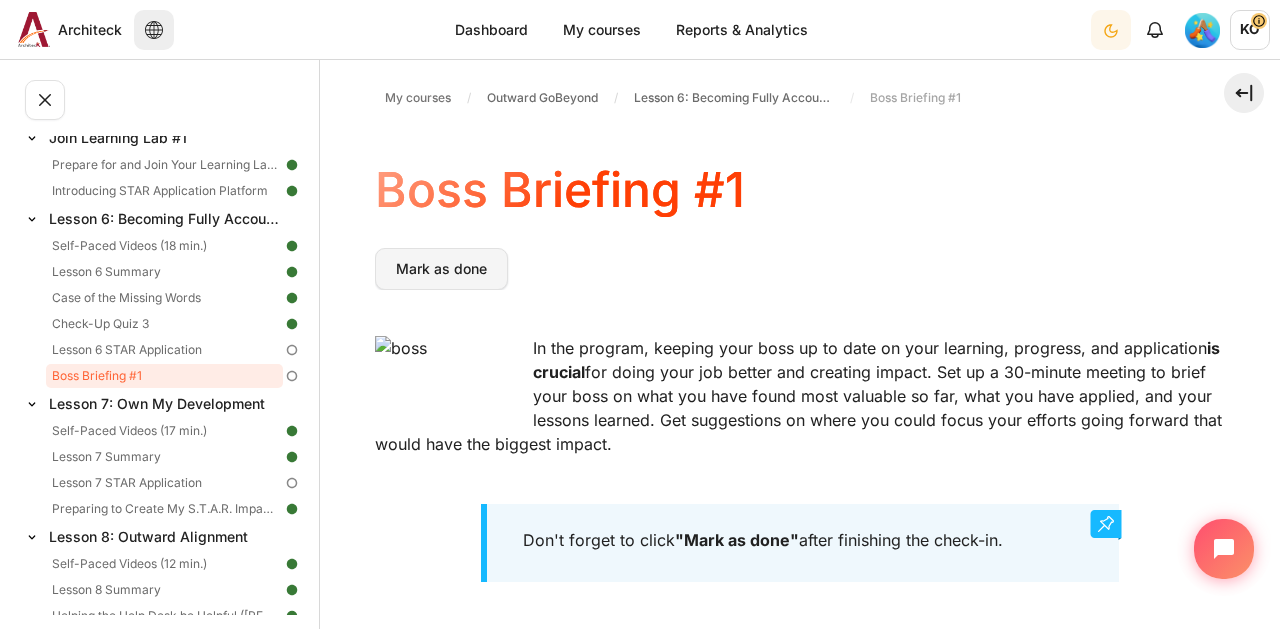 click on "Mark as done" at bounding box center [441, 269] 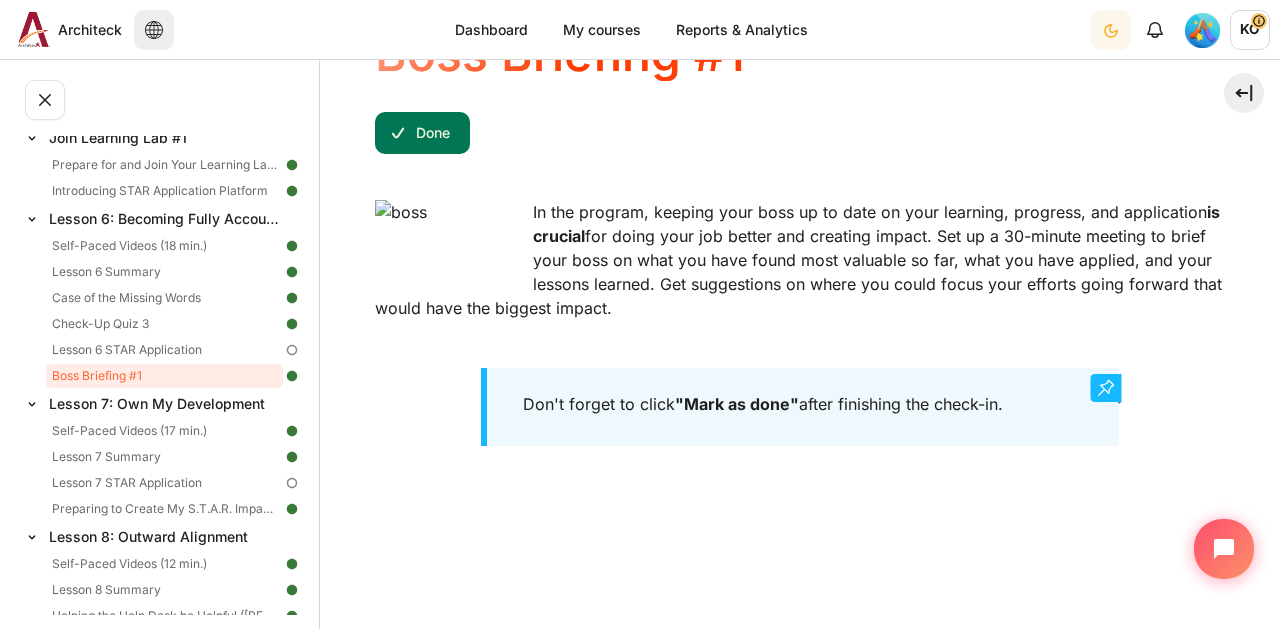 scroll, scrollTop: 300, scrollLeft: 0, axis: vertical 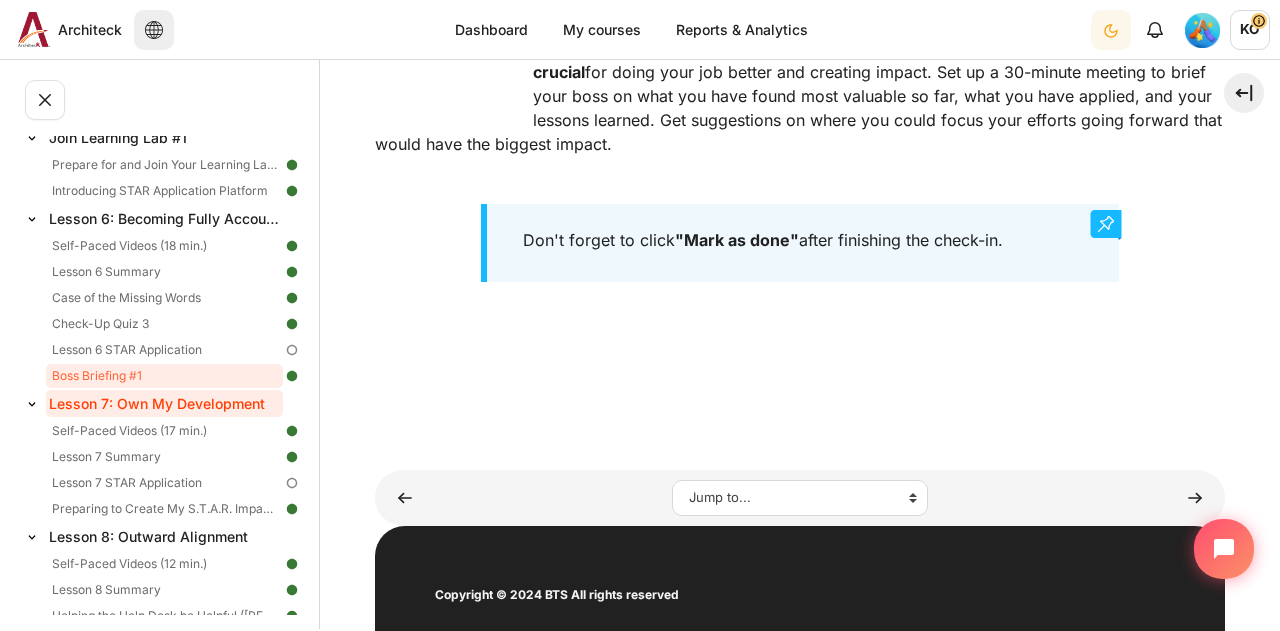 click on "Lesson 7: Own My Development" at bounding box center [164, 403] 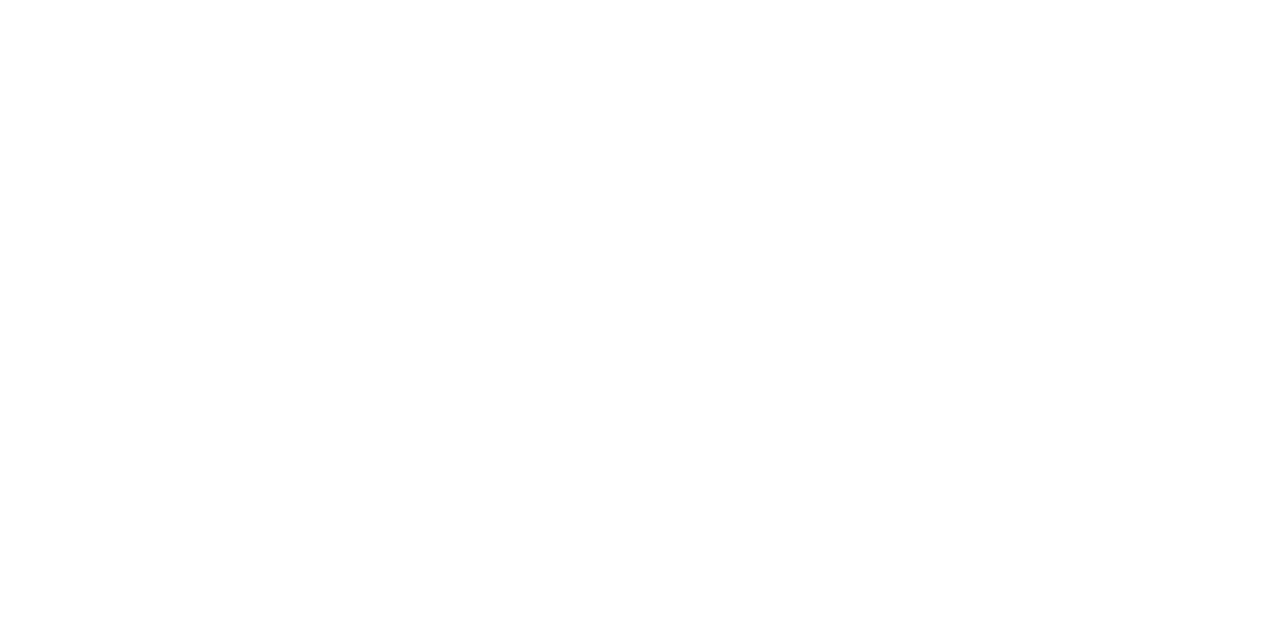 scroll, scrollTop: 0, scrollLeft: 0, axis: both 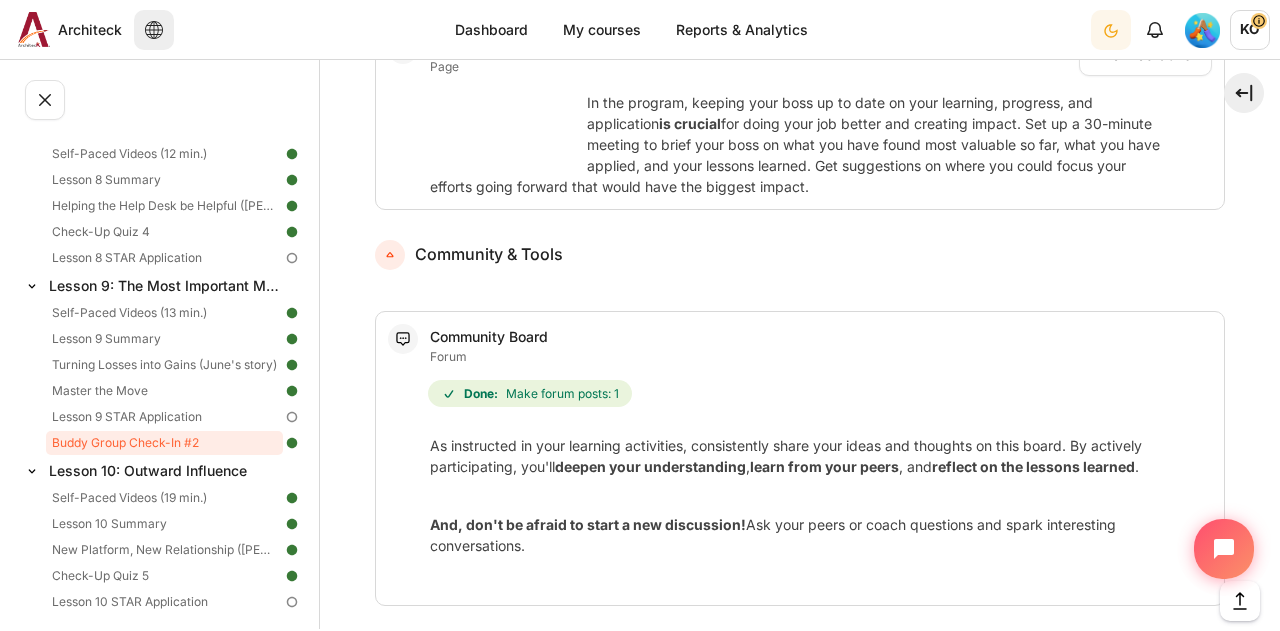 drag, startPoint x: 524, startPoint y: 298, endPoint x: 650, endPoint y: 336, distance: 131.60547 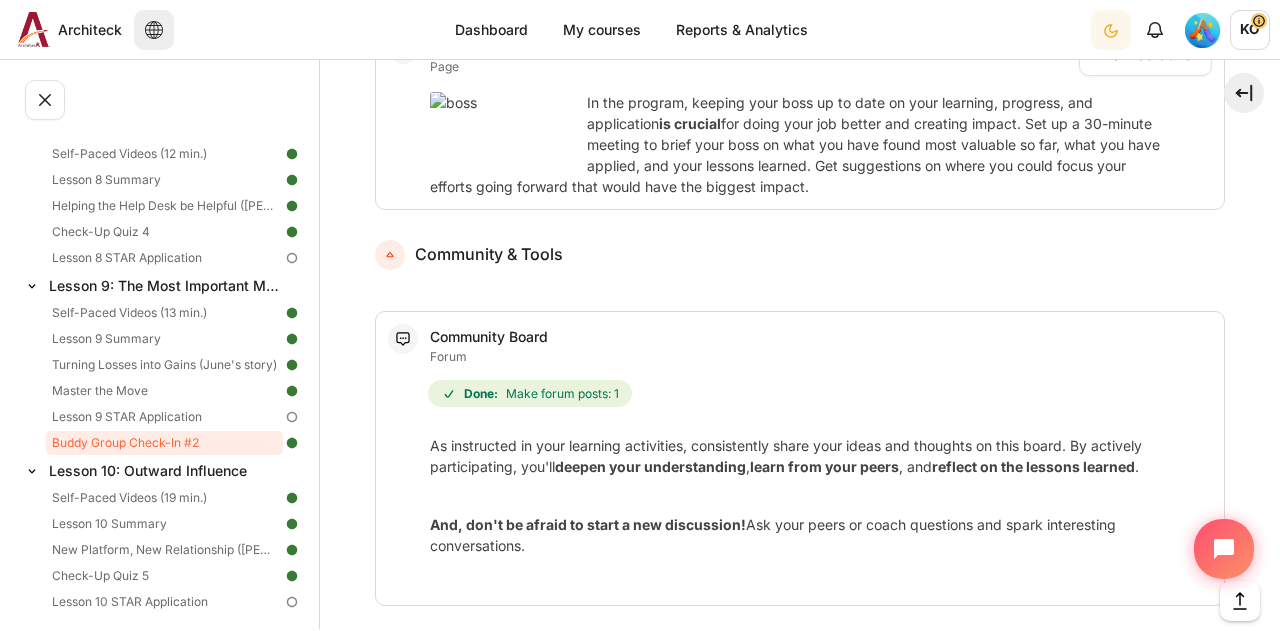 click on "We want you to  stay connected  throughout the program and  support each other’s progress.  Your Buddy group is a place to follow up on applying what you learned, ask and answer questions, support each other, and grow as a team. For your buddy meeting take 30 minutes to: 1. Share what you have learned and applied since the last session. 2. Each one shares their biggest challenge or headaches. Buddies support and help. 3. Commit to one more STAR application of Outward Mindset before the next session." at bounding box center [800, -1589] 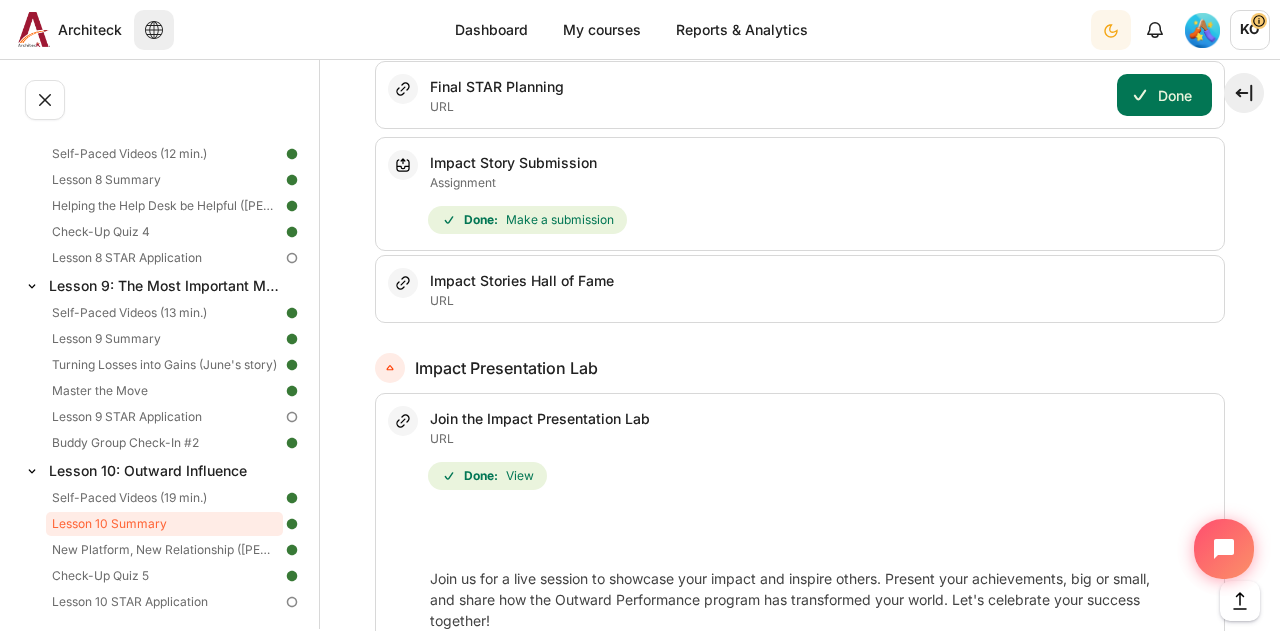 scroll, scrollTop: 13324, scrollLeft: 0, axis: vertical 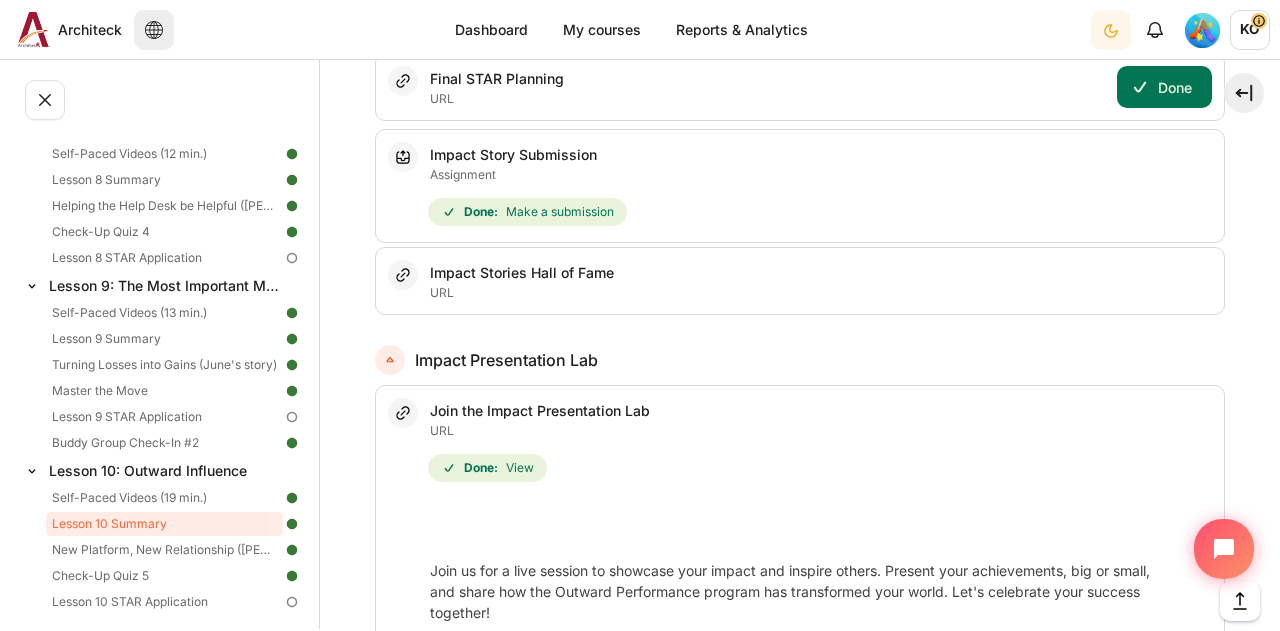 click on "New Platform, New Relationship (Sherene's Story)   Video Time" at bounding box center [628, -1683] 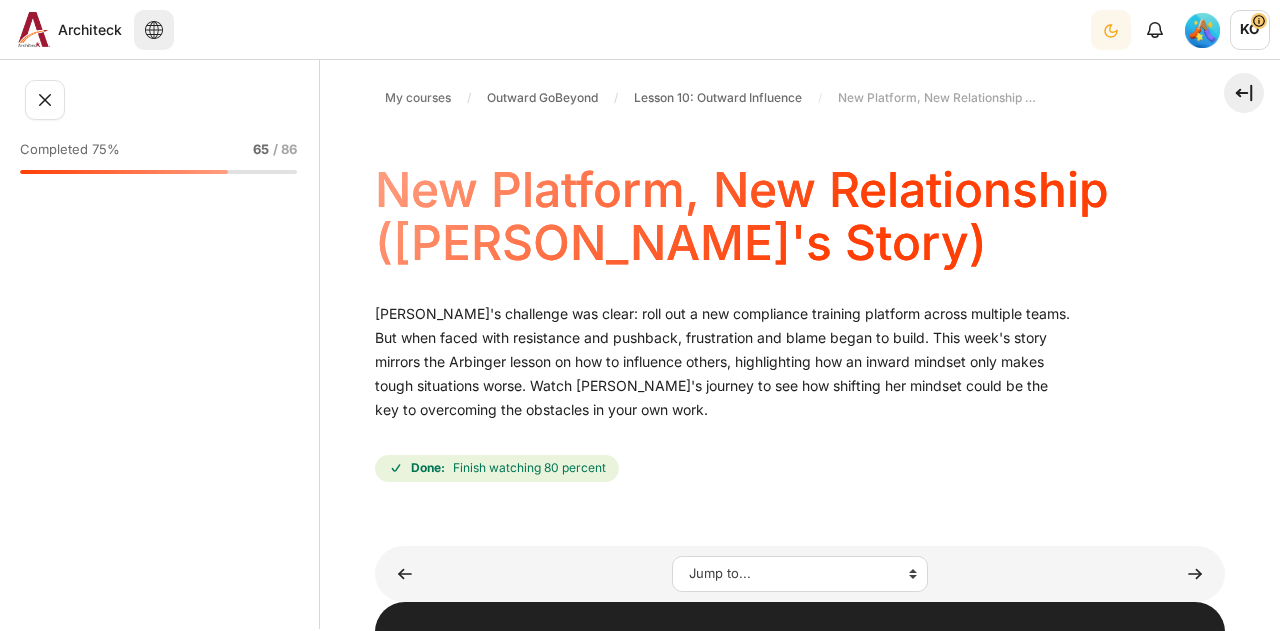 scroll, scrollTop: 0, scrollLeft: 0, axis: both 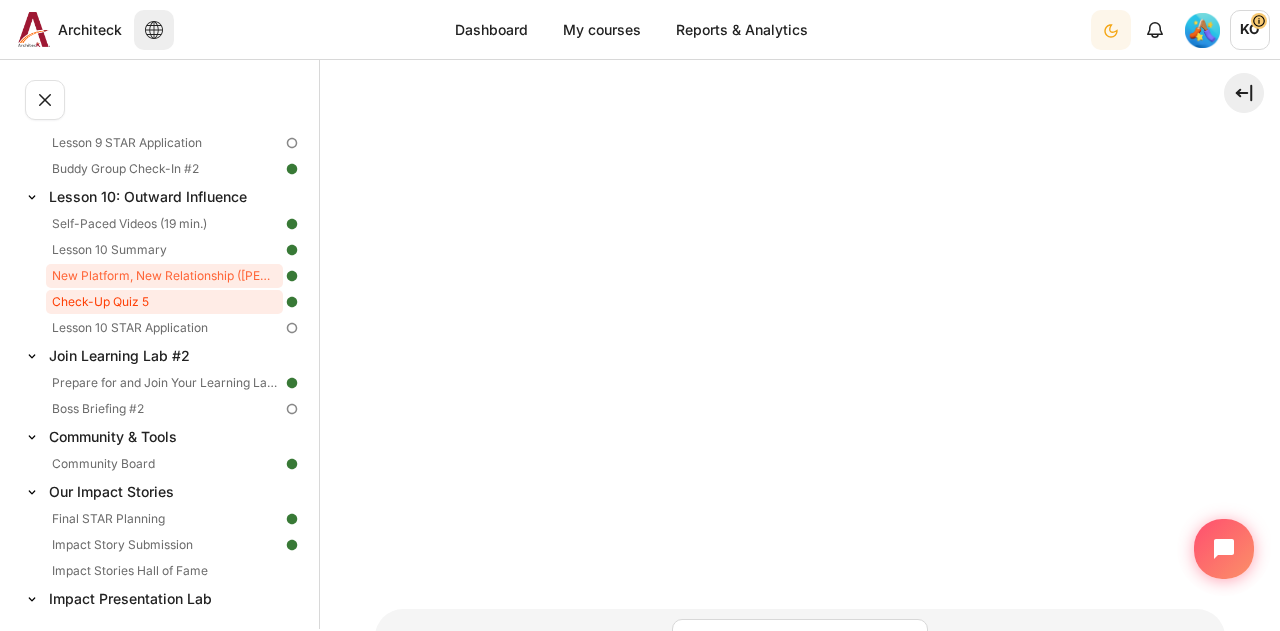 click on "Check-Up Quiz 5" at bounding box center (164, 302) 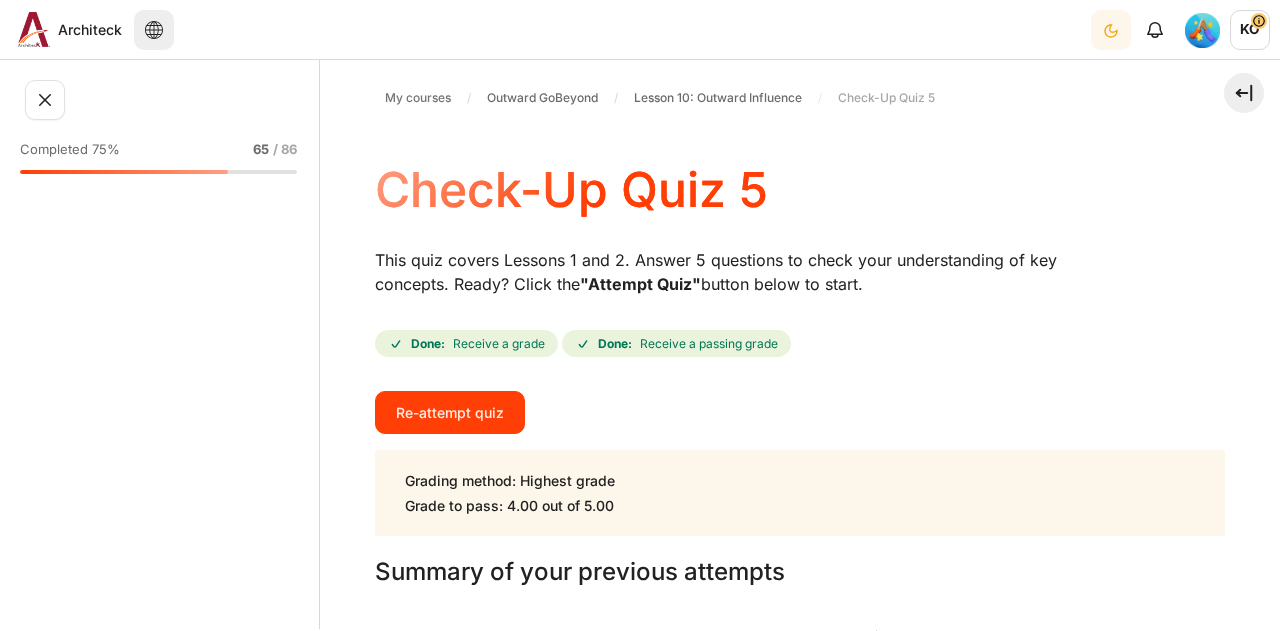 scroll, scrollTop: 0, scrollLeft: 0, axis: both 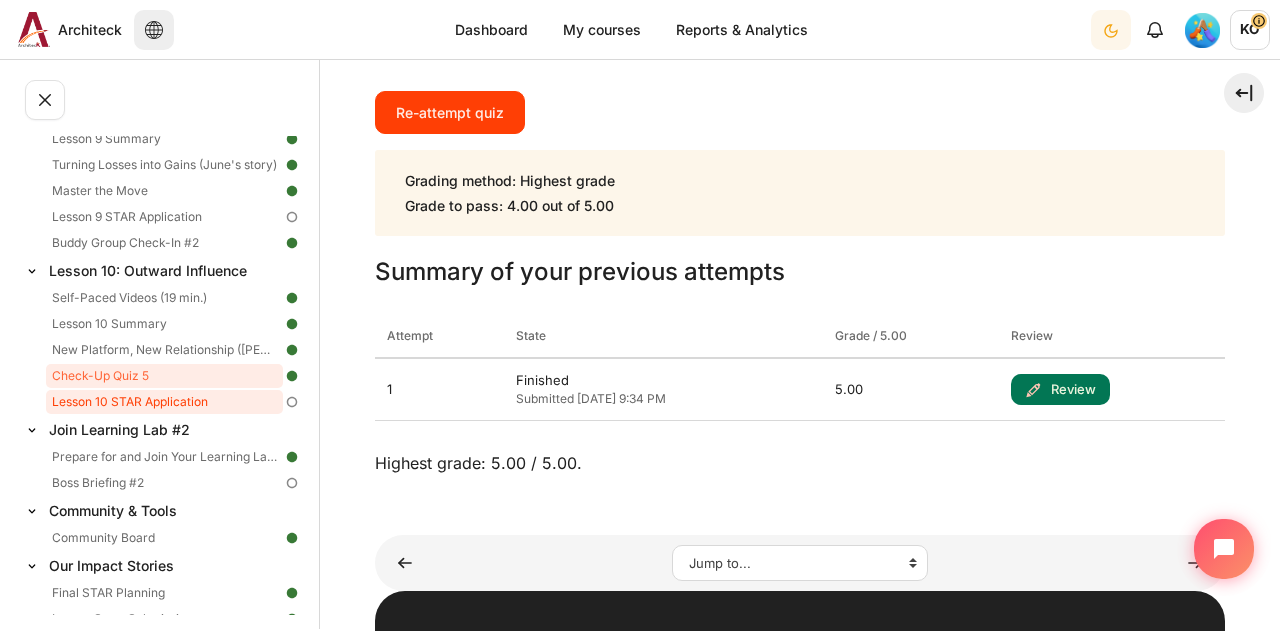 click on "Lesson 10 STAR Application" at bounding box center (164, 402) 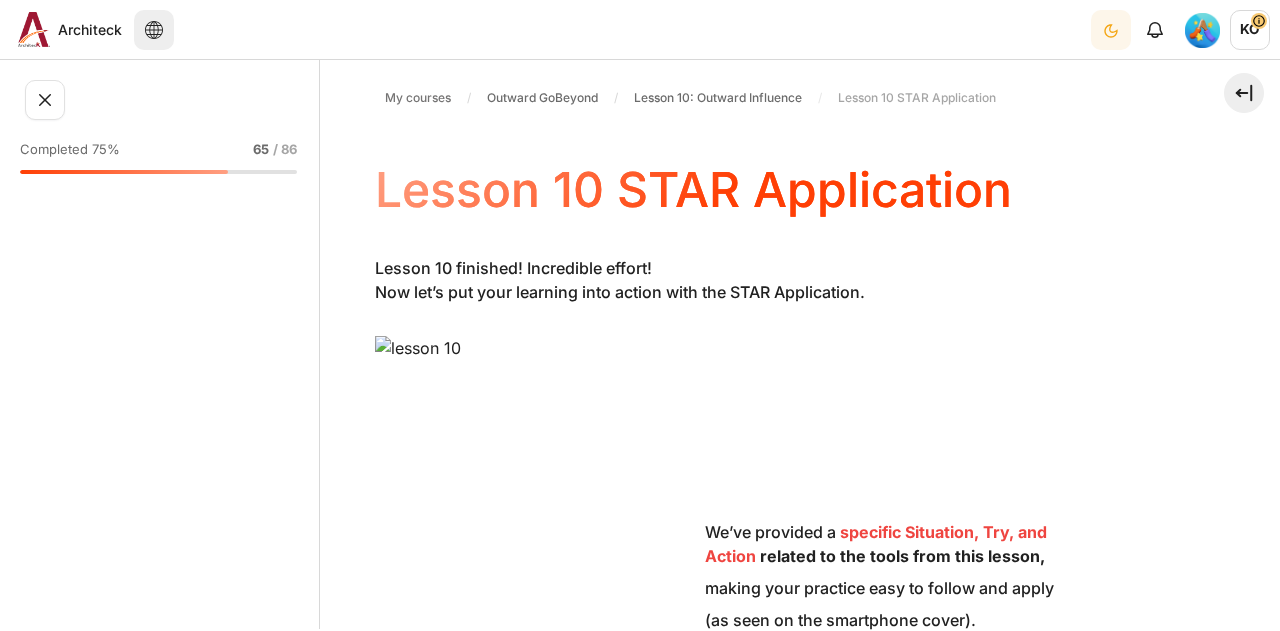 scroll, scrollTop: 0, scrollLeft: 0, axis: both 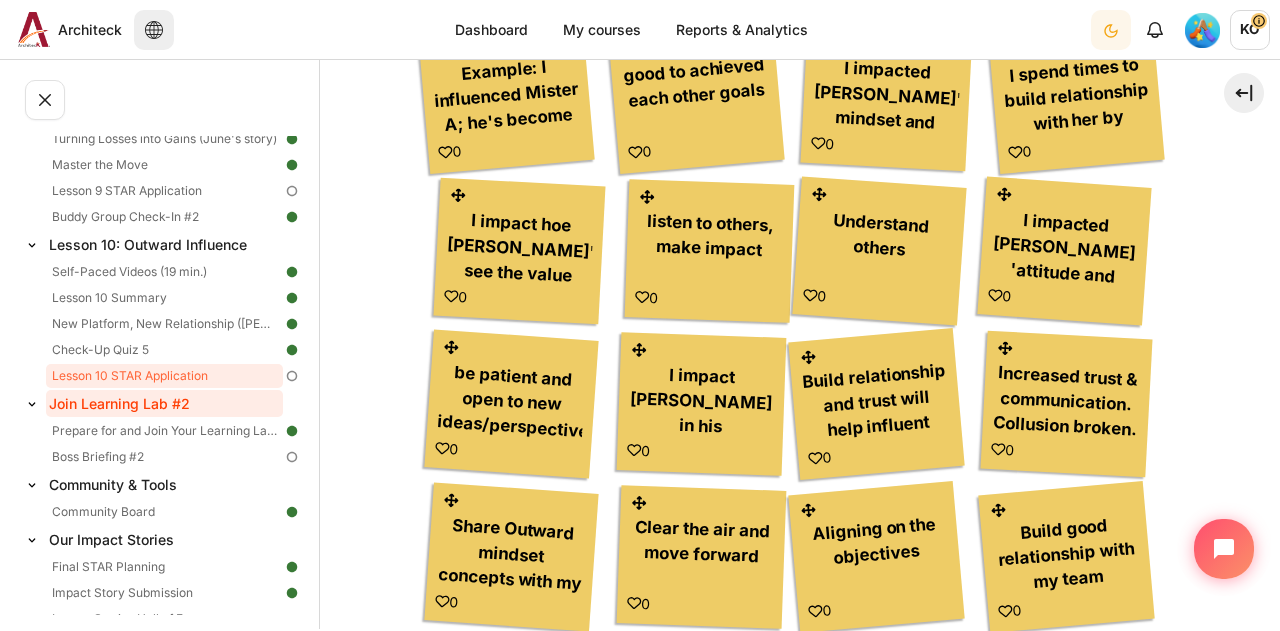 click on "Join Learning Lab #2" at bounding box center (164, 403) 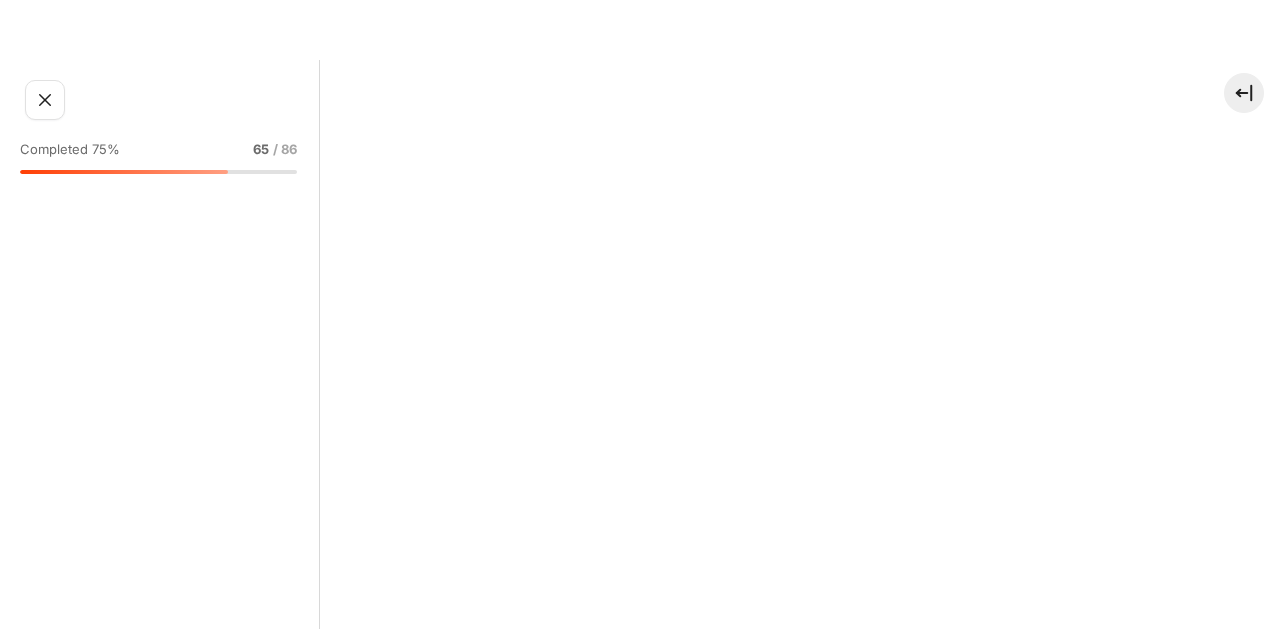 scroll, scrollTop: 0, scrollLeft: 0, axis: both 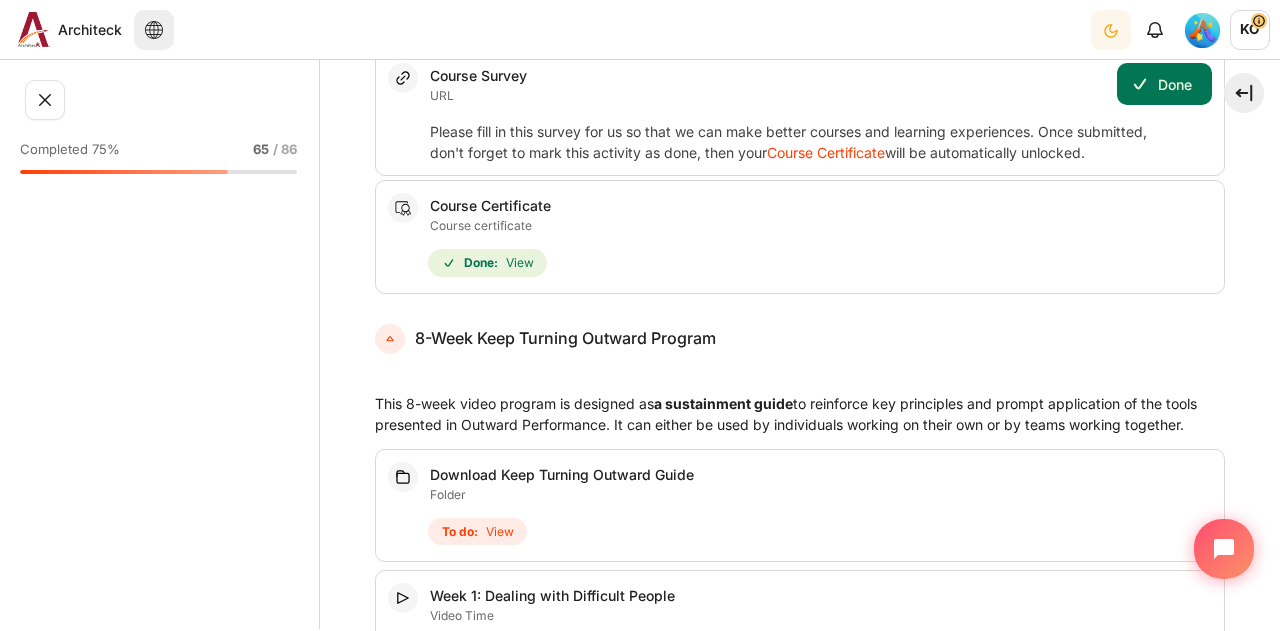 drag, startPoint x: 718, startPoint y: 343, endPoint x: 812, endPoint y: 388, distance: 104.21612 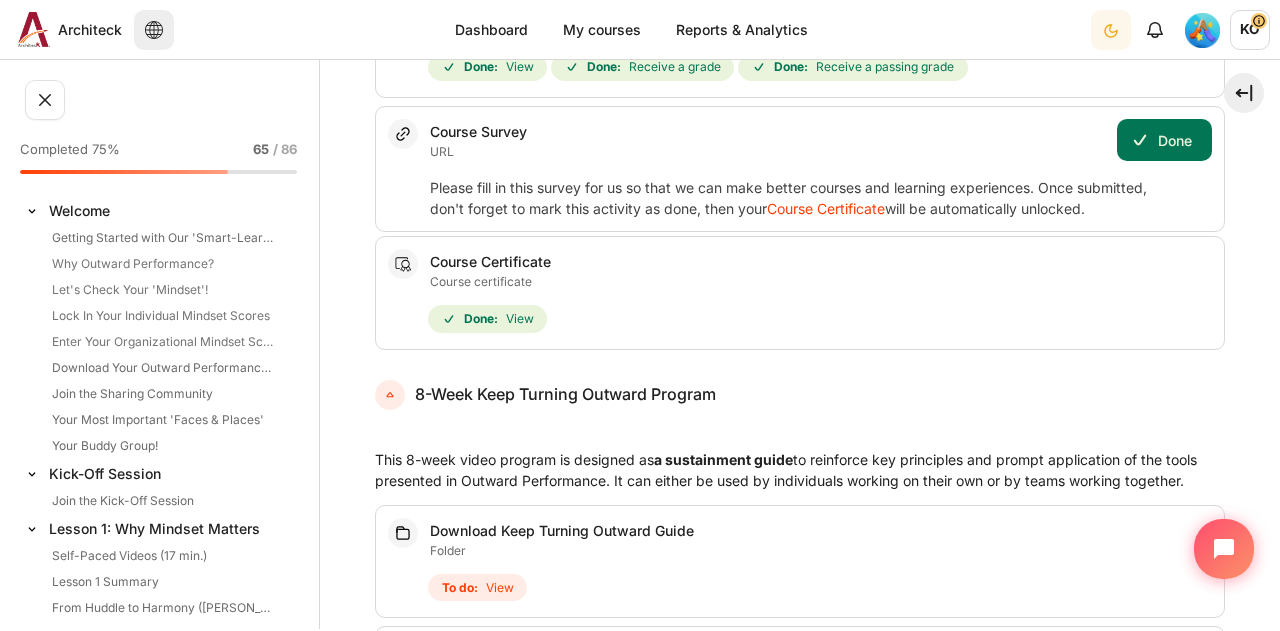scroll, scrollTop: 14434, scrollLeft: 0, axis: vertical 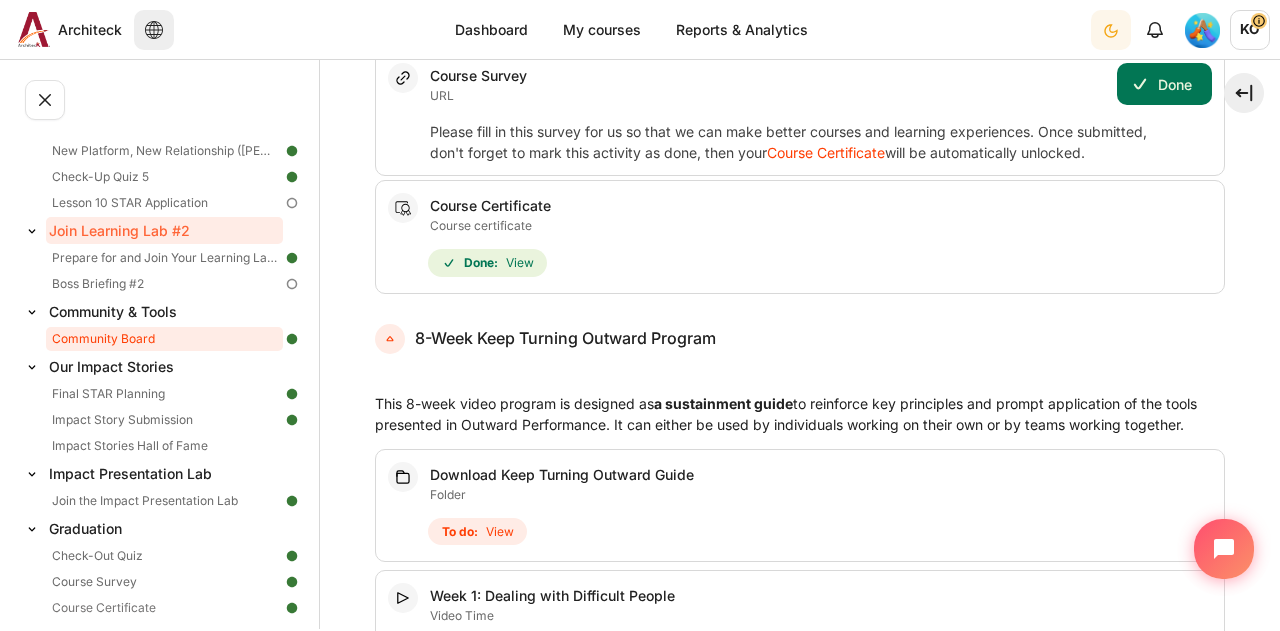 click on "Community Board" at bounding box center [164, 339] 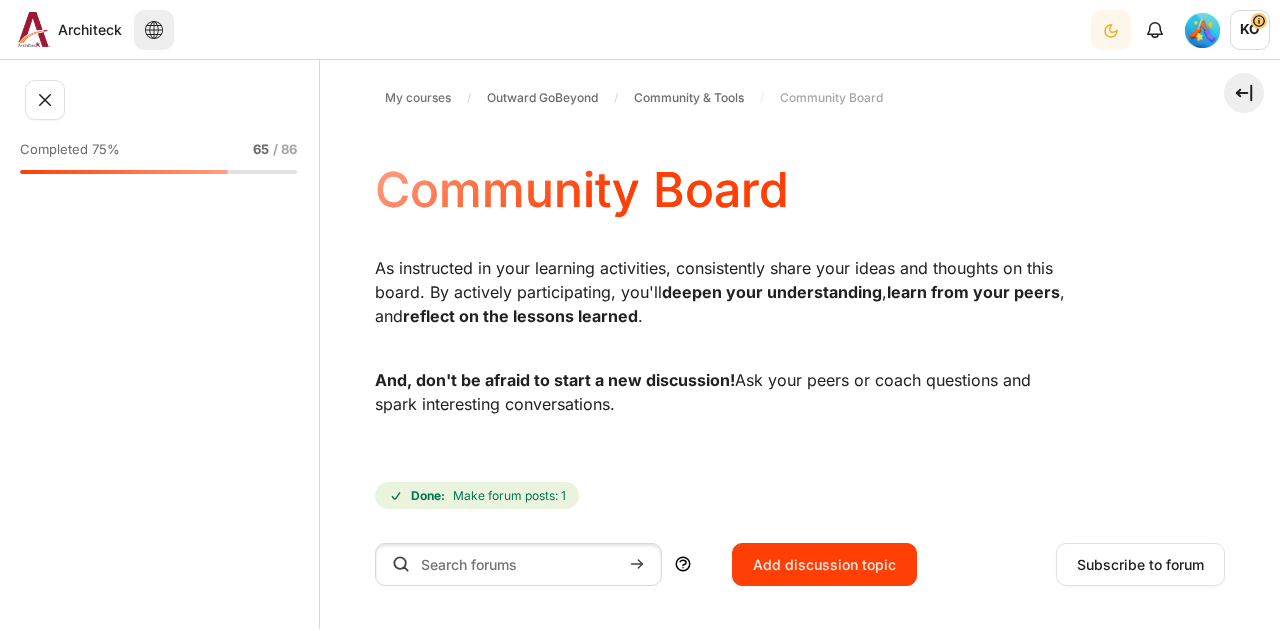 scroll, scrollTop: 0, scrollLeft: 0, axis: both 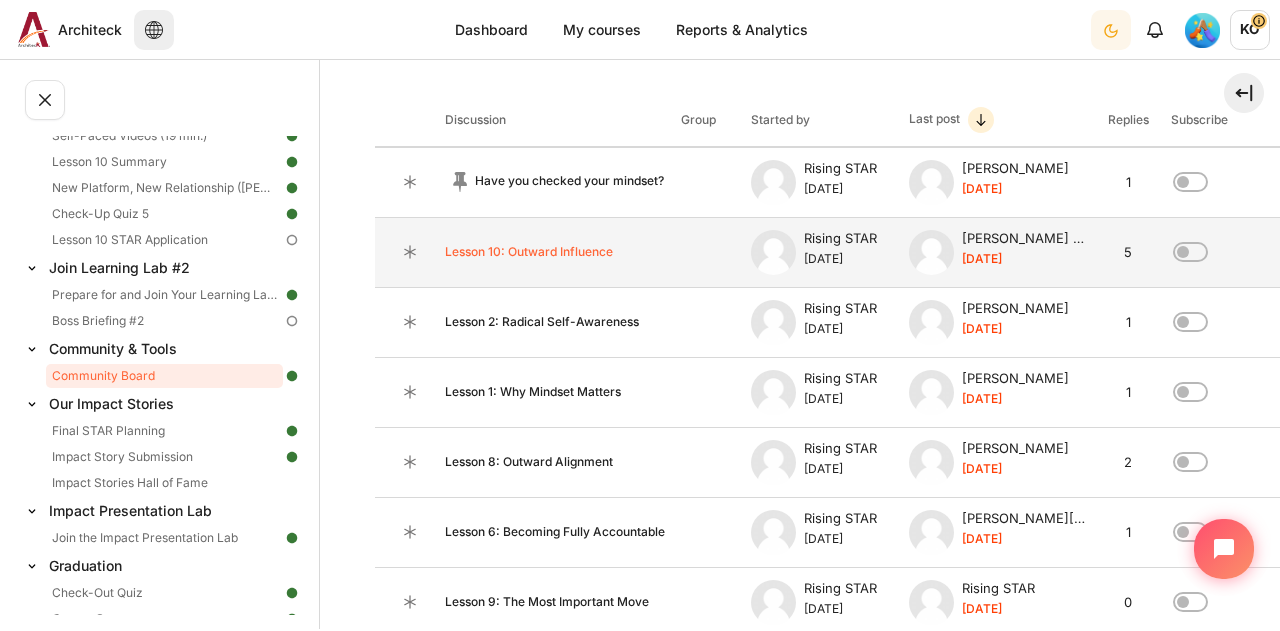 click on "Lesson 10: Outward Influence" at bounding box center (555, 252) 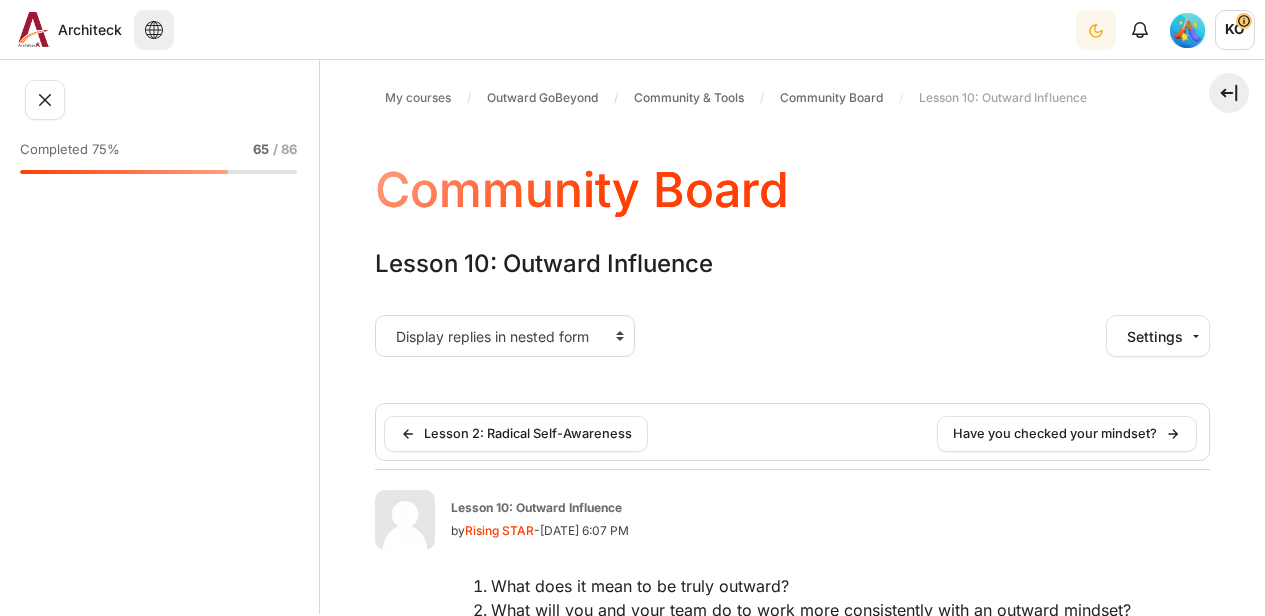 scroll, scrollTop: 0, scrollLeft: 0, axis: both 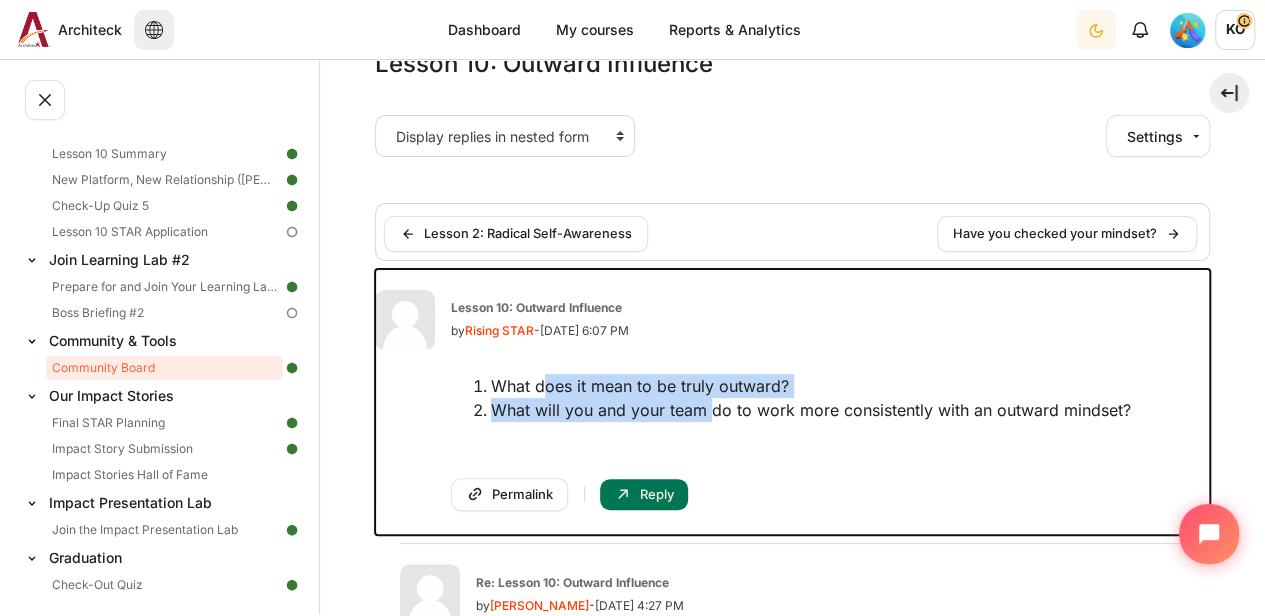 drag, startPoint x: 543, startPoint y: 378, endPoint x: 712, endPoint y: 404, distance: 170.9883 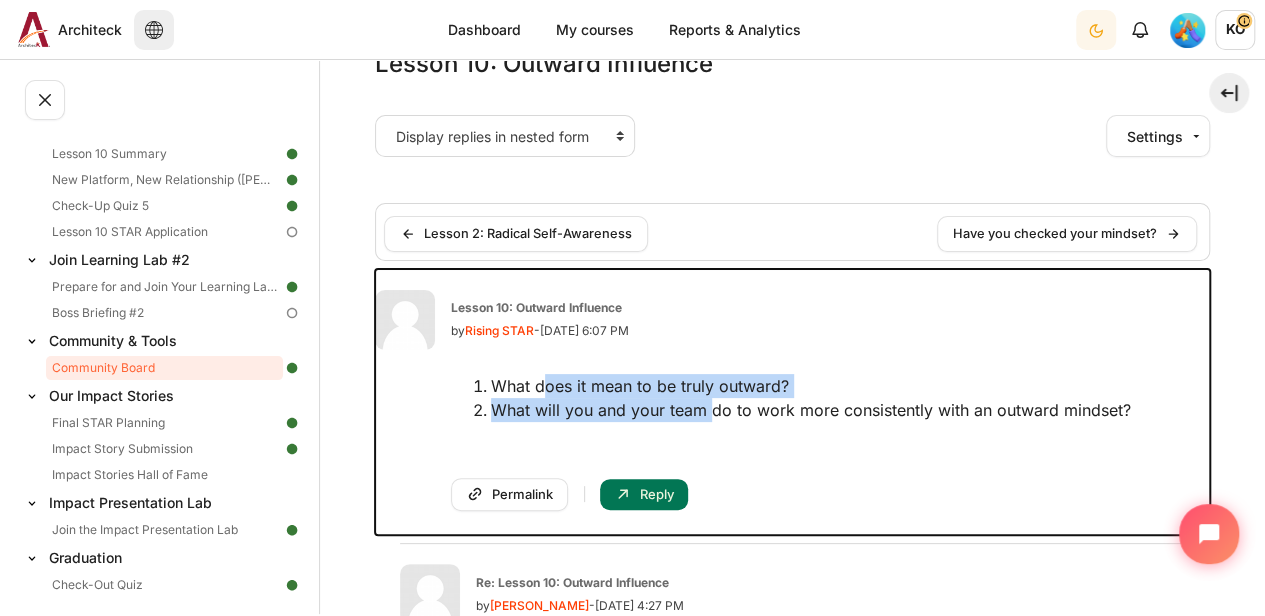 click on "What does it mean to be truly outward?" at bounding box center (850, 386) 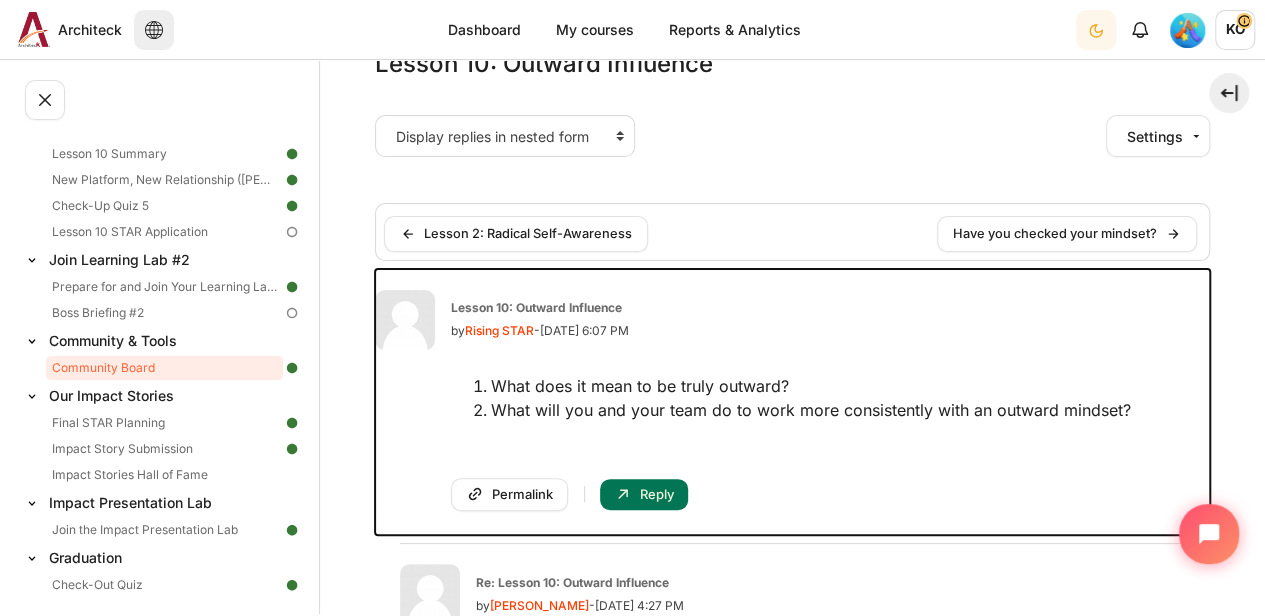 click on "What does it mean to be truly outward?" at bounding box center (850, 386) 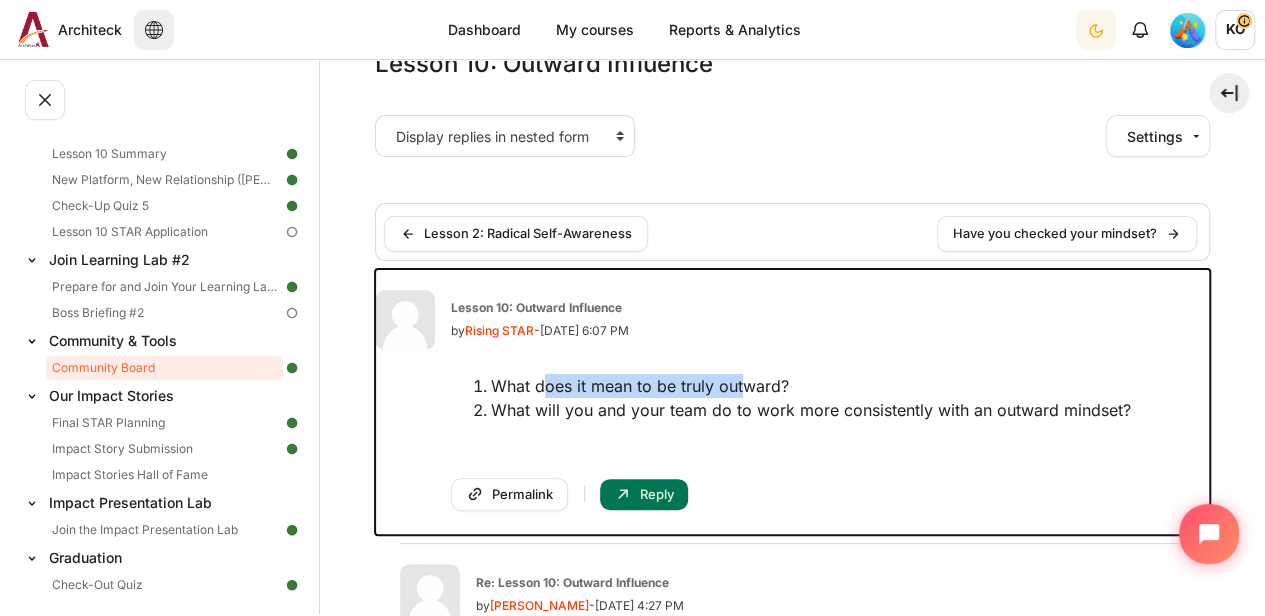 drag, startPoint x: 543, startPoint y: 383, endPoint x: 742, endPoint y: 390, distance: 199.12308 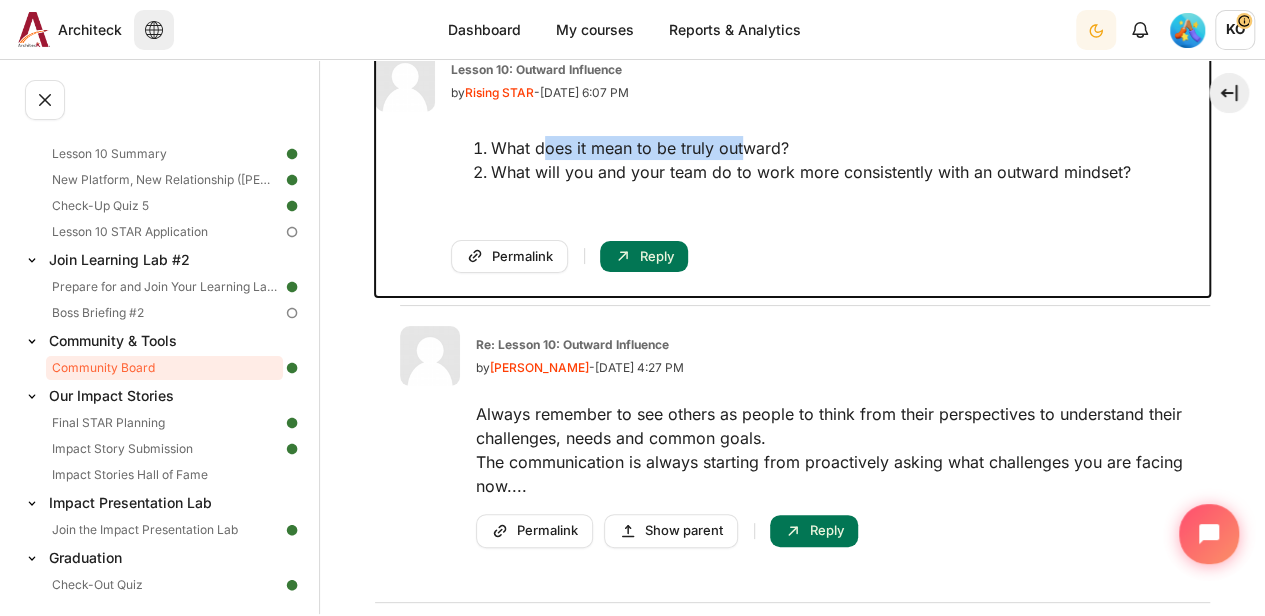 scroll, scrollTop: 500, scrollLeft: 0, axis: vertical 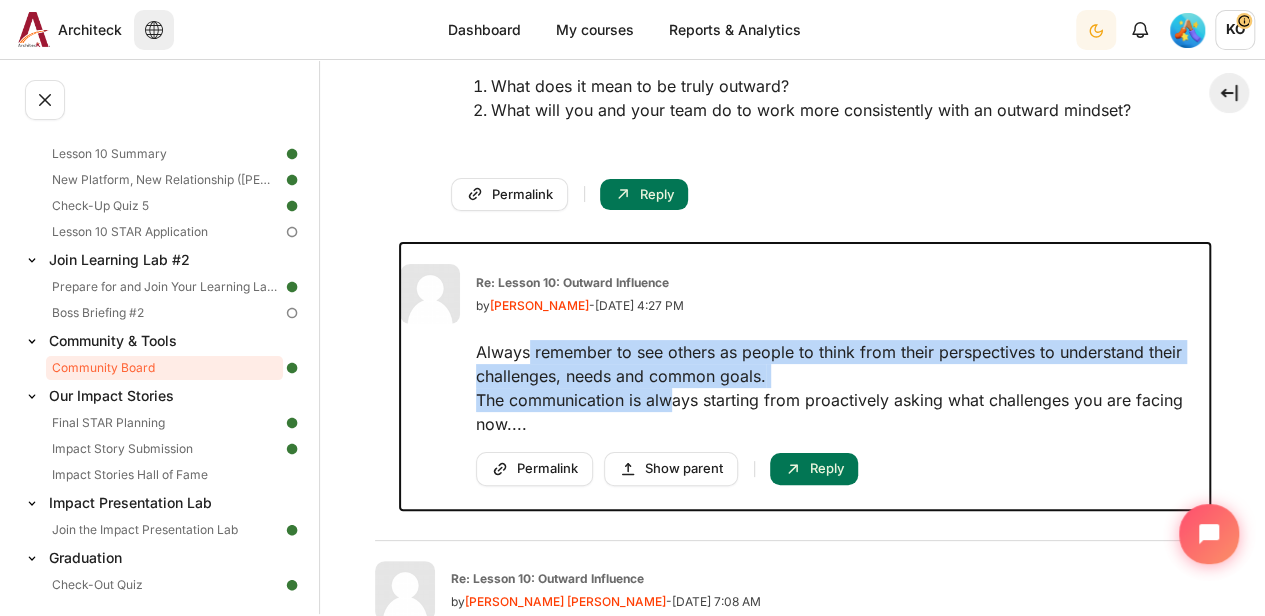 drag, startPoint x: 528, startPoint y: 357, endPoint x: 662, endPoint y: 385, distance: 136.89412 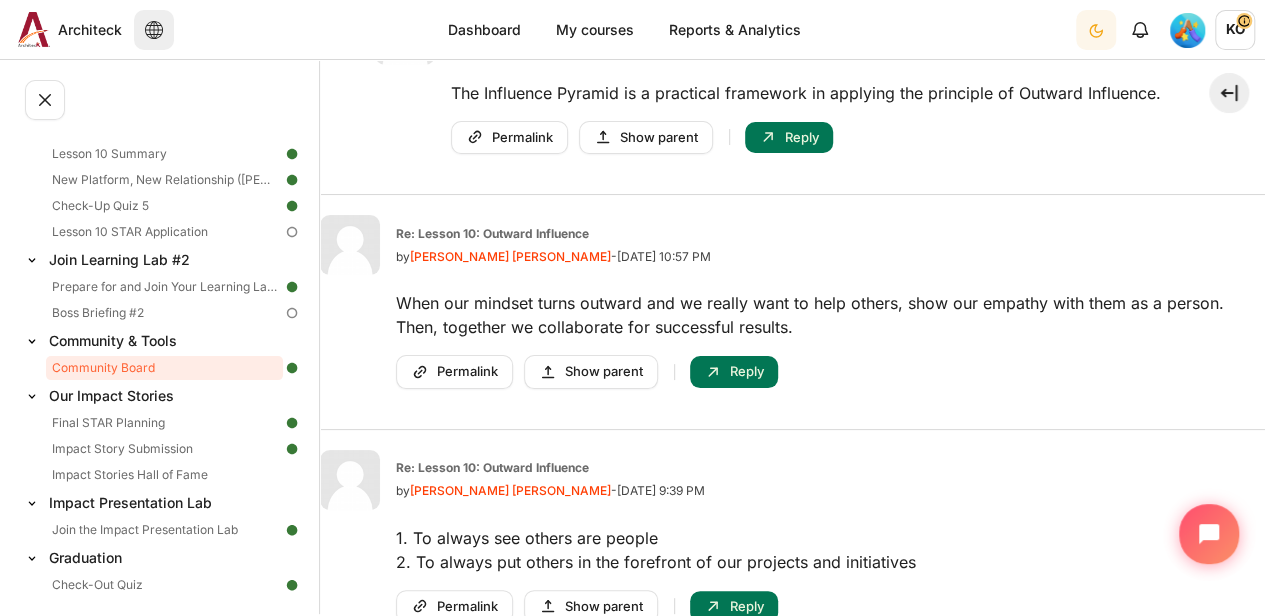 scroll, scrollTop: 1080, scrollLeft: 0, axis: vertical 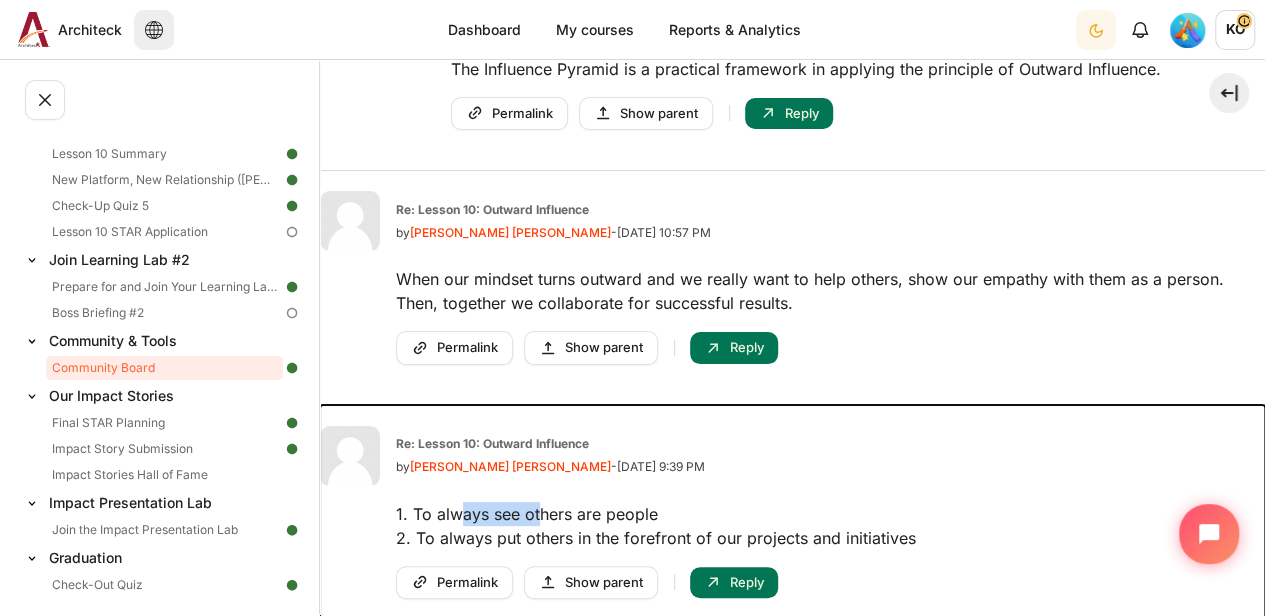 drag, startPoint x: 454, startPoint y: 501, endPoint x: 540, endPoint y: 499, distance: 86.023254 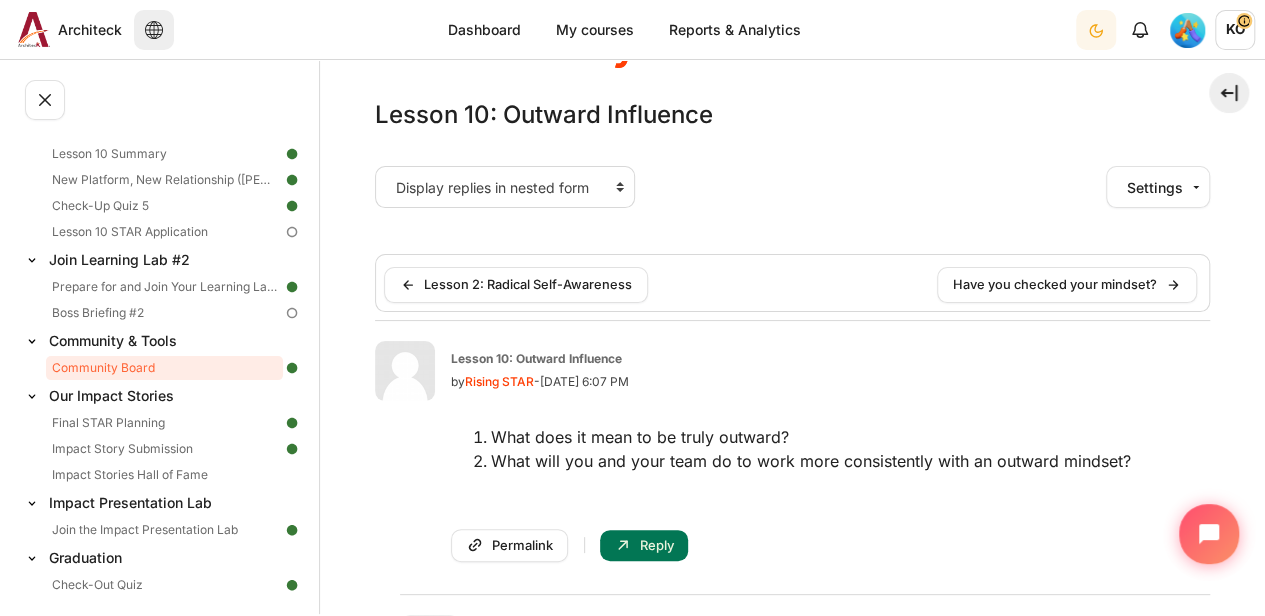 scroll, scrollTop: 180, scrollLeft: 0, axis: vertical 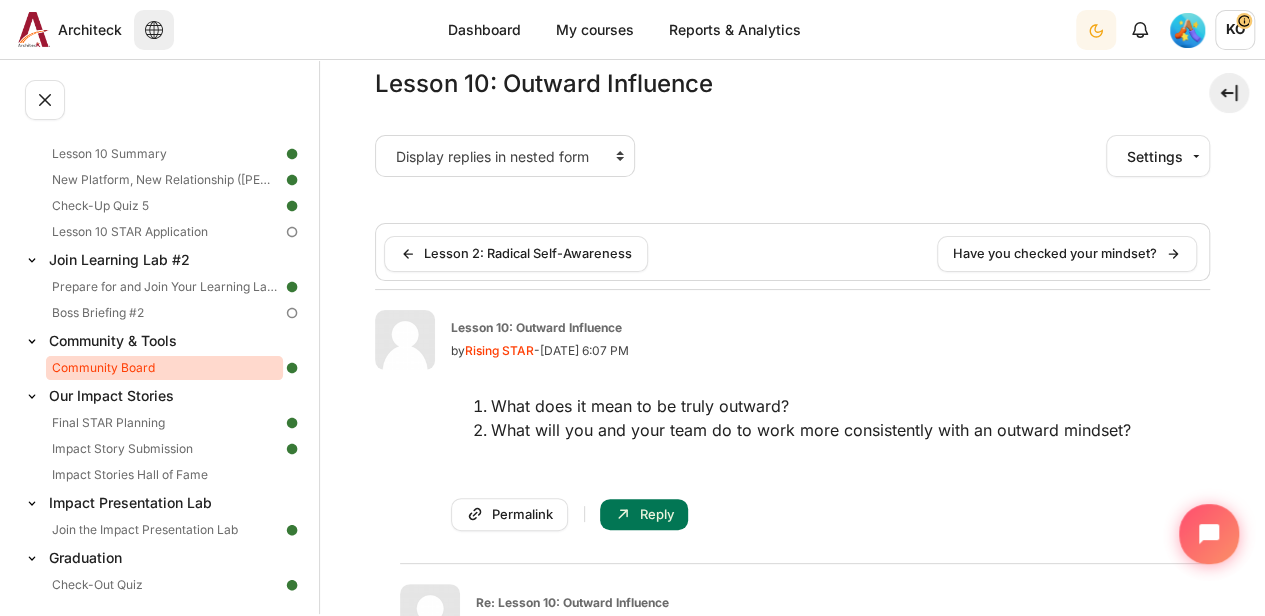 click on "Community Board" at bounding box center (164, 368) 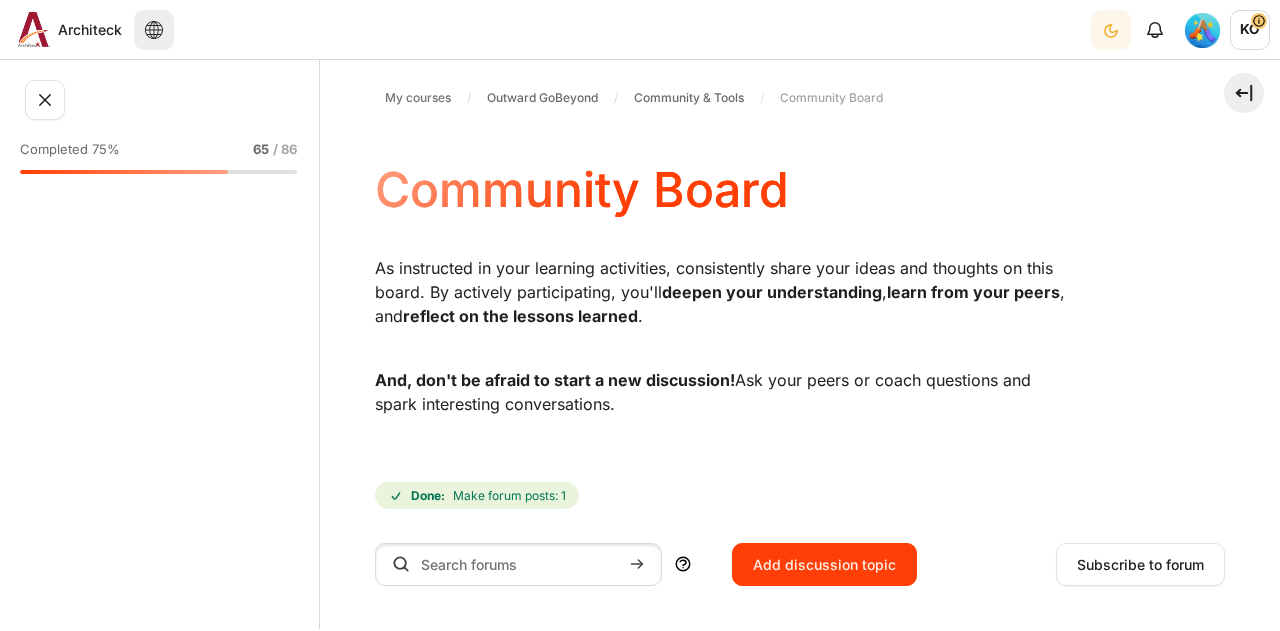 scroll, scrollTop: 0, scrollLeft: 0, axis: both 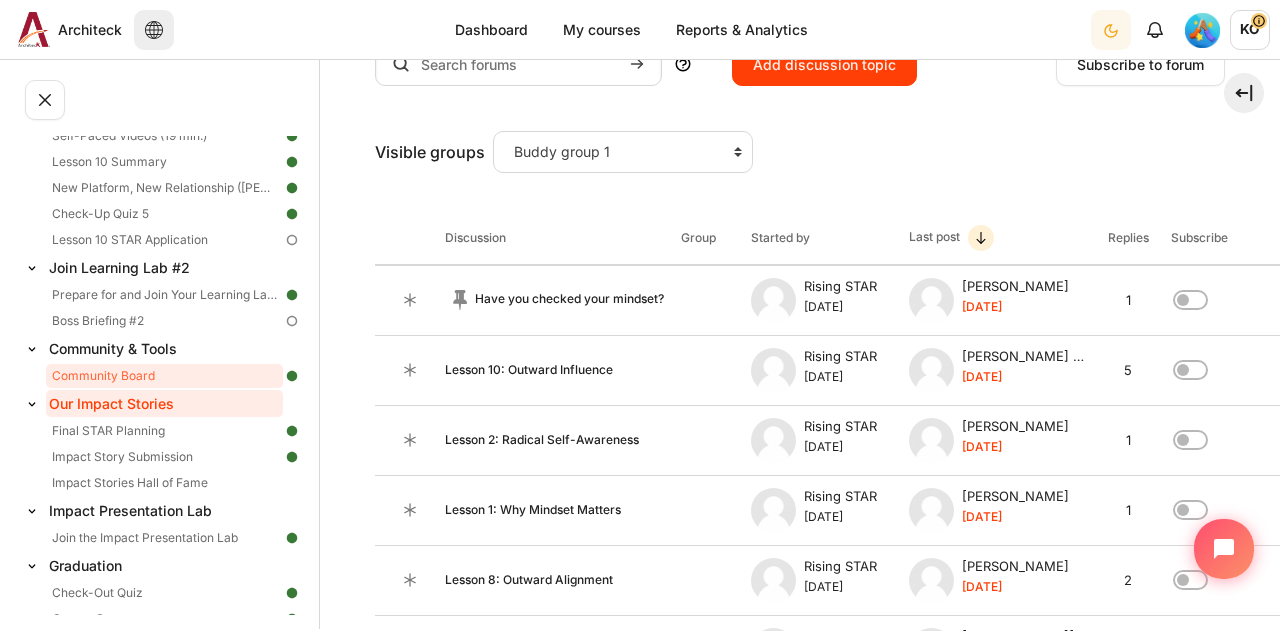 click on "Our Impact Stories" at bounding box center [164, 403] 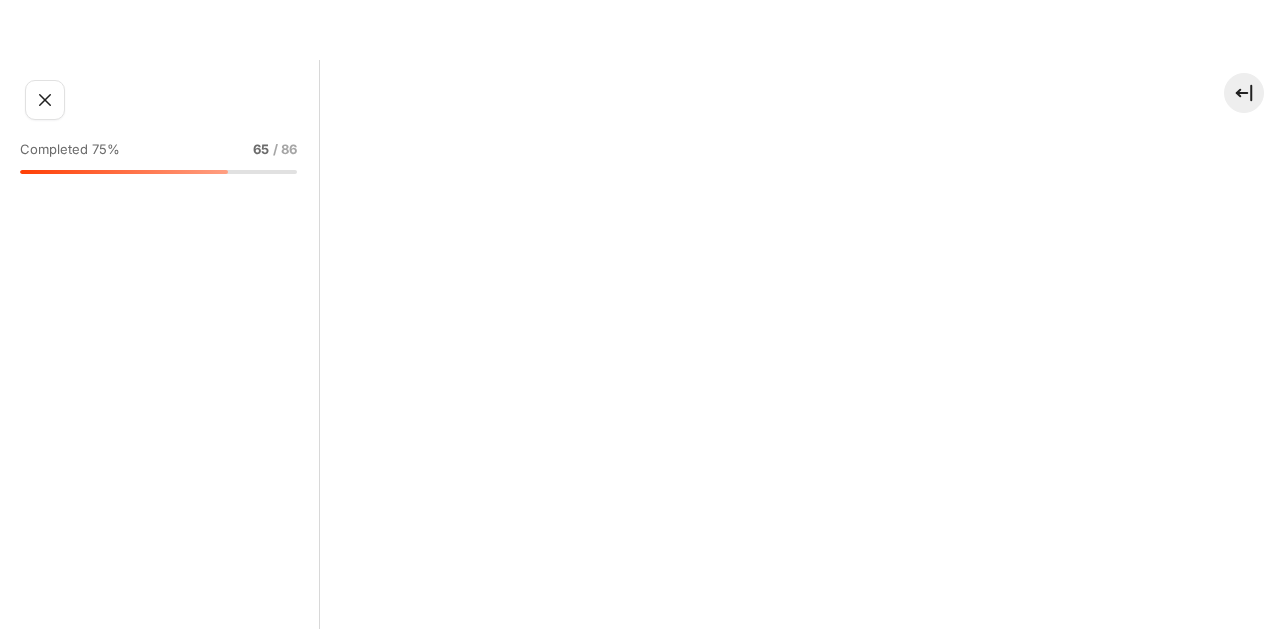 scroll, scrollTop: 0, scrollLeft: 0, axis: both 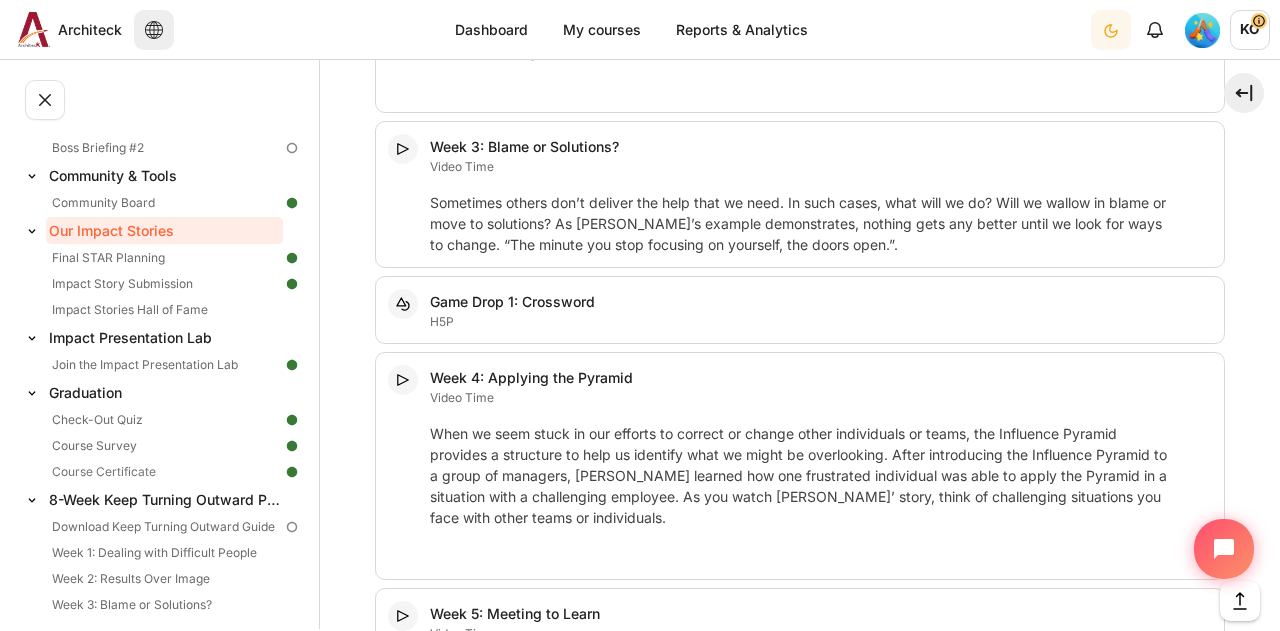 drag, startPoint x: 461, startPoint y: 321, endPoint x: 606, endPoint y: 320, distance: 145.00345 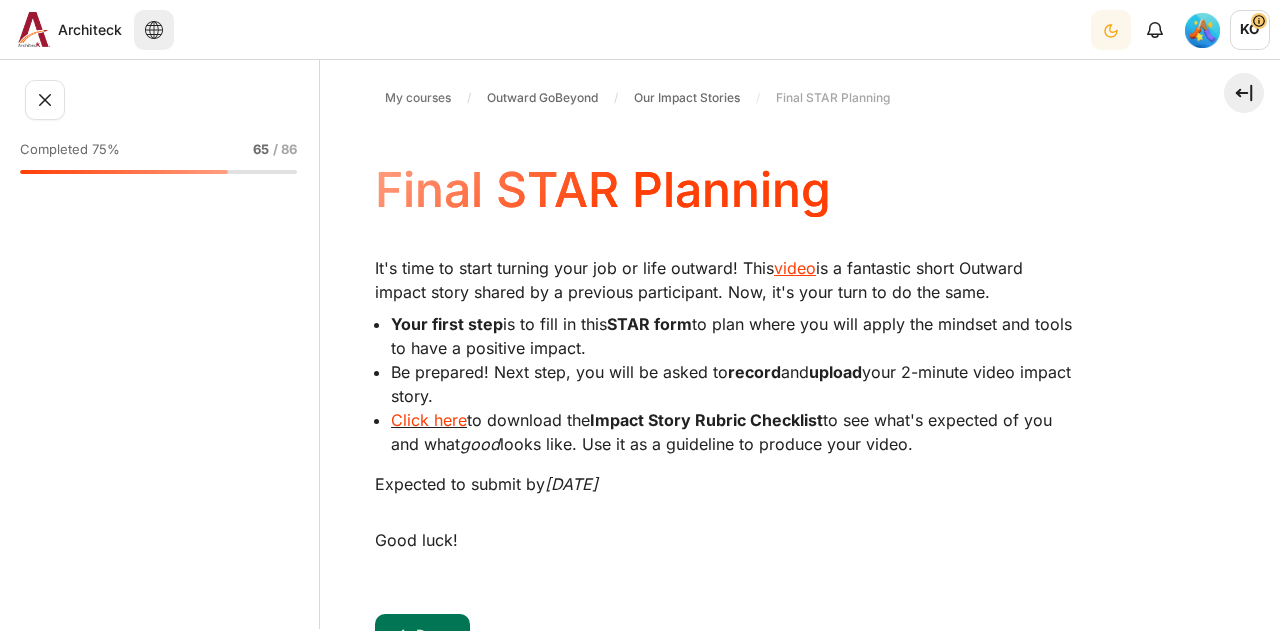 scroll, scrollTop: 0, scrollLeft: 0, axis: both 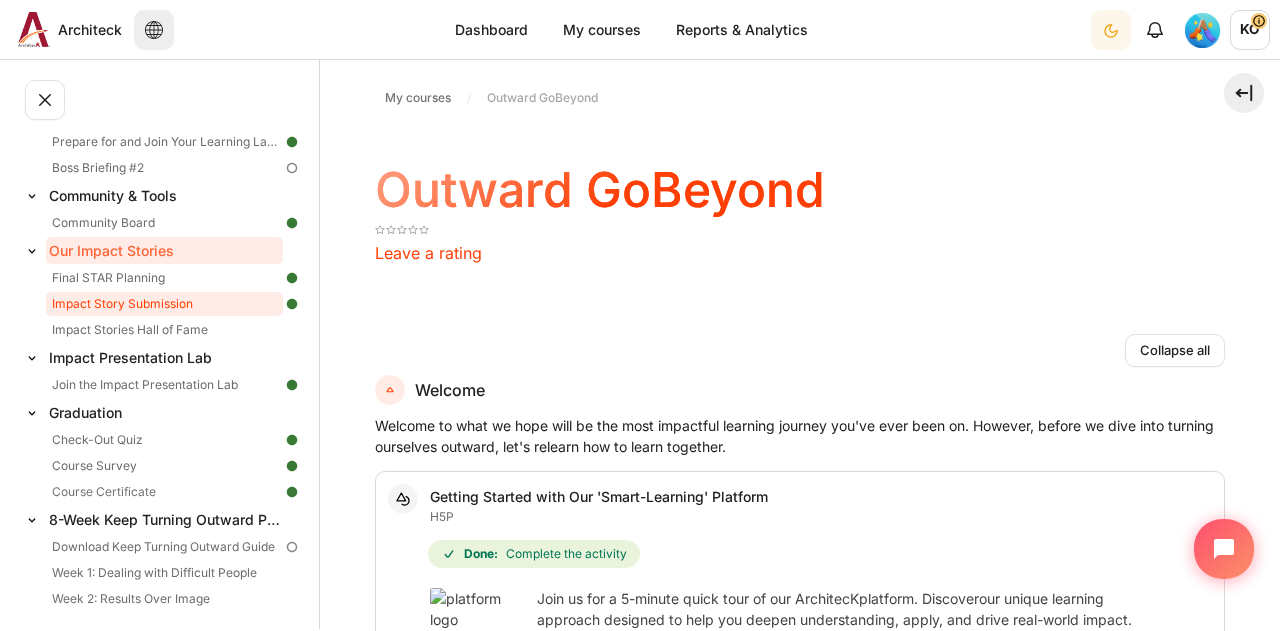 click on "Impact Story Submission" at bounding box center [164, 304] 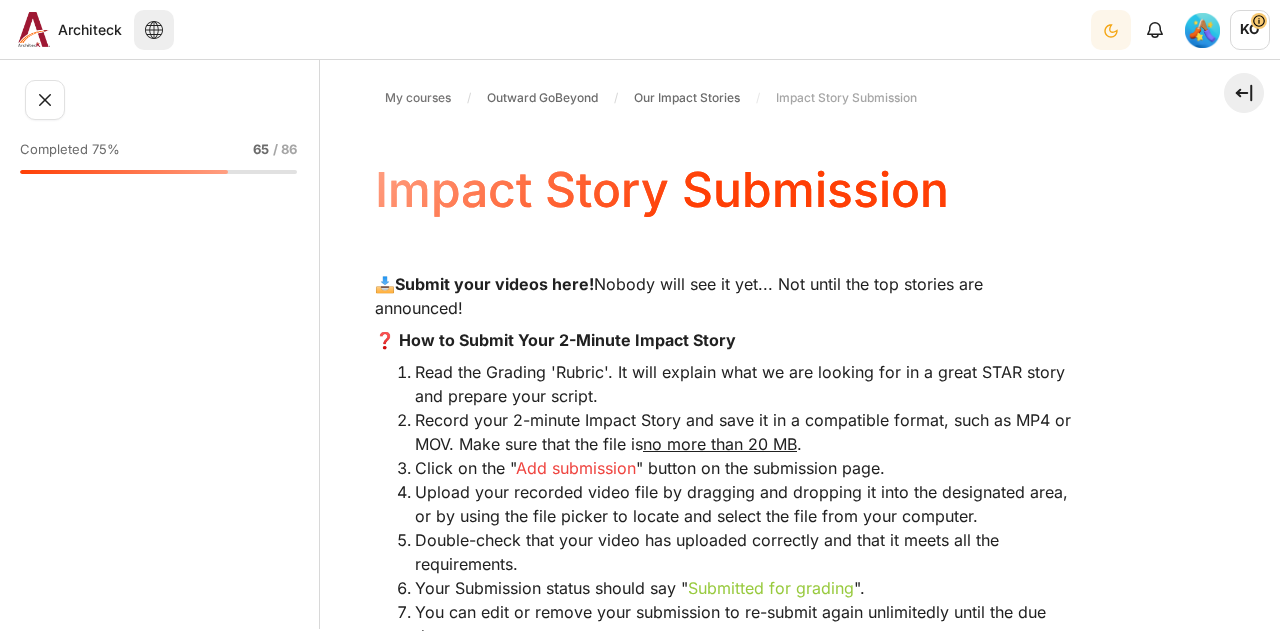 scroll, scrollTop: 0, scrollLeft: 0, axis: both 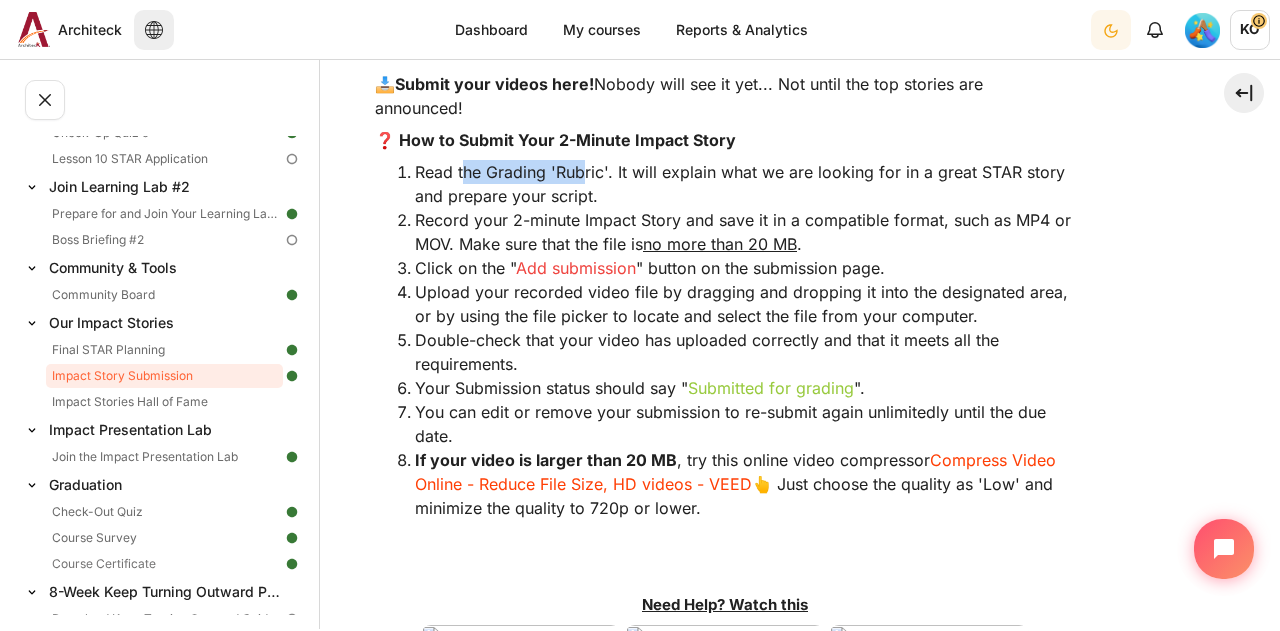drag, startPoint x: 461, startPoint y: 168, endPoint x: 586, endPoint y: 164, distance: 125.06398 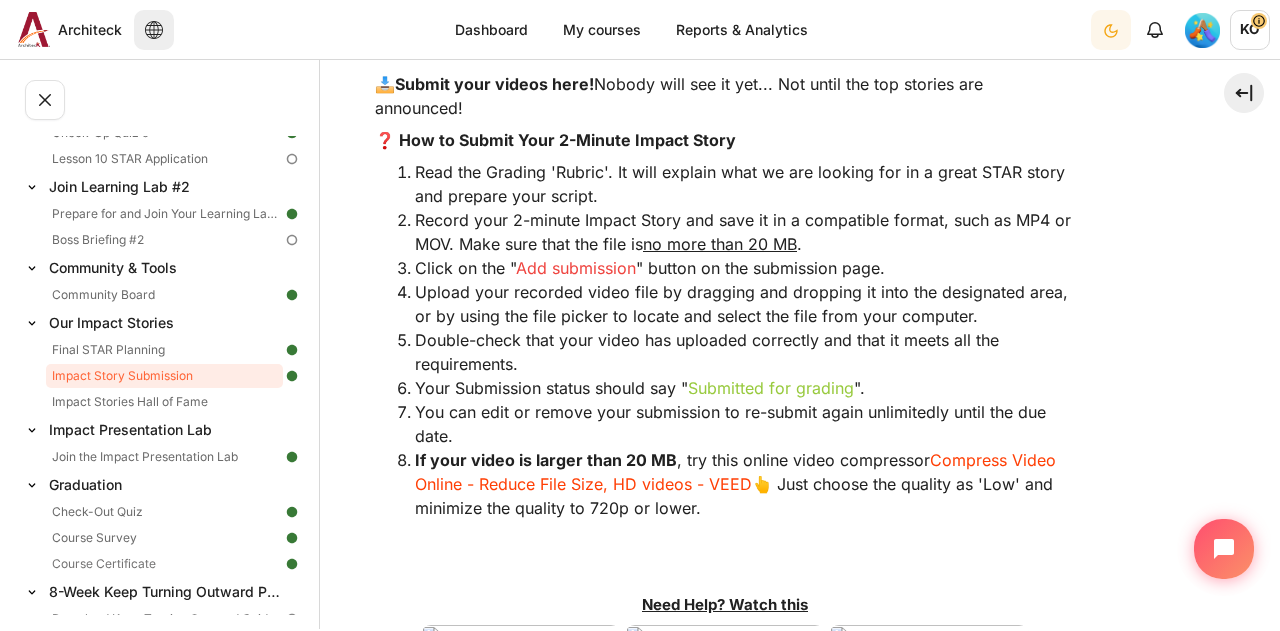 click on "Read the Grading 'Rubric'. It will explain what we are looking for in a great STAR story and prepare your script." at bounding box center [745, 184] 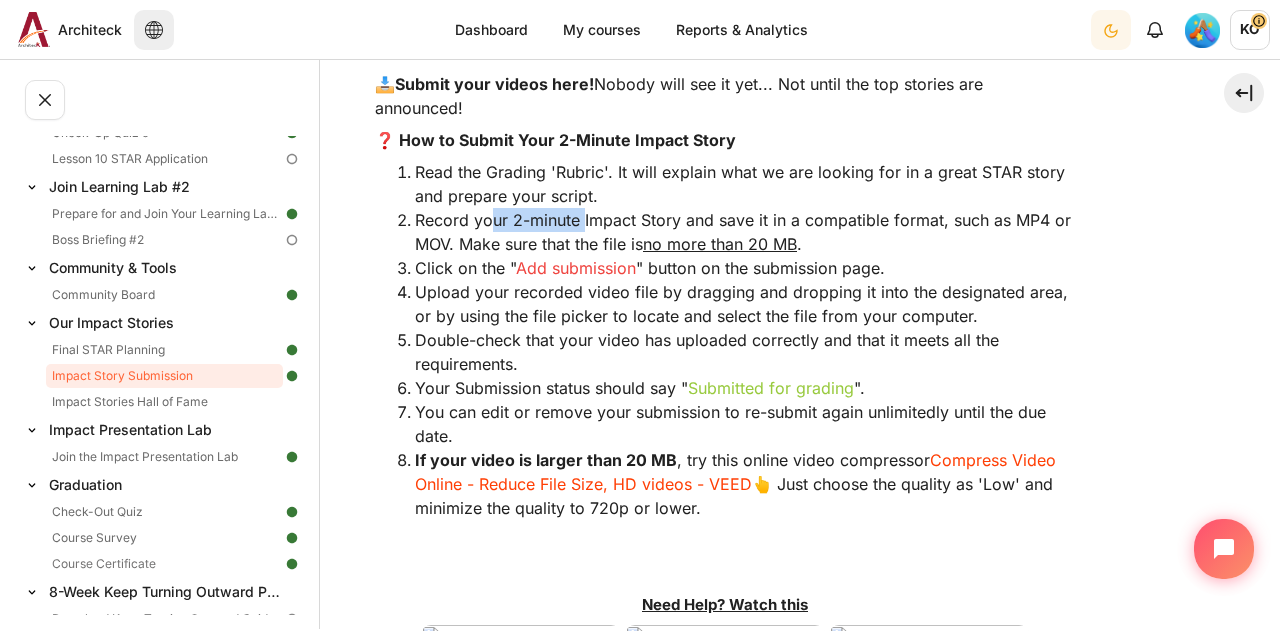 drag, startPoint x: 496, startPoint y: 217, endPoint x: 584, endPoint y: 217, distance: 88 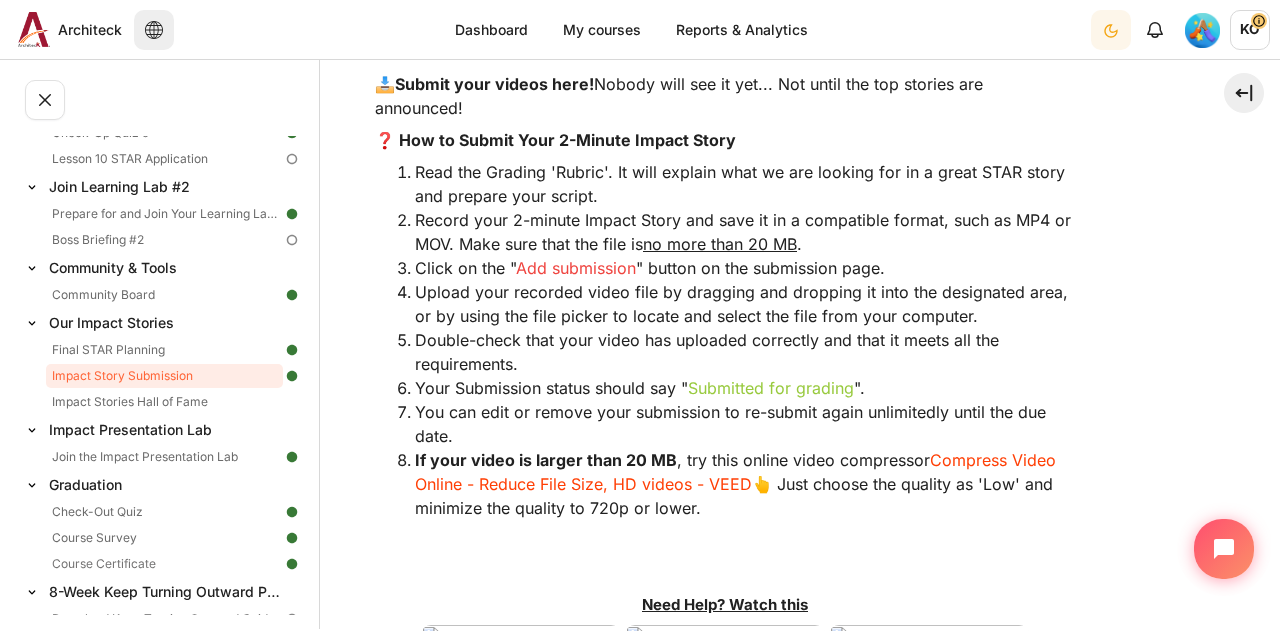 click on "Record your 2-minute Impact Story and save it in a compatible format, such as MP4 or MOV. Make sure that the file is  no more than 20 MB ." at bounding box center (745, 232) 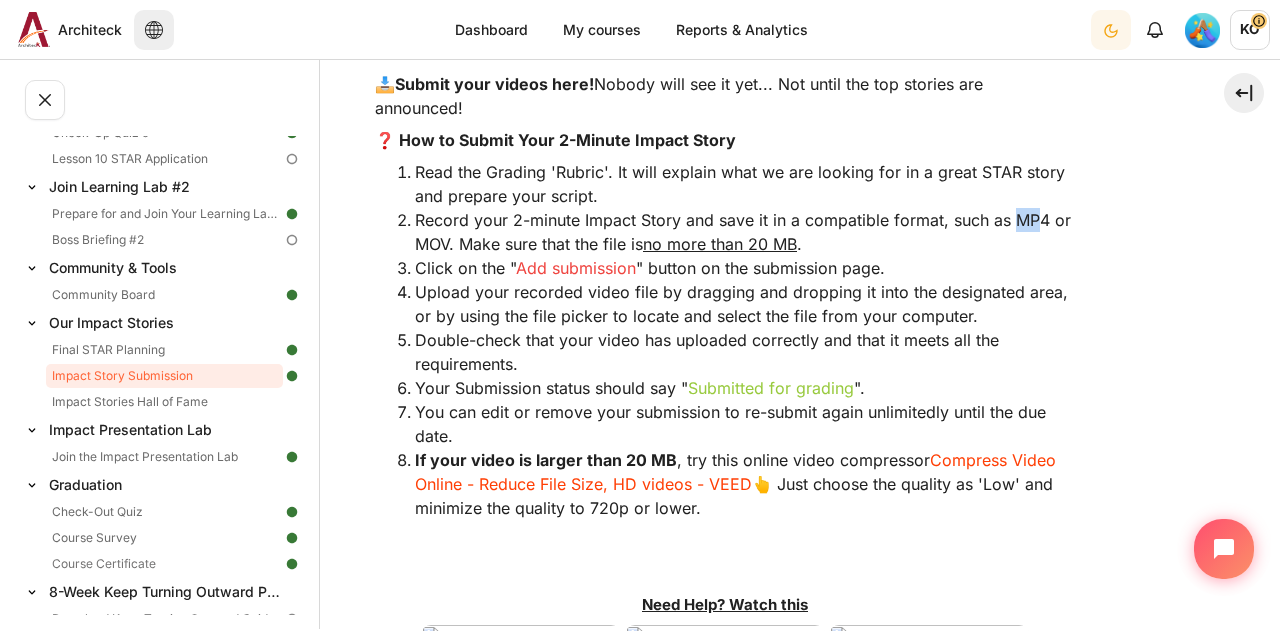 drag, startPoint x: 1016, startPoint y: 223, endPoint x: 1040, endPoint y: 229, distance: 24.738634 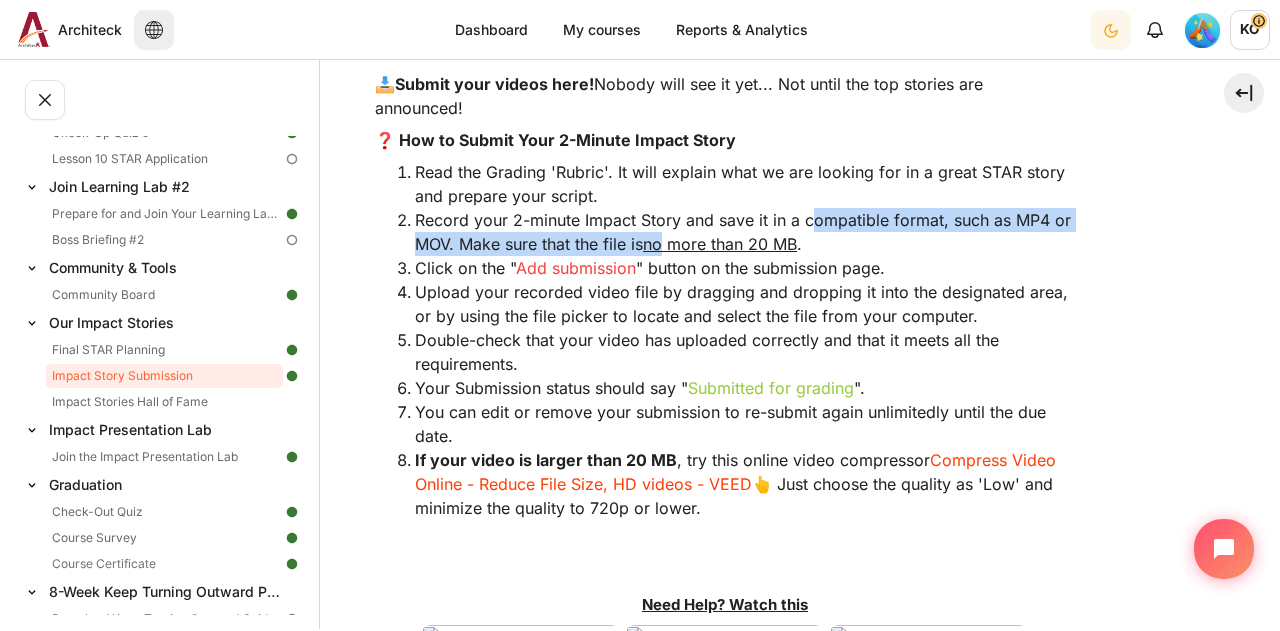 drag, startPoint x: 690, startPoint y: 244, endPoint x: 810, endPoint y: 231, distance: 120.70211 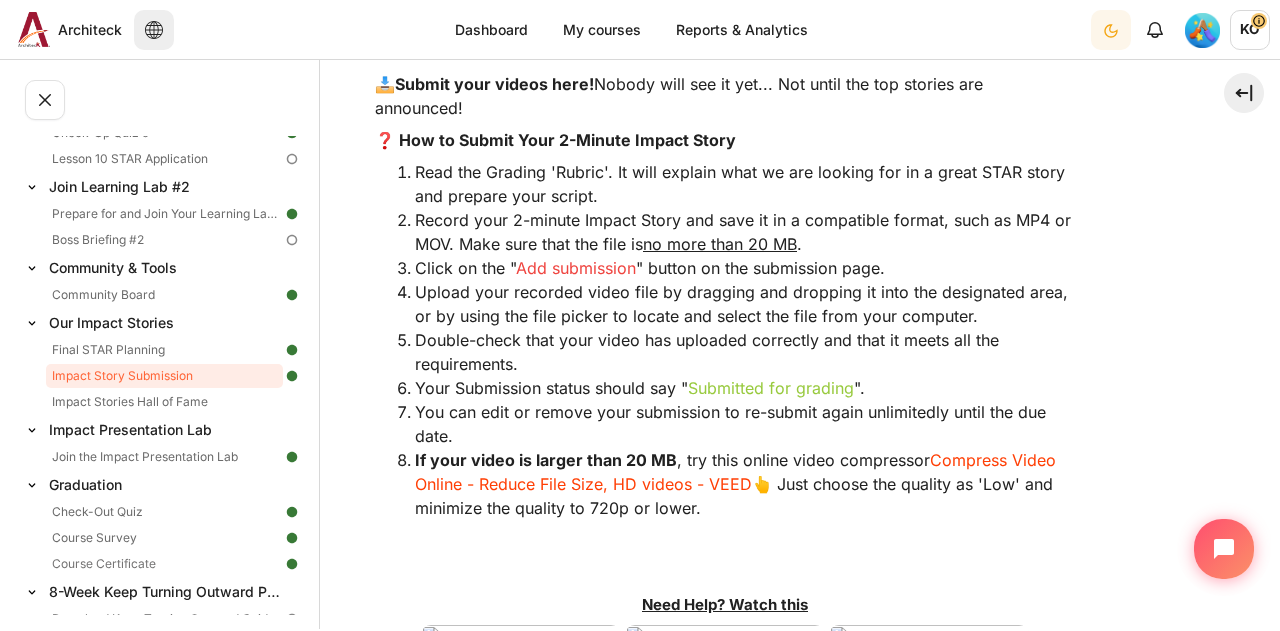 click on "Record your 2-minute Impact Story and save it in a compatible format, such as MP4 or MOV. Make sure that the file is  no more than 20 MB ." at bounding box center (745, 232) 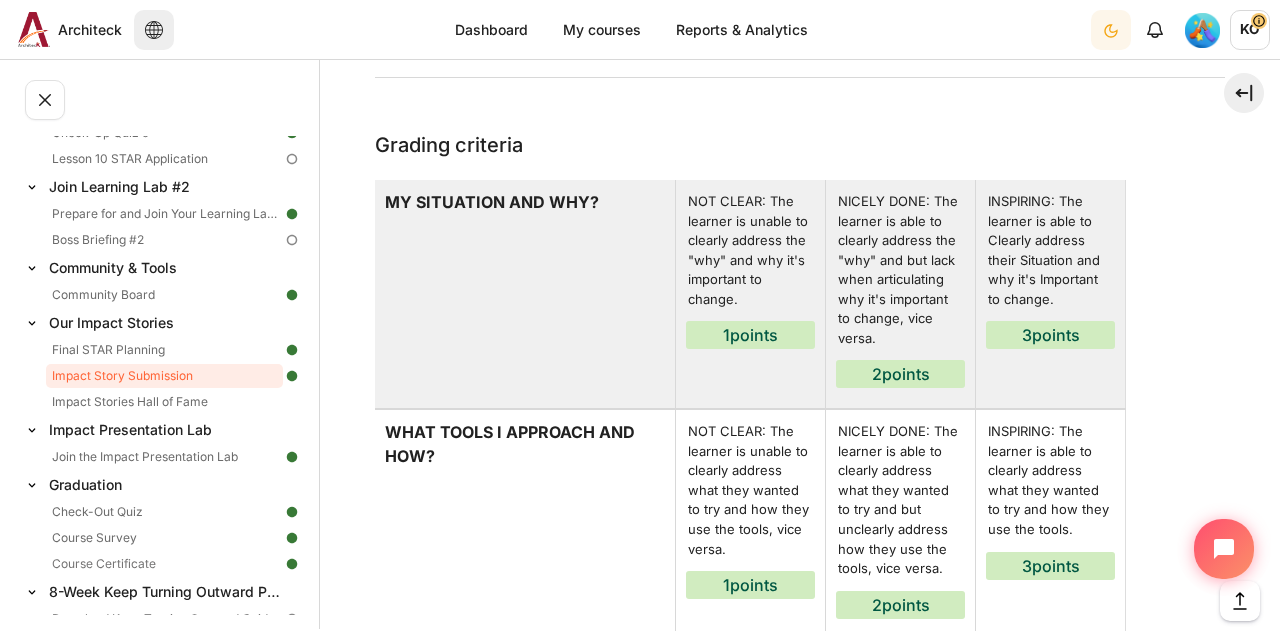 scroll, scrollTop: 1600, scrollLeft: 0, axis: vertical 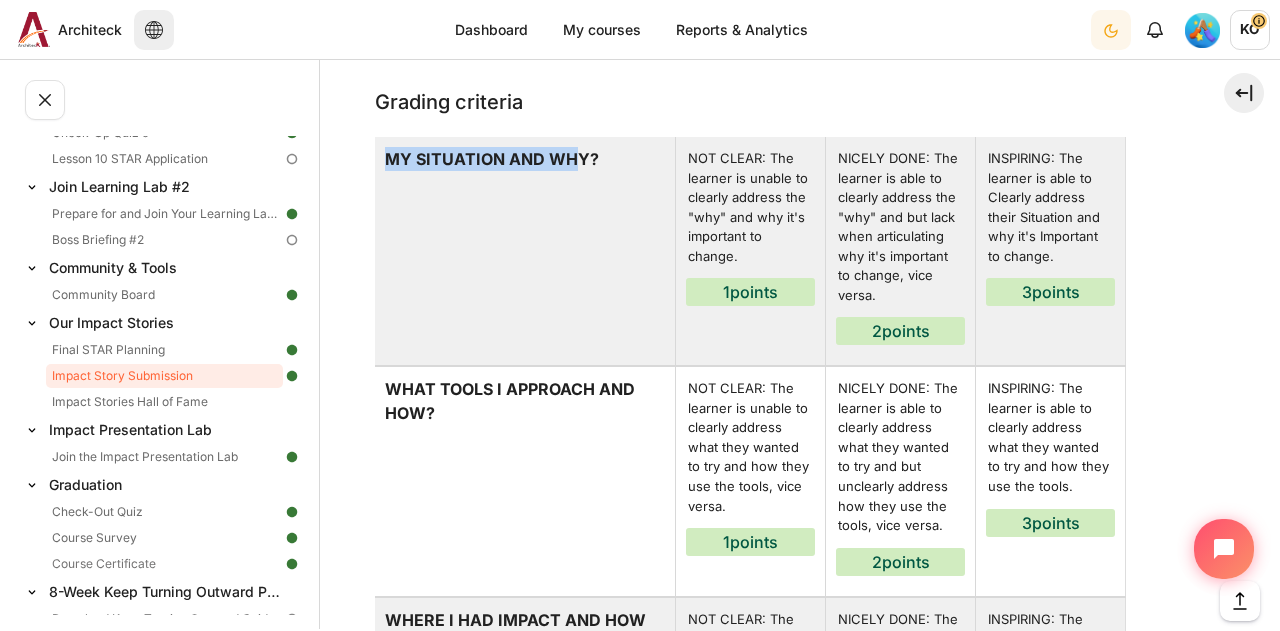 drag, startPoint x: 392, startPoint y: 148, endPoint x: 574, endPoint y: 161, distance: 182.4637 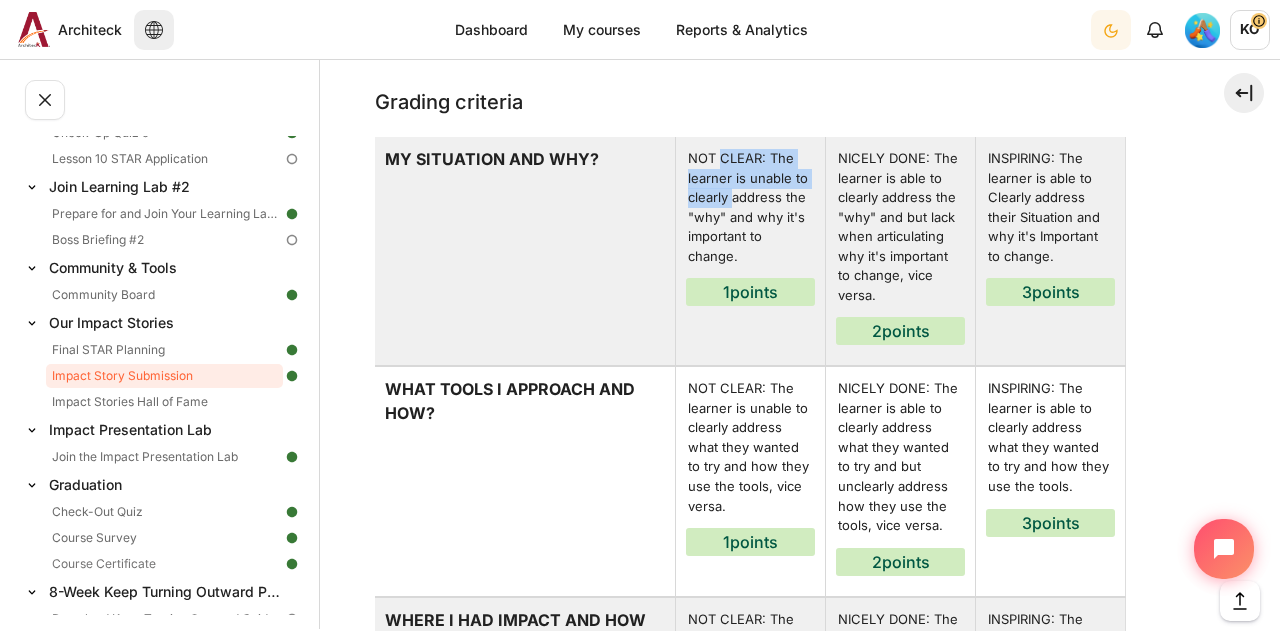 drag, startPoint x: 726, startPoint y: 179, endPoint x: 732, endPoint y: 199, distance: 20.880613 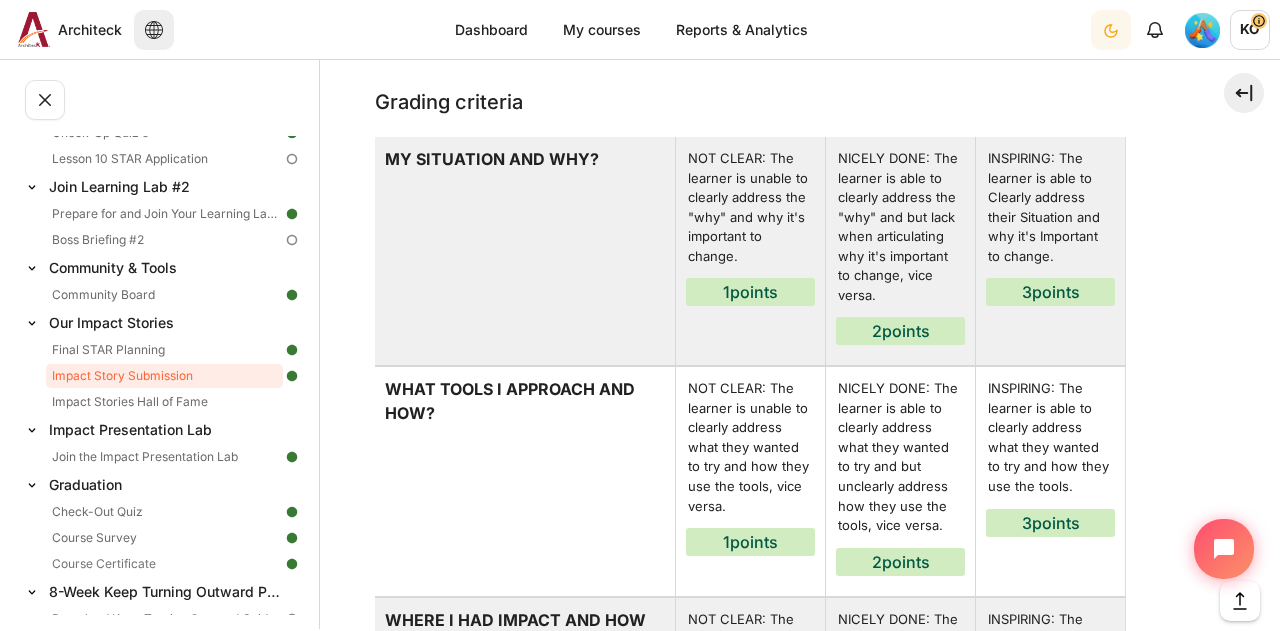 click on "1  points" at bounding box center (750, 292) 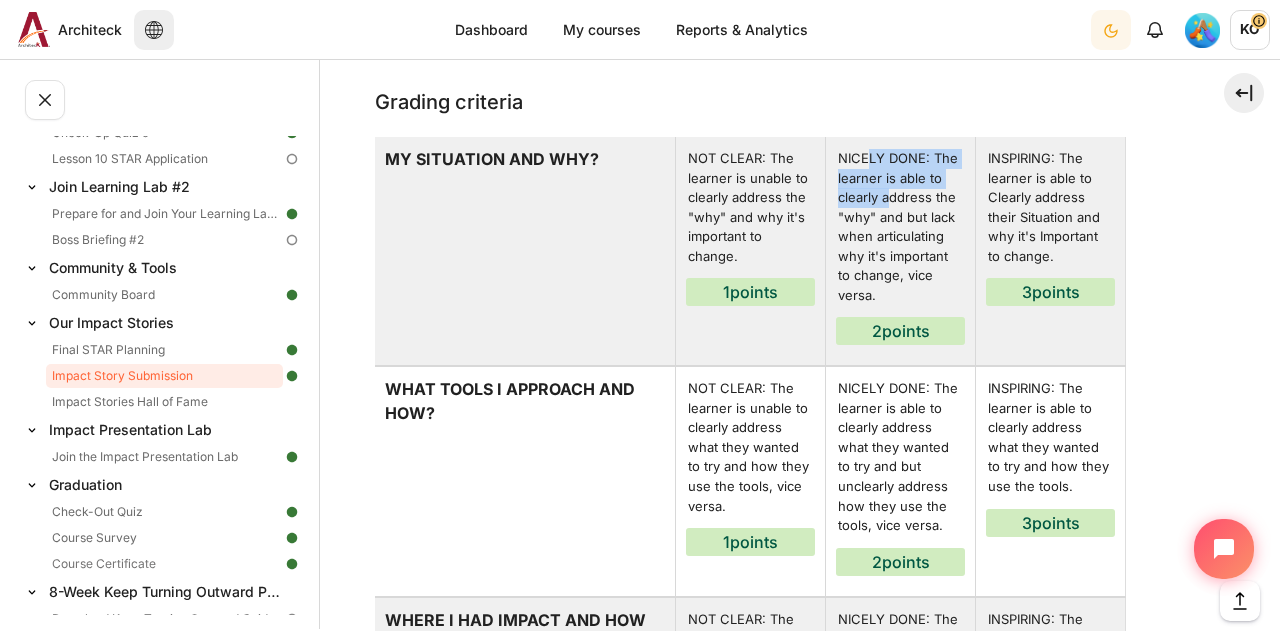 drag, startPoint x: 870, startPoint y: 146, endPoint x: 890, endPoint y: 205, distance: 62.297672 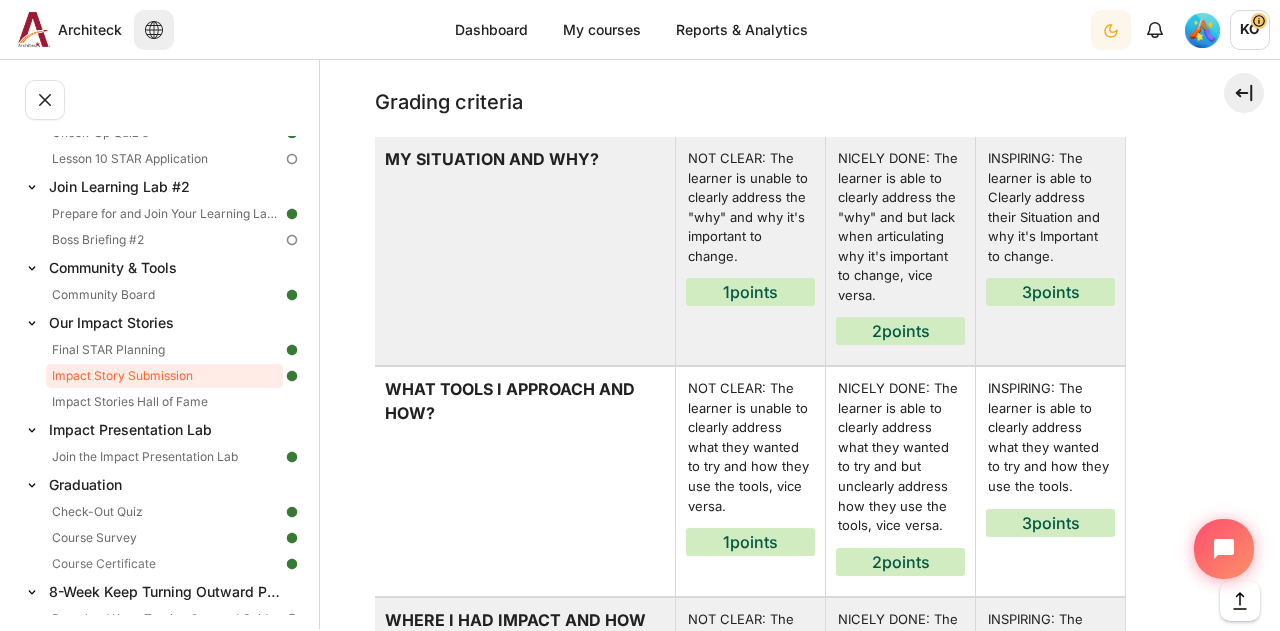click on "NICELY DONE: The learner is able to clearly address the "why" and but lack when articulating why it's important to change, vice versa. 2  points" at bounding box center (900, 246) 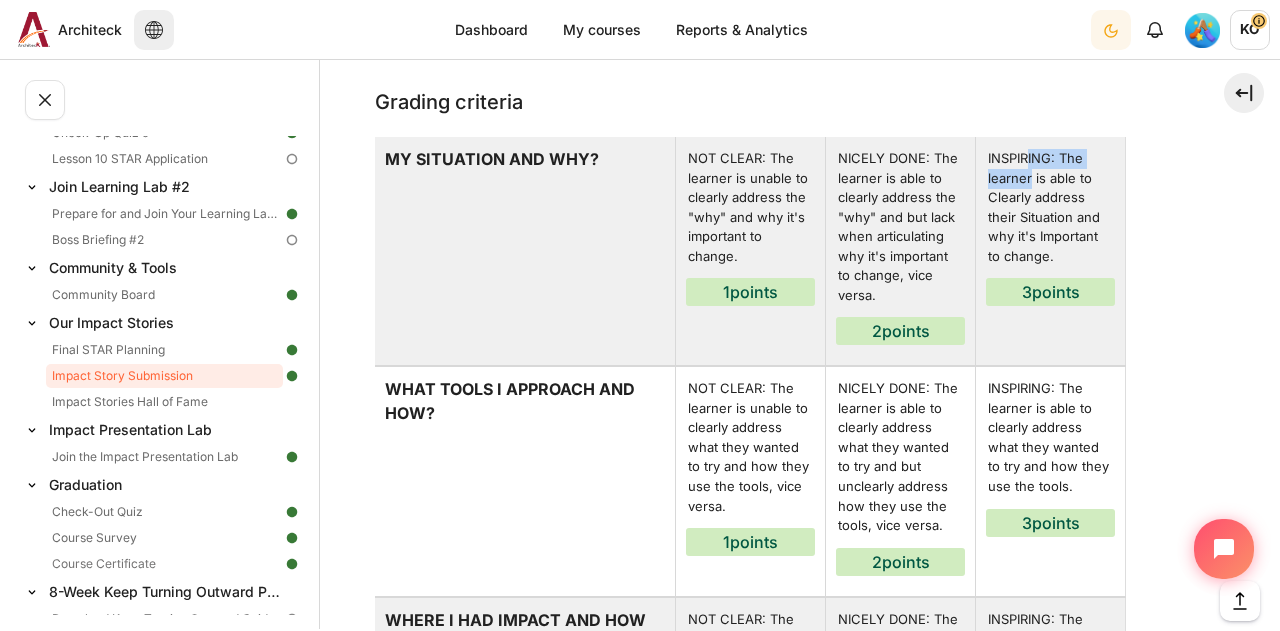 drag, startPoint x: 1027, startPoint y: 150, endPoint x: 1062, endPoint y: 305, distance: 158.90248 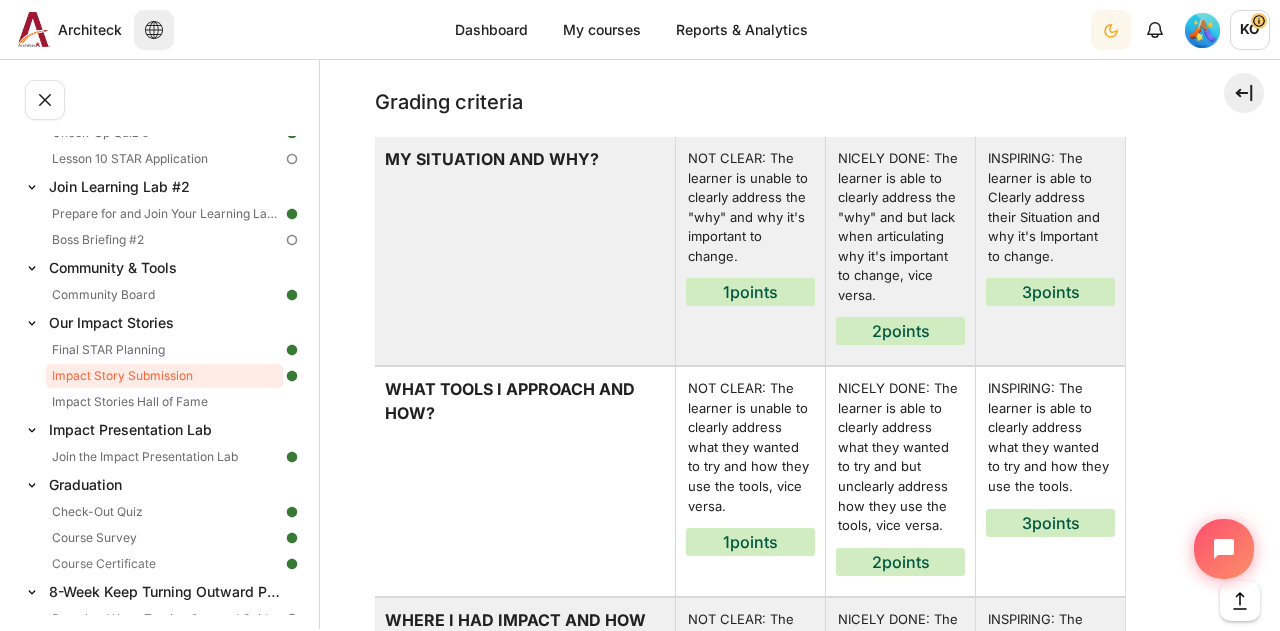 drag, startPoint x: 1054, startPoint y: 287, endPoint x: 977, endPoint y: 277, distance: 77.64664 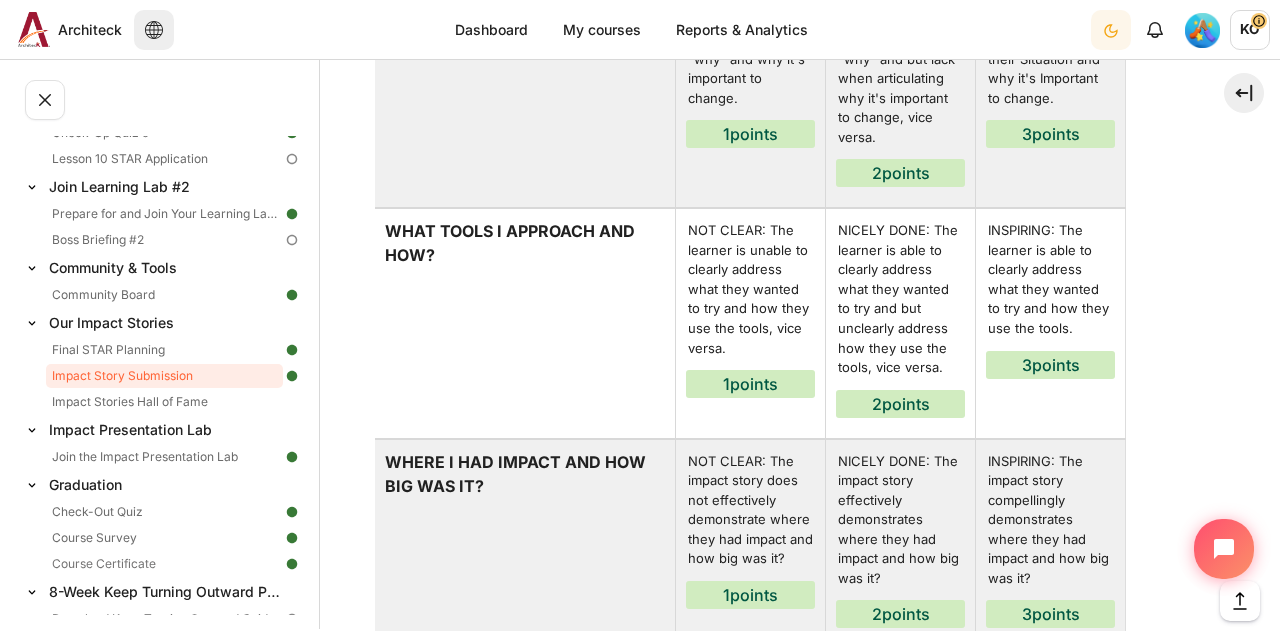 scroll, scrollTop: 1800, scrollLeft: 0, axis: vertical 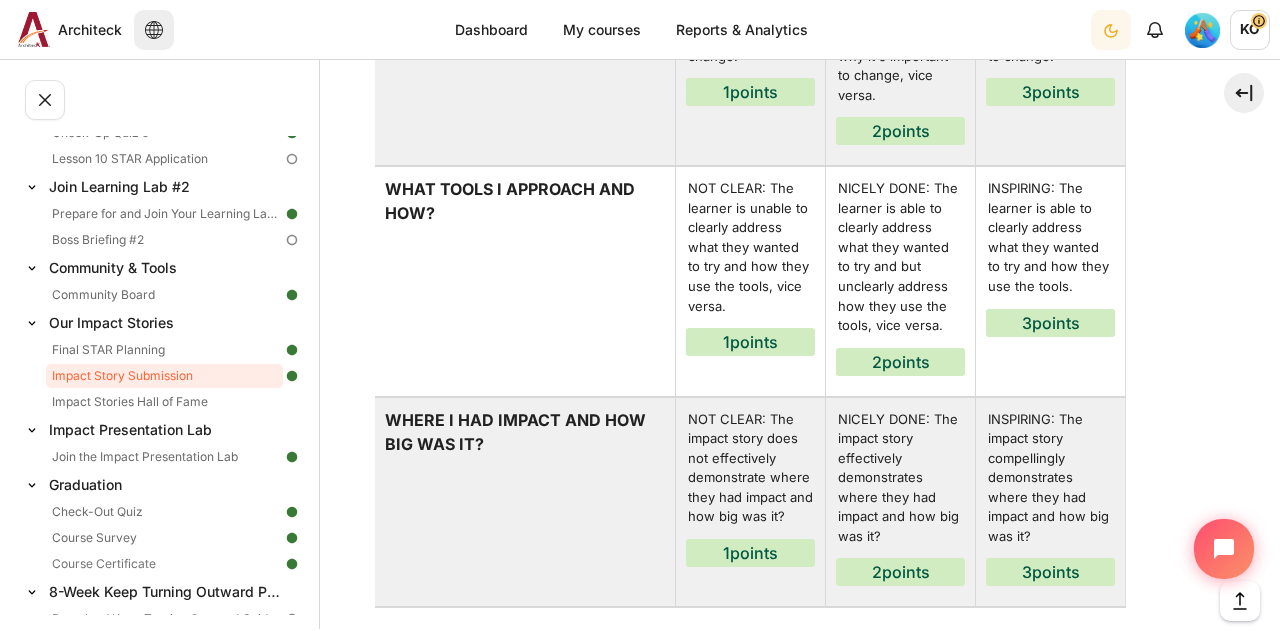 click on "WHAT TOOLS I
APPROACH AND
HOW?" at bounding box center (525, 281) 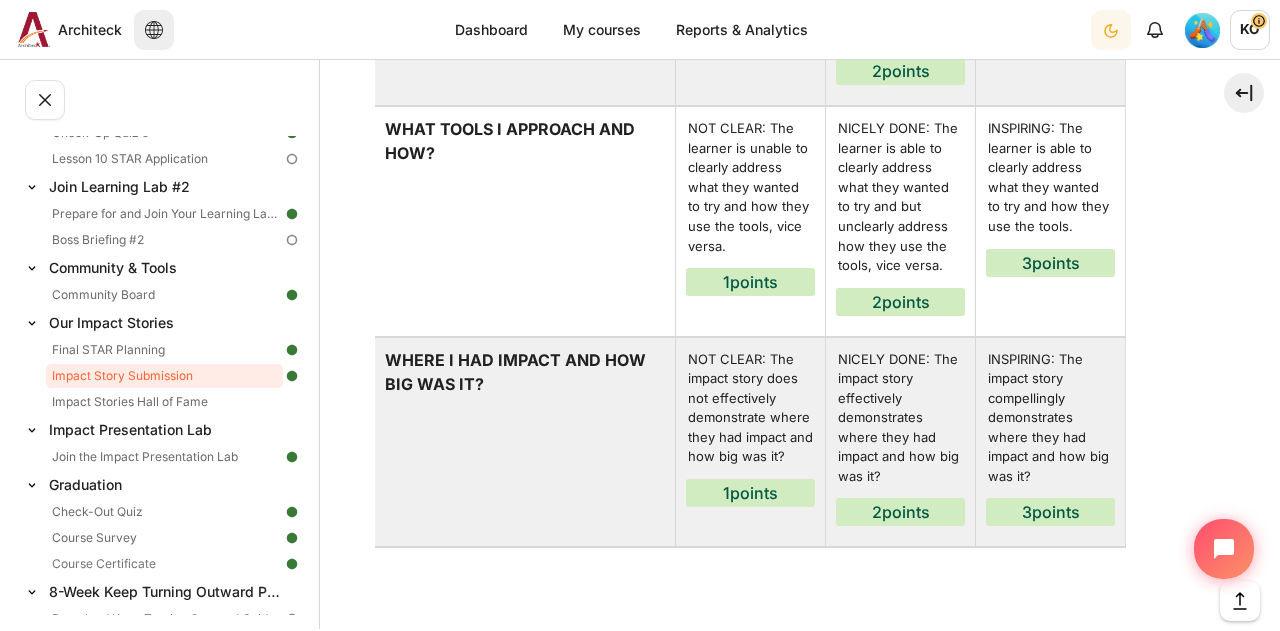 scroll, scrollTop: 1900, scrollLeft: 0, axis: vertical 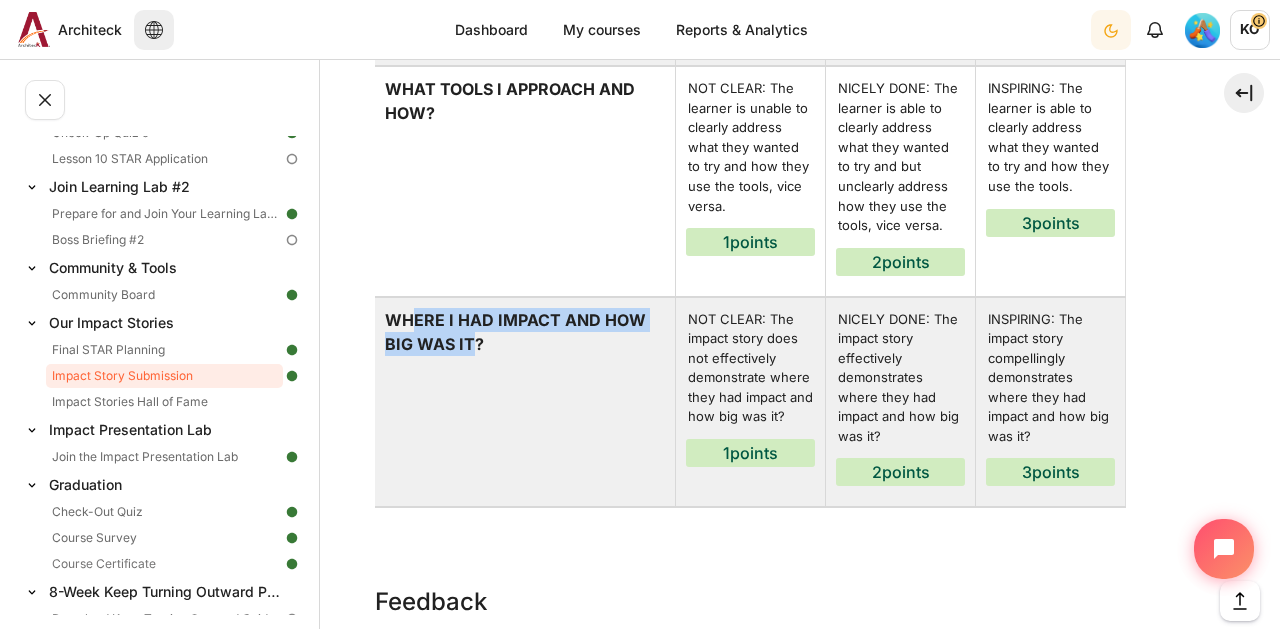 drag, startPoint x: 408, startPoint y: 315, endPoint x: 472, endPoint y: 337, distance: 67.6757 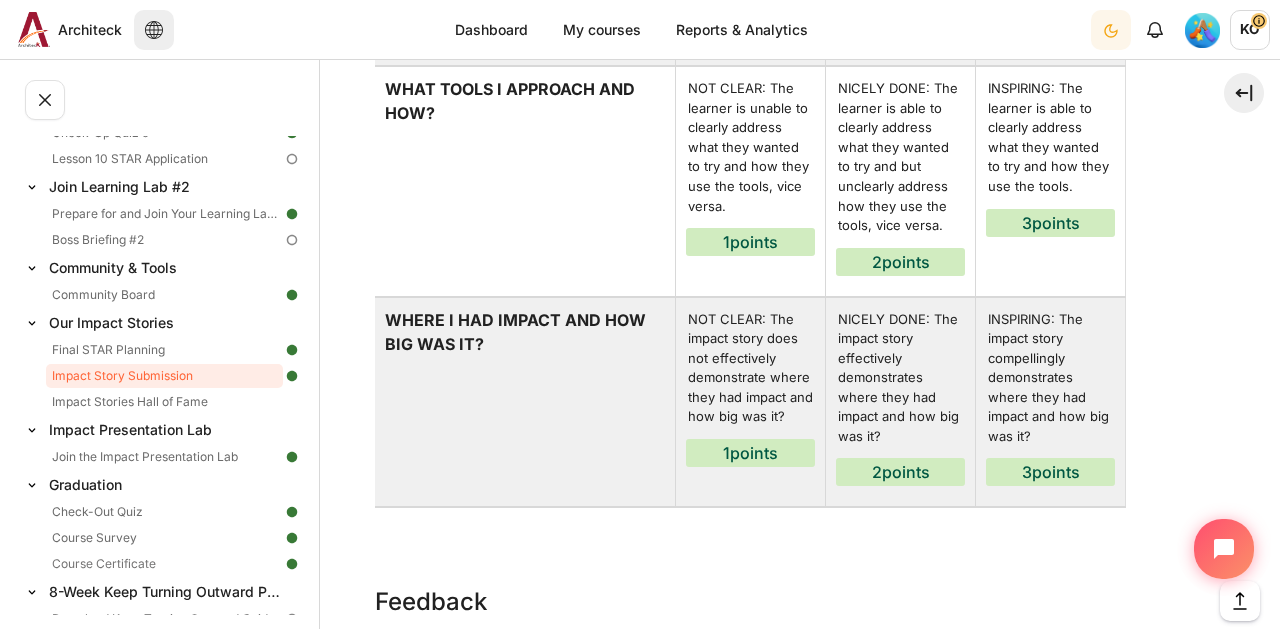 click on "WHERE I HAD
IMPACT AND
HOW BIG WAS IT?" at bounding box center [525, 402] 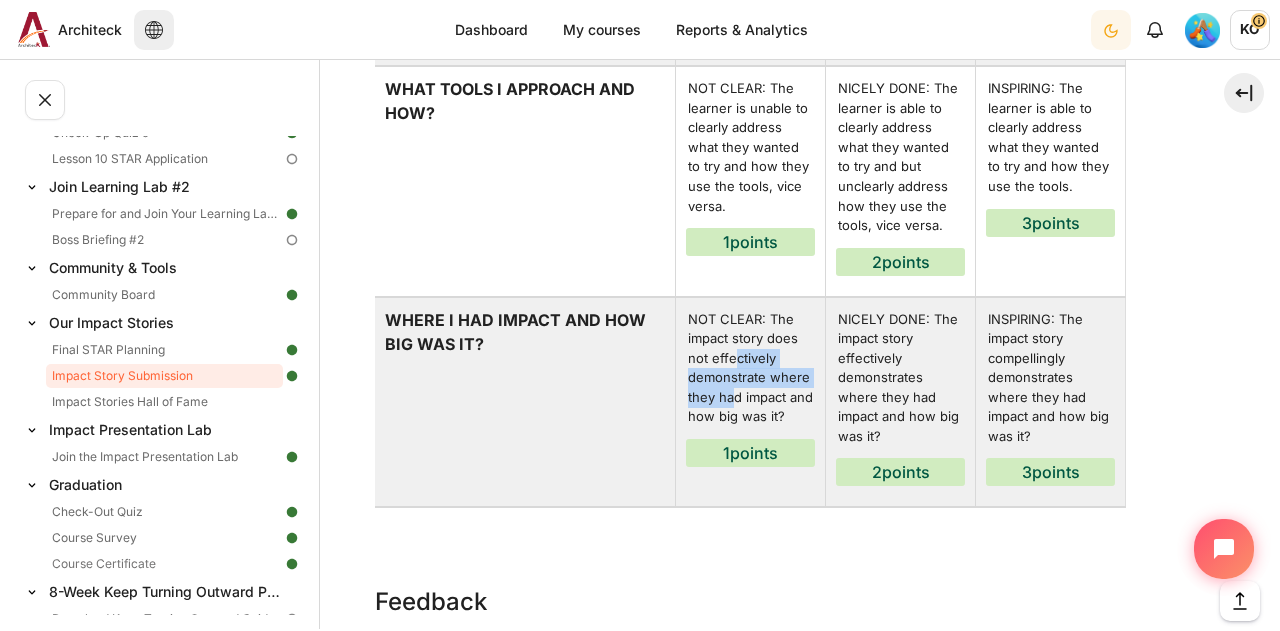 drag, startPoint x: 736, startPoint y: 363, endPoint x: 736, endPoint y: 393, distance: 30 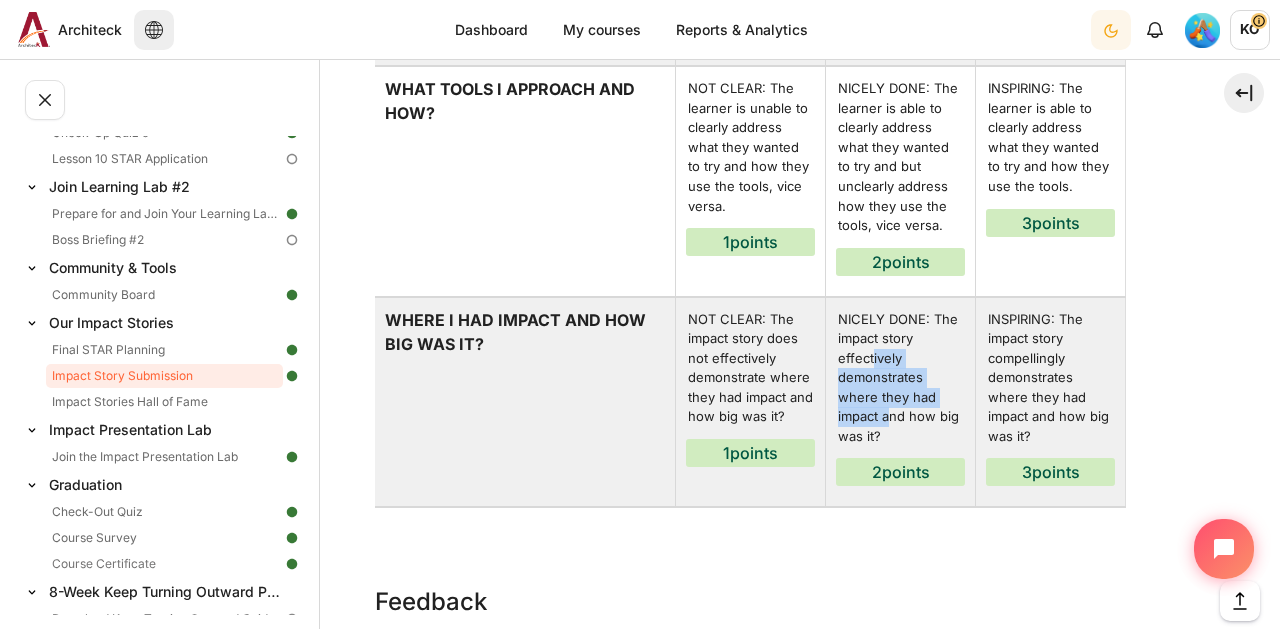 drag, startPoint x: 874, startPoint y: 357, endPoint x: 890, endPoint y: 413, distance: 58.24088 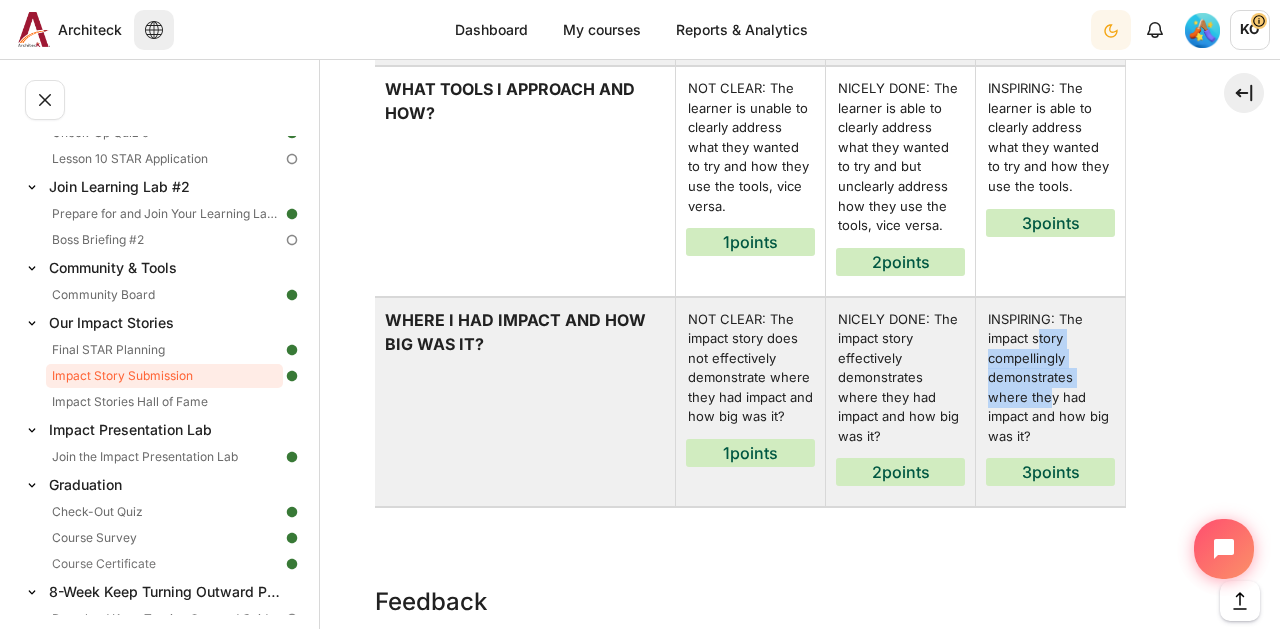 drag, startPoint x: 1042, startPoint y: 379, endPoint x: 1165, endPoint y: 393, distance: 123.79418 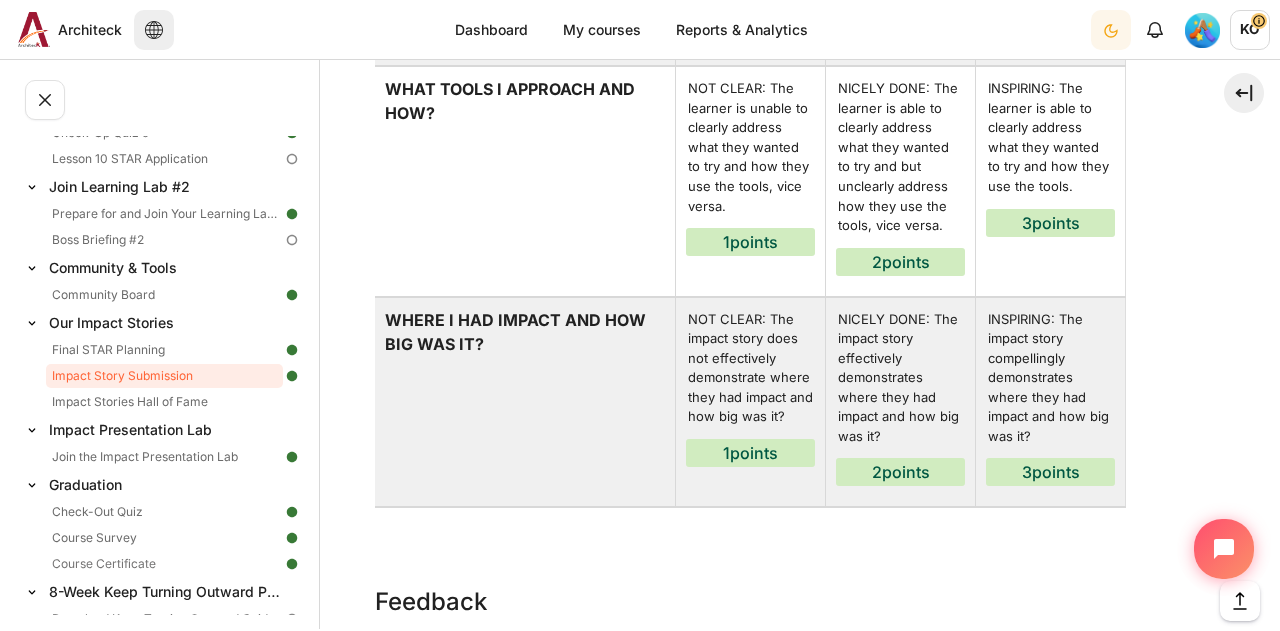 click on "Rubric MY SITUATION
AND WHY? NOT CLEAR: The learner is unable to clearly address the "why" and why it's important to change. 1  points NICELY DONE: The learner is able to clearly address the "why" and but lack when articulating why it's important to change, vice versa. 2  points INSPIRING: The learner is able to Clearly address their Situation and why it's Important to change. 3  points WHAT TOOLS I
APPROACH AND
HOW? NOT CLEAR: The learner is unable to clearly address what they wanted to try and how they use the tools, vice versa. 1  points NICELY DONE: The learner is able to clearly address what they wanted to try and but unclearly address how they use the tools, vice versa. 2  points INSPIRING: The learner is able to clearly address what they wanted to try and how they use the tools. 3  points WHERE I HAD
IMPACT AND
HOW BIG WAS IT? NOT CLEAR: The impact story does not effectively demonstrate where they had impact and how big was it? 1  points 2  points 3  points" at bounding box center [800, 172] 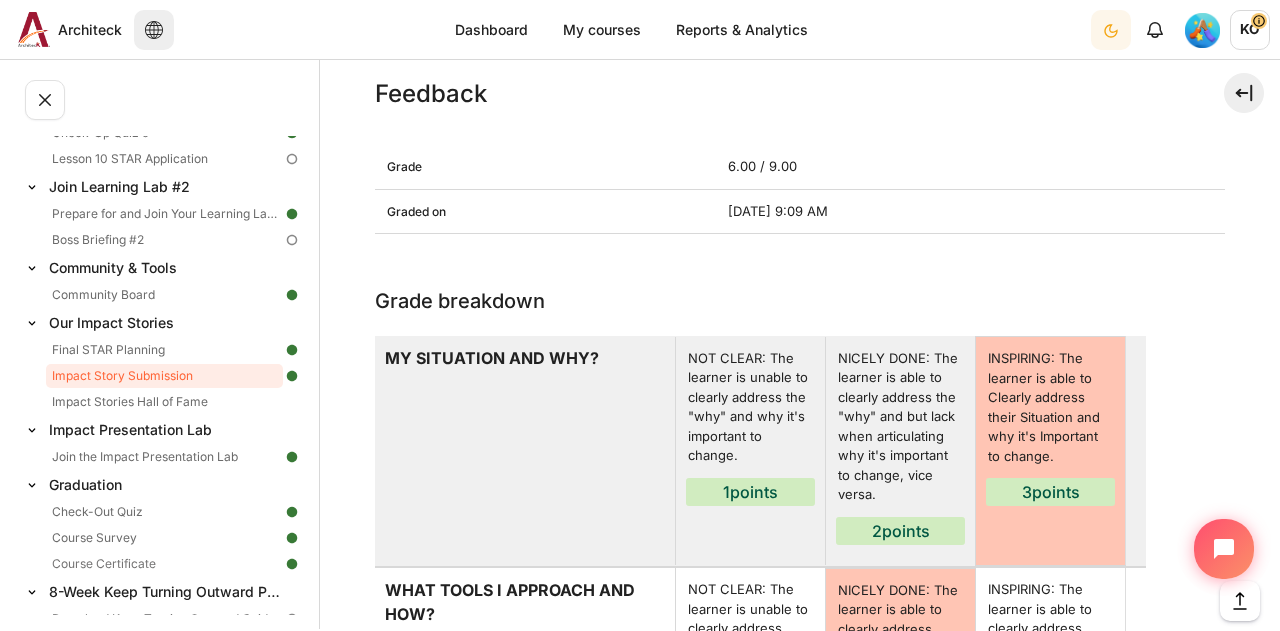 scroll, scrollTop: 2300, scrollLeft: 0, axis: vertical 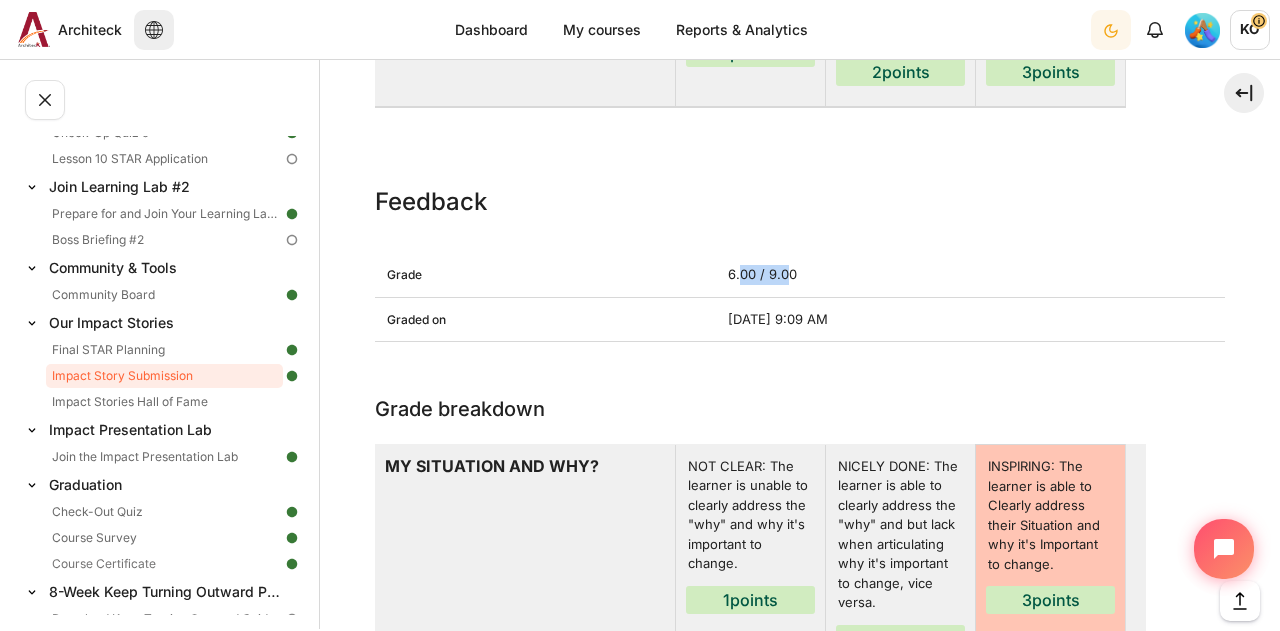 drag, startPoint x: 648, startPoint y: 266, endPoint x: 692, endPoint y: 242, distance: 50.119858 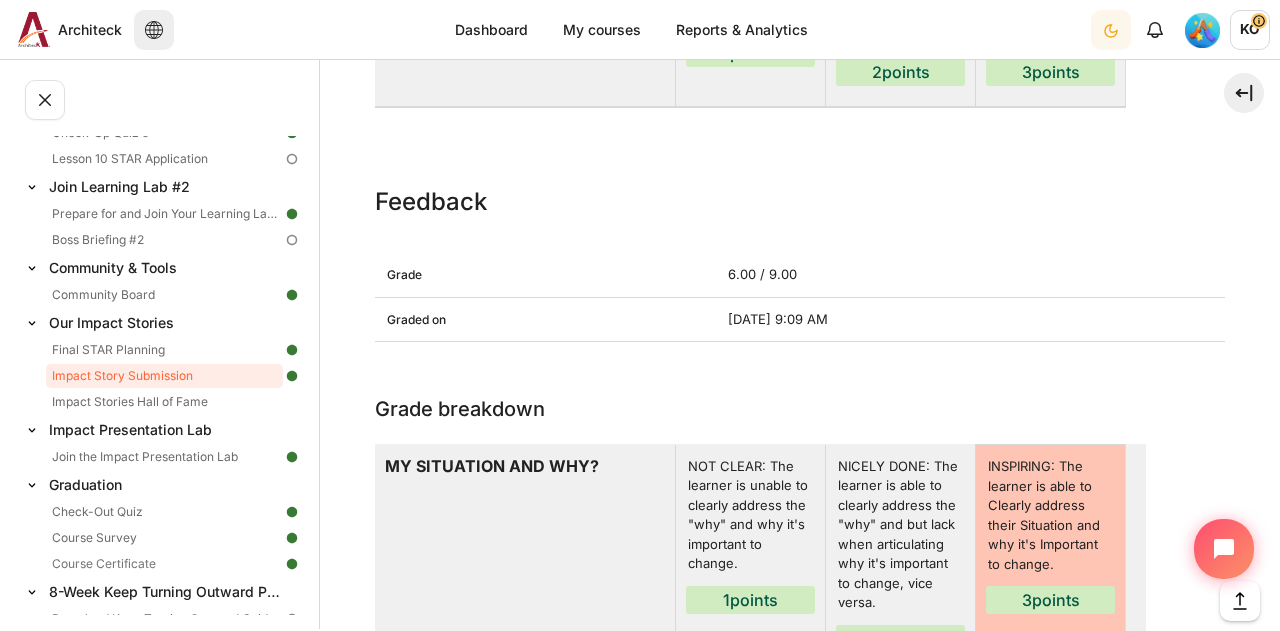 drag, startPoint x: 851, startPoint y: 195, endPoint x: 873, endPoint y: 209, distance: 26.076809 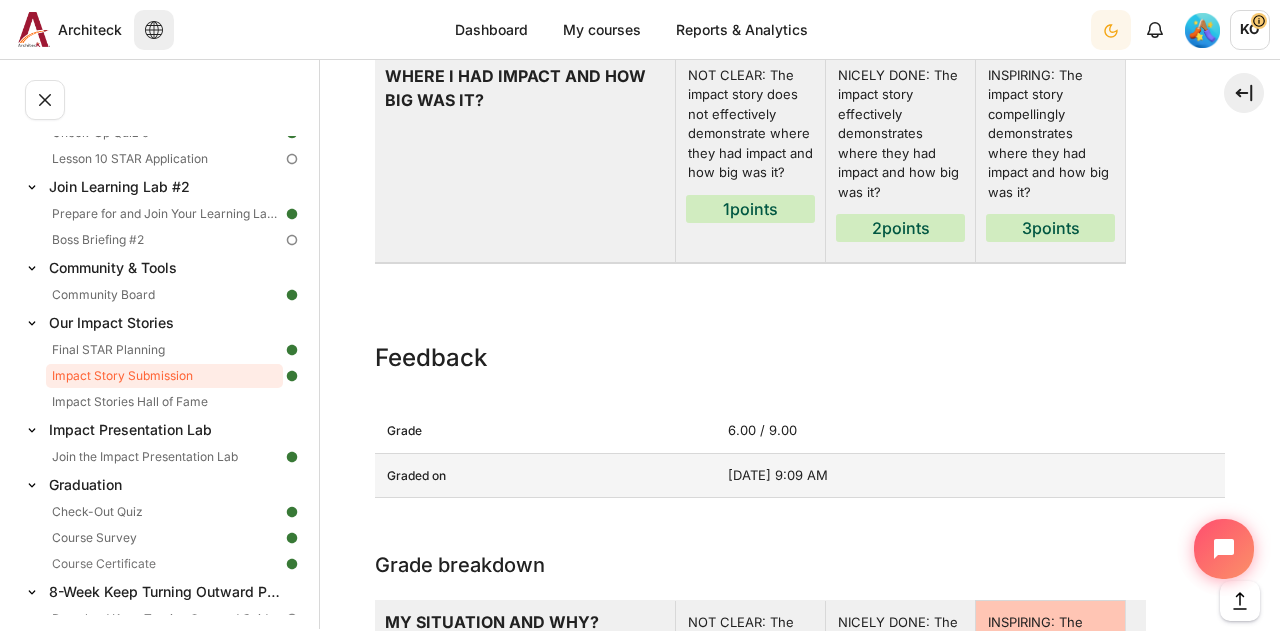 scroll, scrollTop: 2300, scrollLeft: 0, axis: vertical 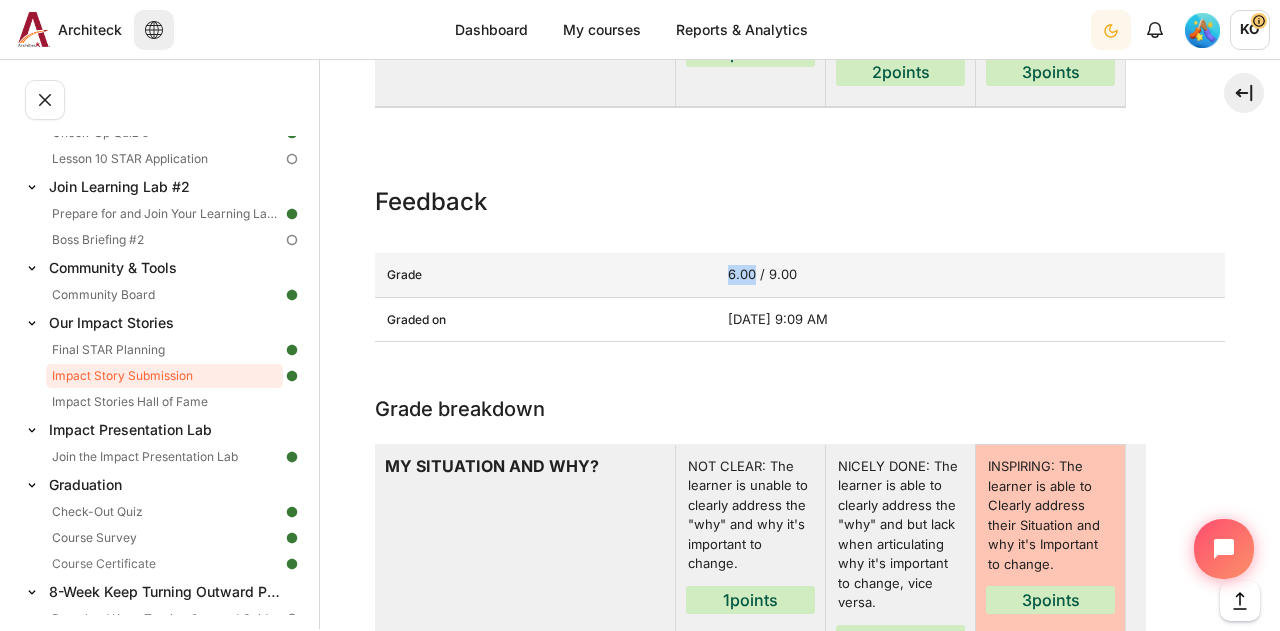 drag, startPoint x: 616, startPoint y: 265, endPoint x: 561, endPoint y: 263, distance: 55.03635 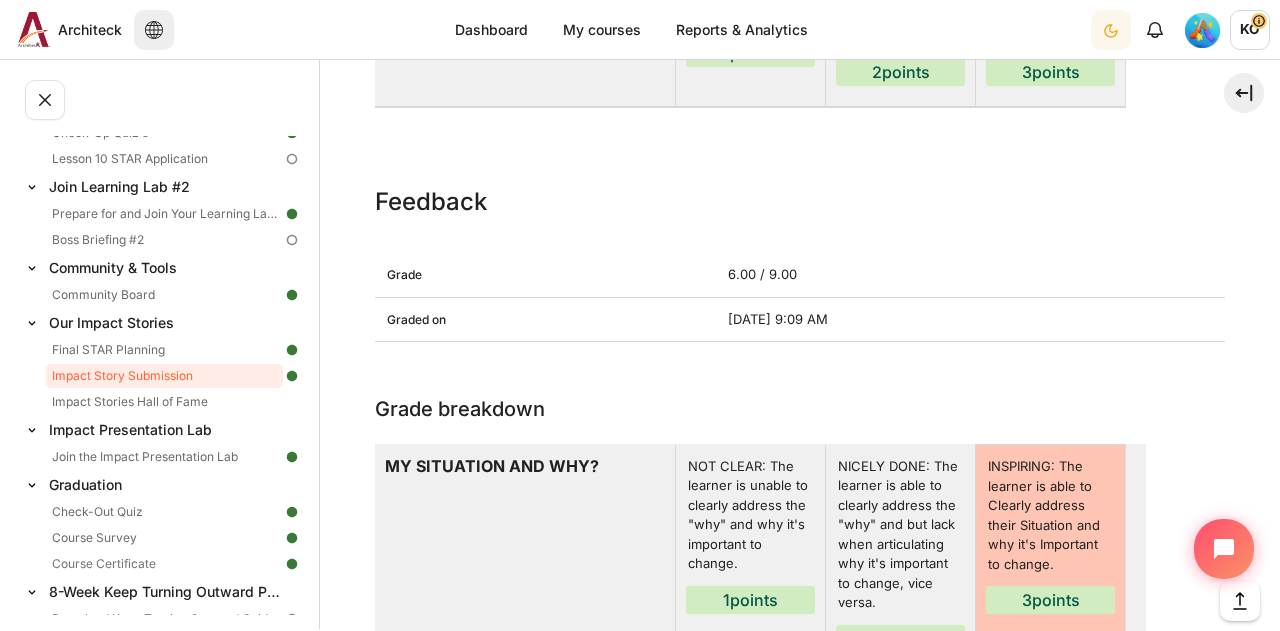 click on "Feedback
Grade
6.00 / 9.00
Graded on
Thursday, 21 November 2024, 9:09 AM
Grade breakdown Rubric MY SITUATION
AND WHY? NOT CLEAR: The learner is unable to clearly address the "why" and why it's important to change. 1  points NICELY DONE: The learner is able to clearly address the "why" and but lack when articulating why it's important to change, vice versa. 2  points INSPIRING: The learner is able to Clearly address their Situation and why it's Important to change. 3  points WHAT TOOLS I
APPROACH AND
HOW? NOT CLEAR: The learner is unable to clearly address what they wanted to try and how they use the tools, vice versa. 1  points NICELY DONE: The learner is able to clearly address what they wanted to try and but unclearly address how they use the tools, vice versa. 2  points INSPIRING: The learner is able to clearly address what they wanted to try and how they use the tools. 3  points WHERE I HAD
IMPACT AND
HOW BIG WAS IT? 1  points 2  points 3  points" at bounding box center [800, 679] 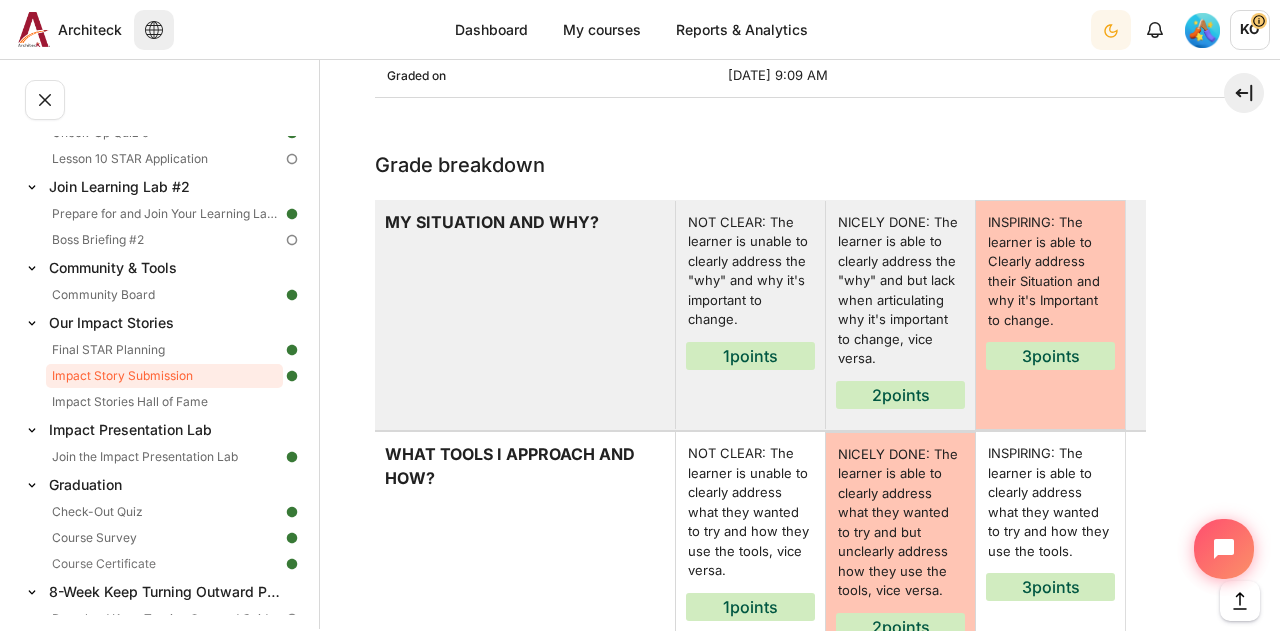 scroll, scrollTop: 2600, scrollLeft: 0, axis: vertical 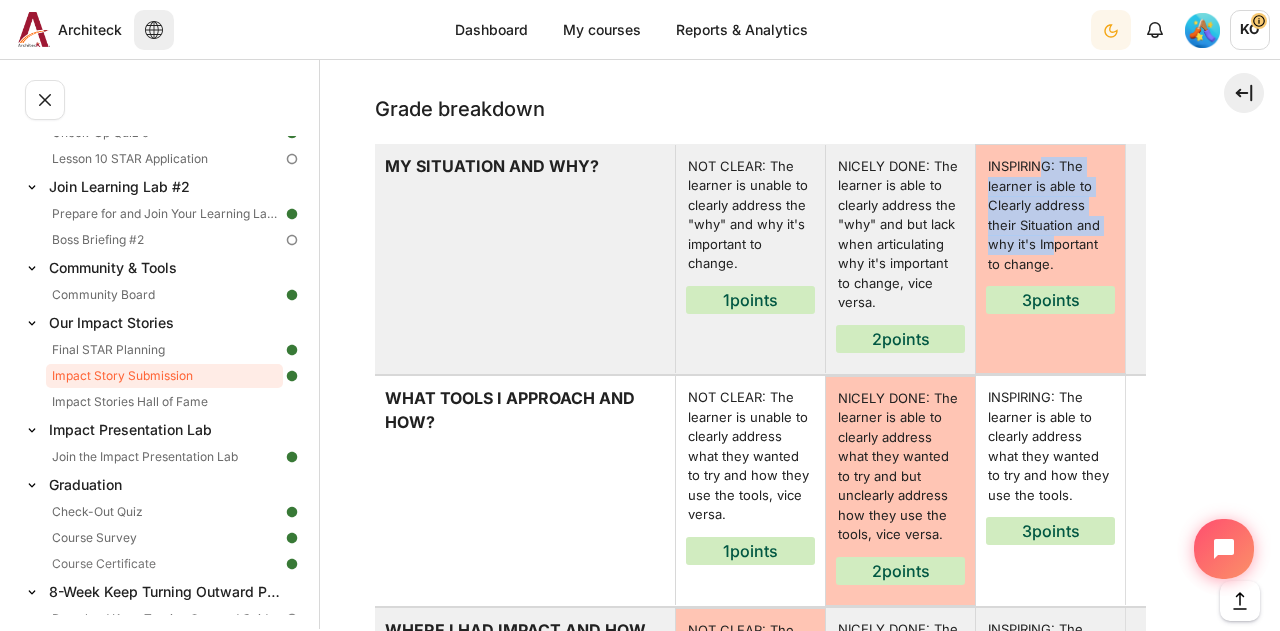 drag, startPoint x: 1044, startPoint y: 165, endPoint x: 1050, endPoint y: 233, distance: 68.26419 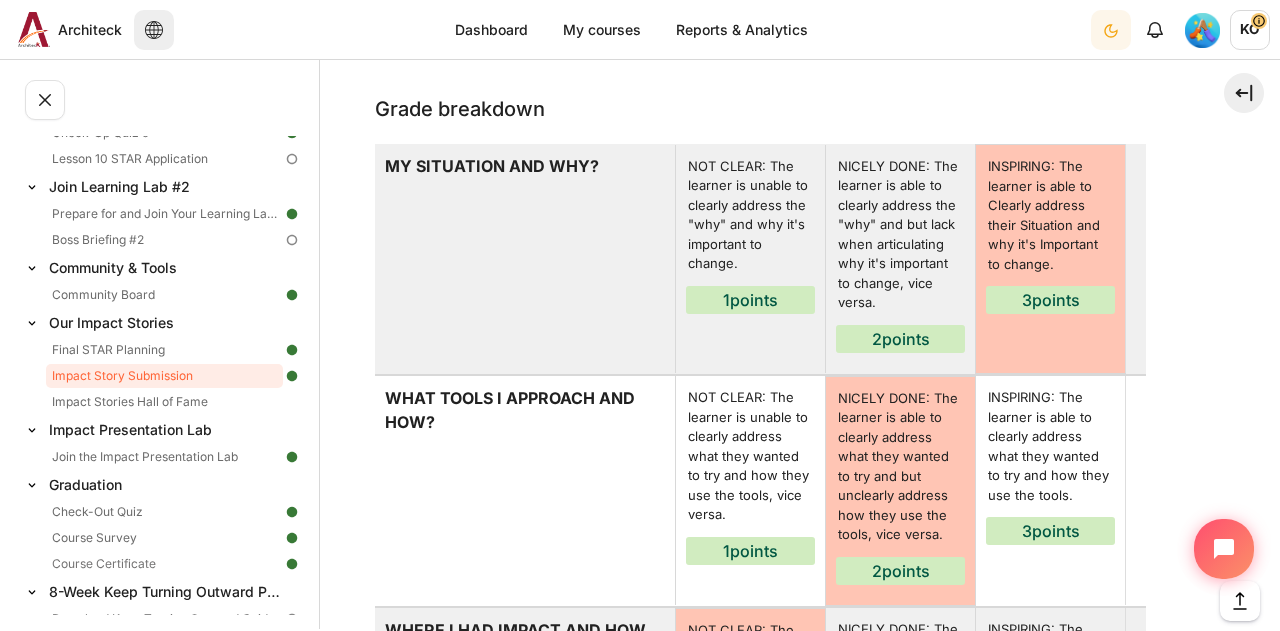 click on "INSPIRING: The learner is able to Clearly address their Situation and why it's Important to change." at bounding box center [1050, 215] 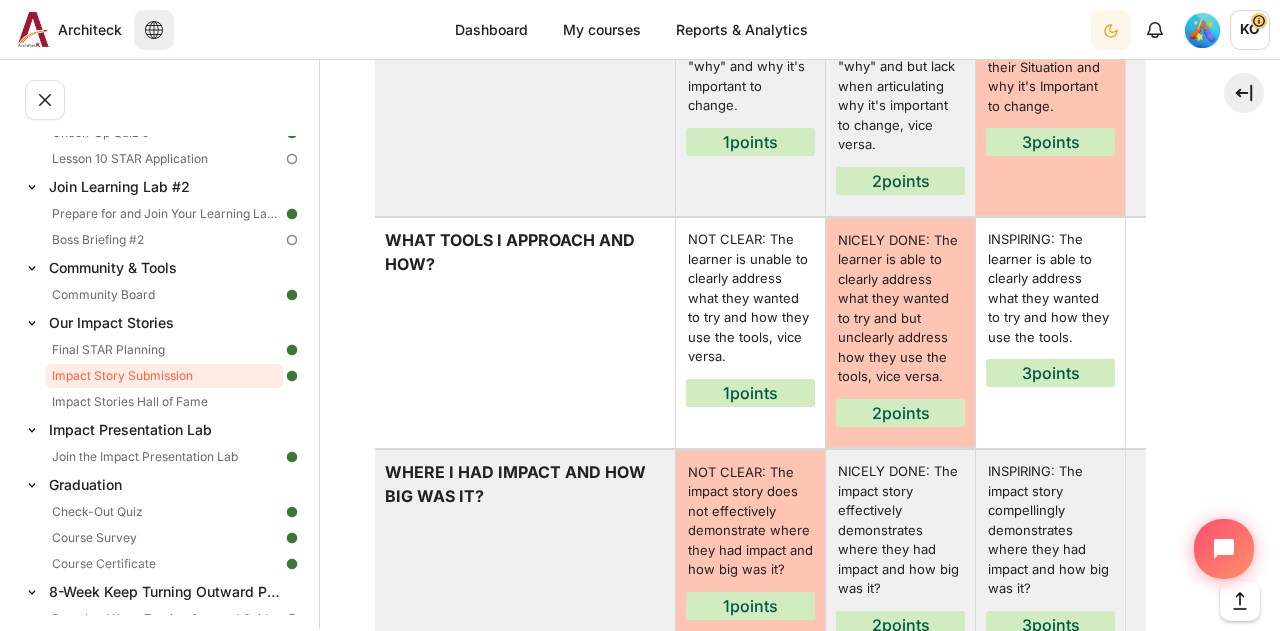 scroll, scrollTop: 2800, scrollLeft: 0, axis: vertical 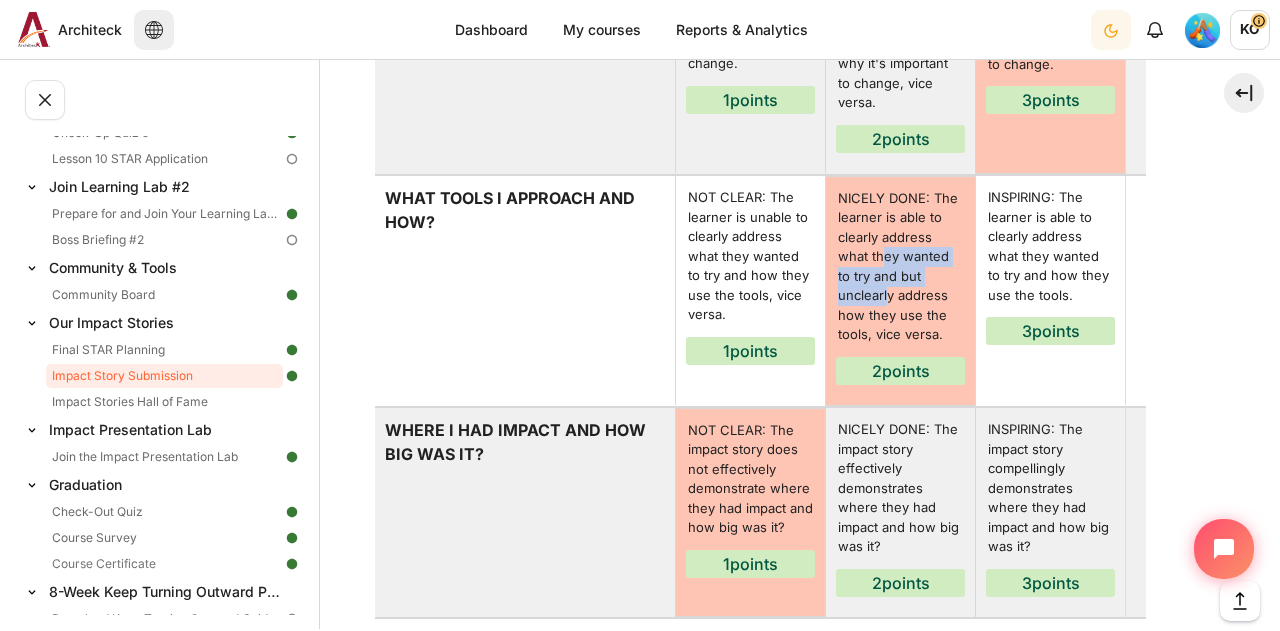 drag, startPoint x: 884, startPoint y: 252, endPoint x: 890, endPoint y: 293, distance: 41.4367 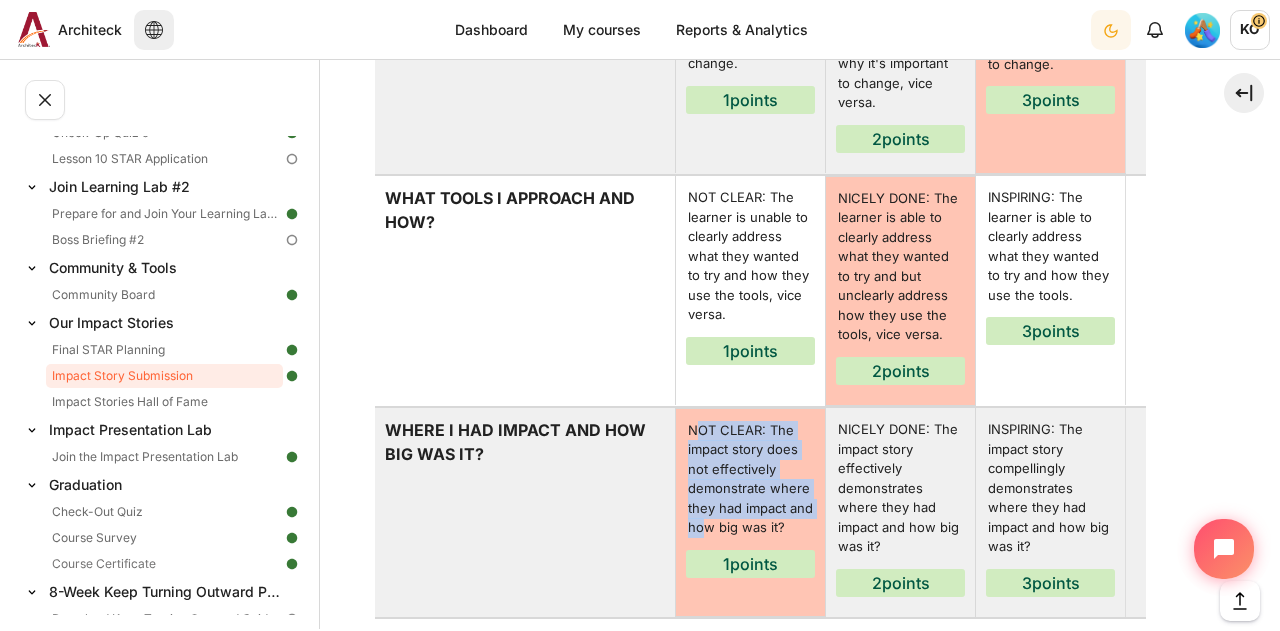 drag, startPoint x: 698, startPoint y: 429, endPoint x: 701, endPoint y: 518, distance: 89.050545 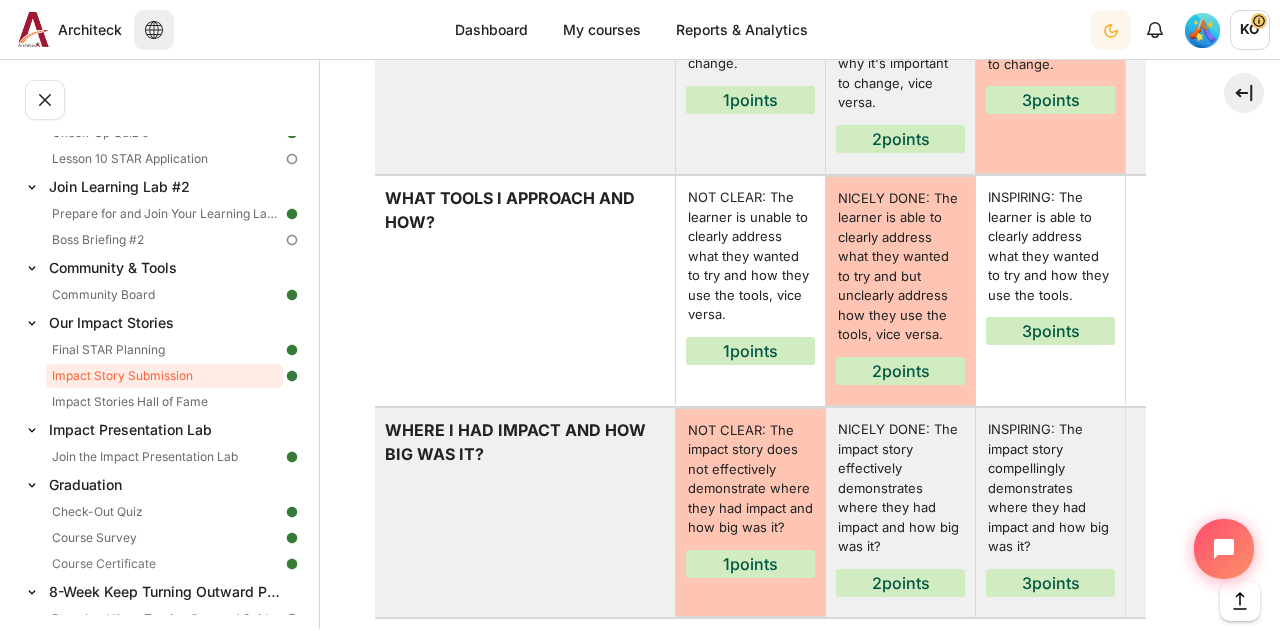 click on "NICELY DONE: The impact story effectively demonstrates where they had impact and how big was it?" at bounding box center (900, 488) 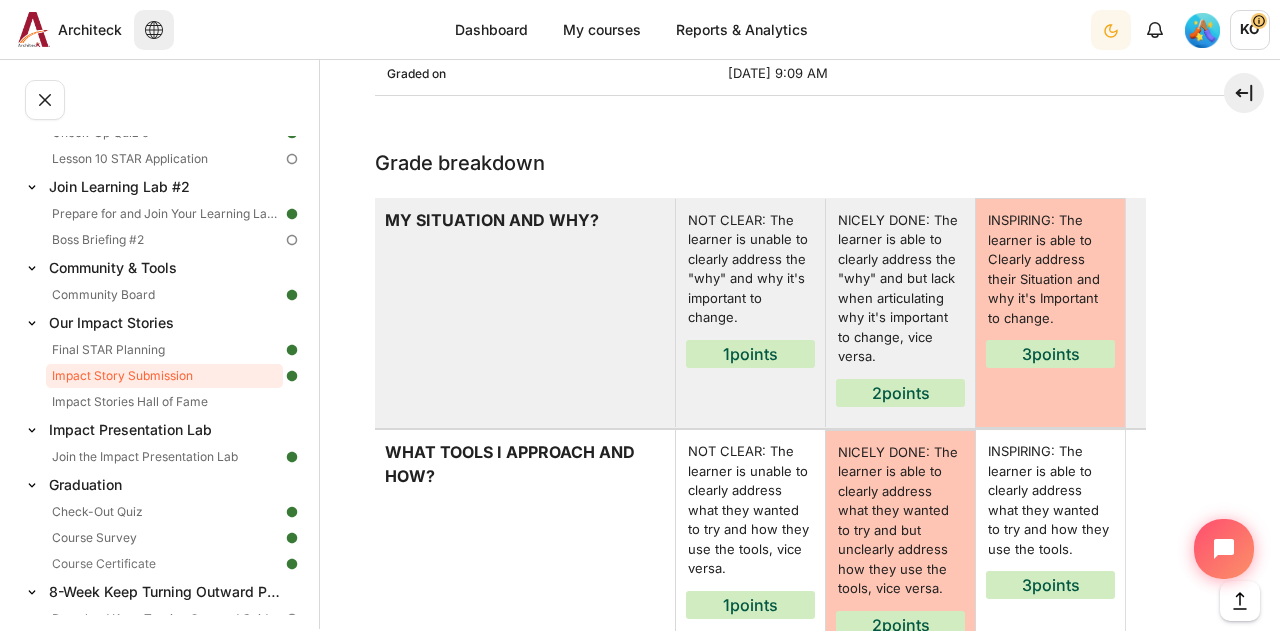 scroll, scrollTop: 2500, scrollLeft: 0, axis: vertical 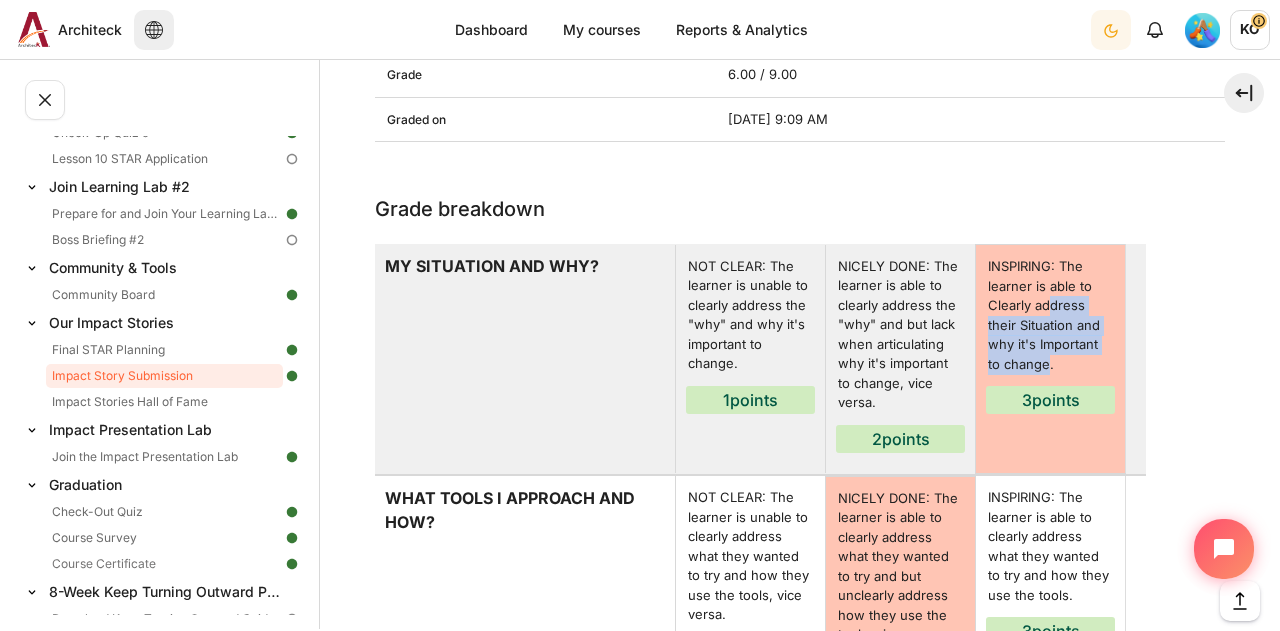 drag, startPoint x: 1050, startPoint y: 300, endPoint x: 1045, endPoint y: 357, distance: 57.21888 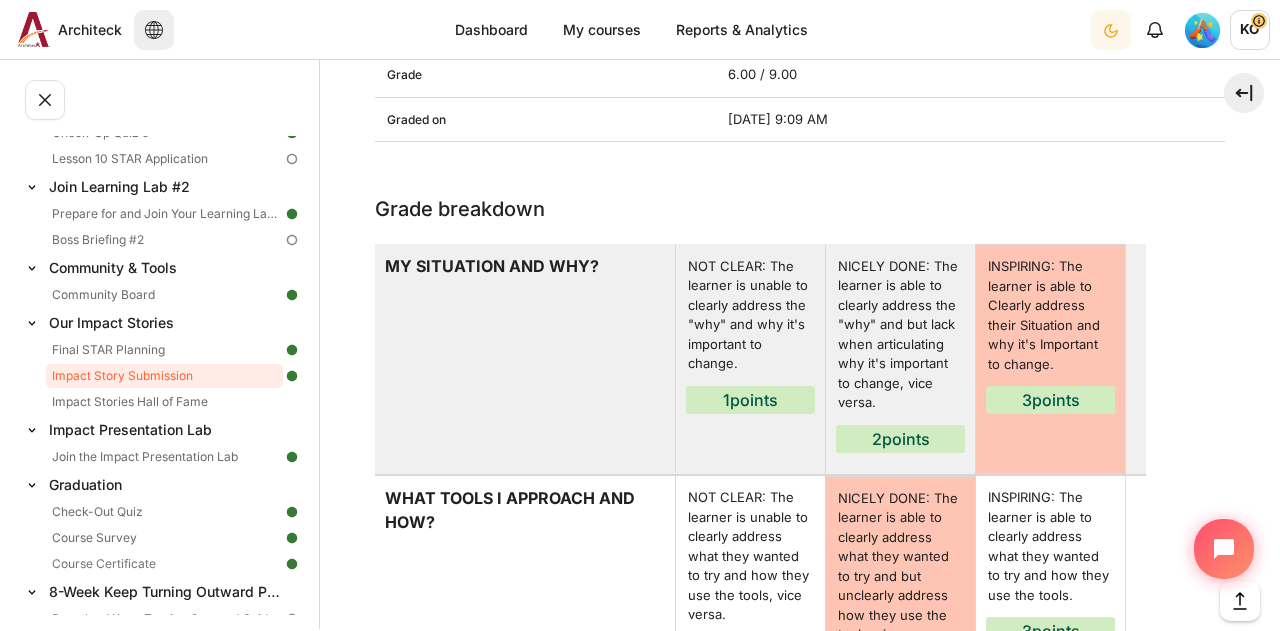 click on "INSPIRING: The learner is able to Clearly address their Situation and why it's Important to change." at bounding box center (1050, 315) 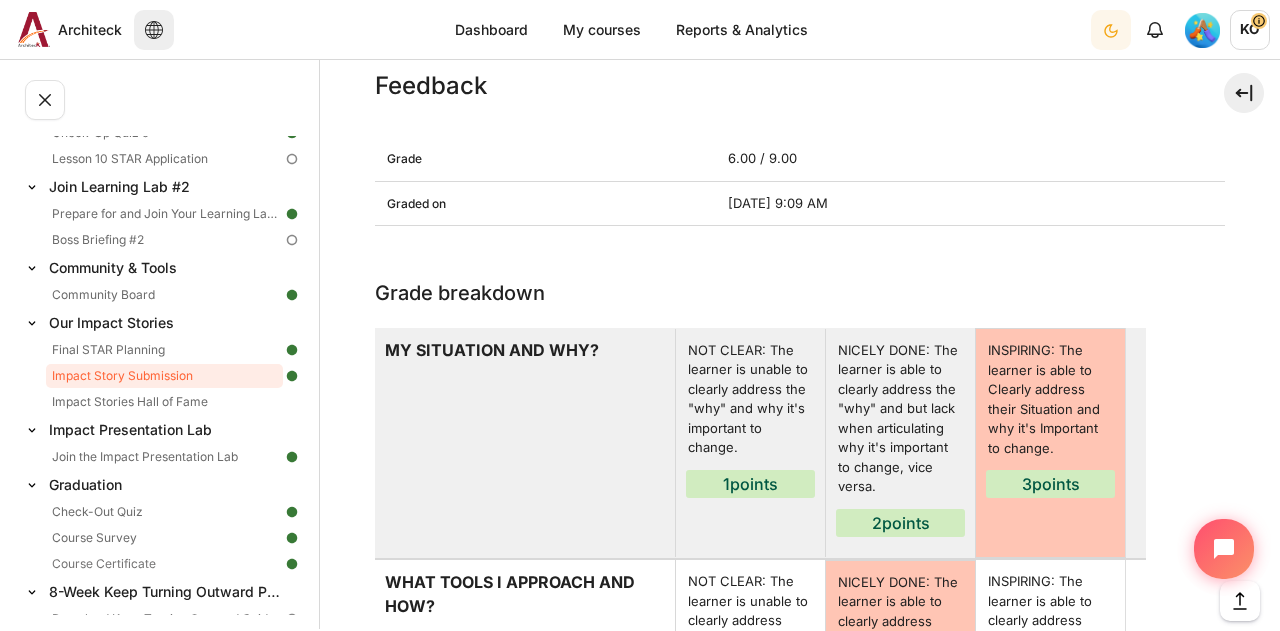 scroll, scrollTop: 2400, scrollLeft: 0, axis: vertical 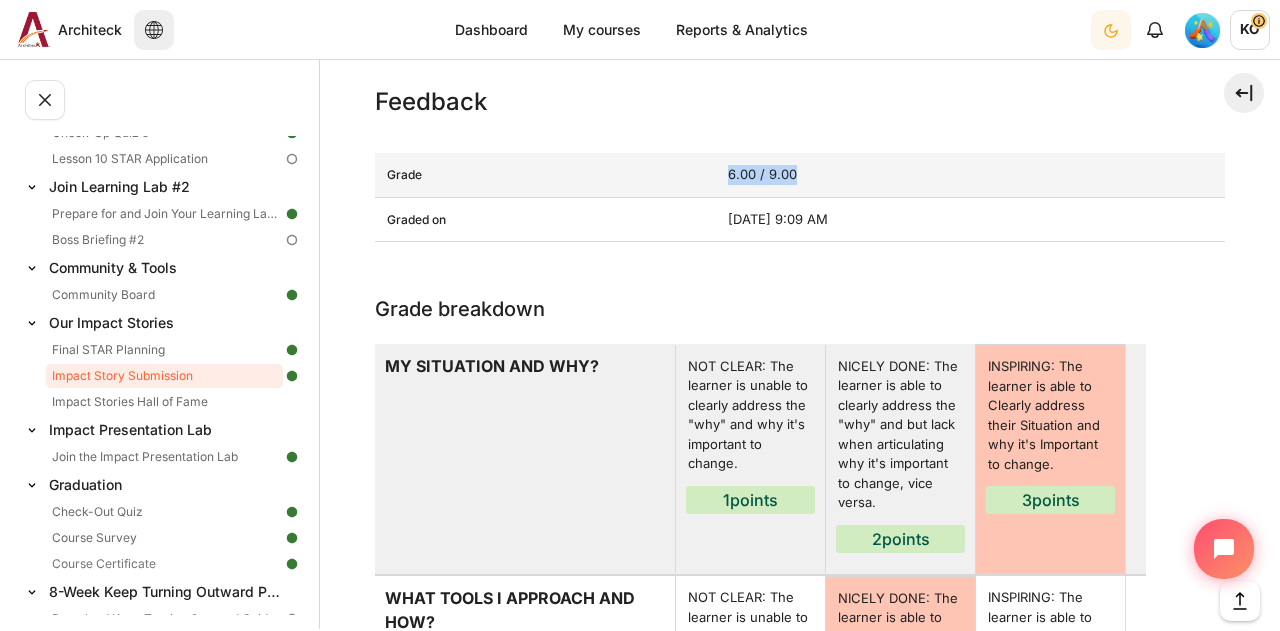 drag, startPoint x: 668, startPoint y: 173, endPoint x: 545, endPoint y: 193, distance: 124.61541 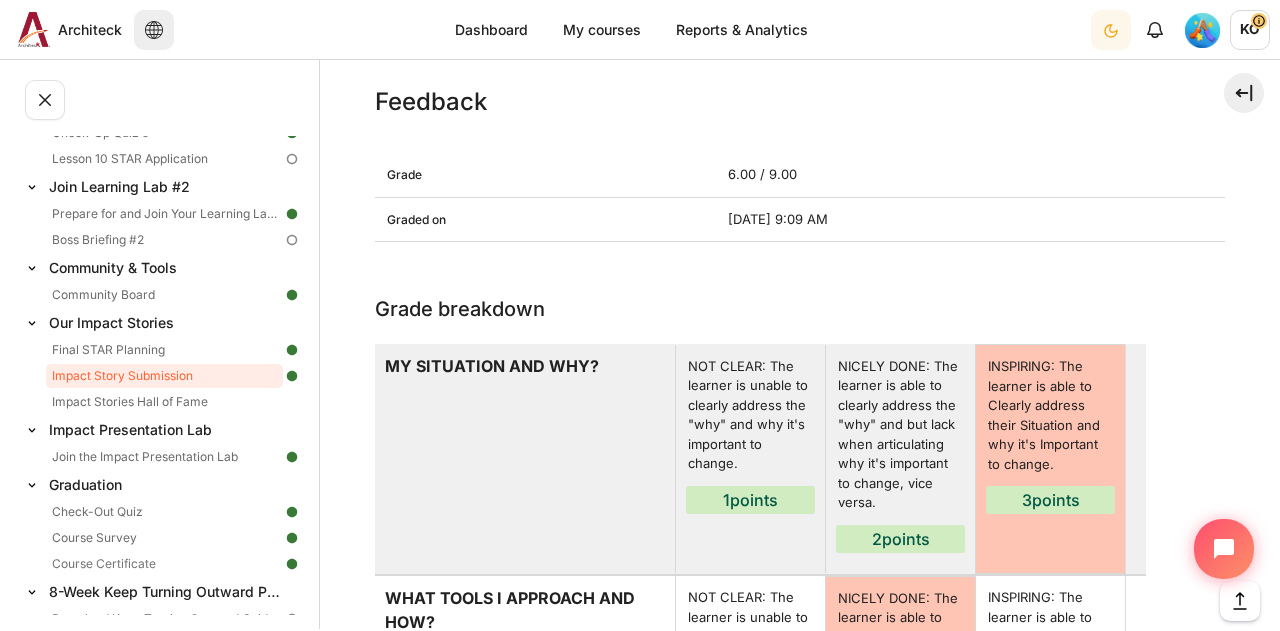 click on "Grade breakdown" at bounding box center (800, 309) 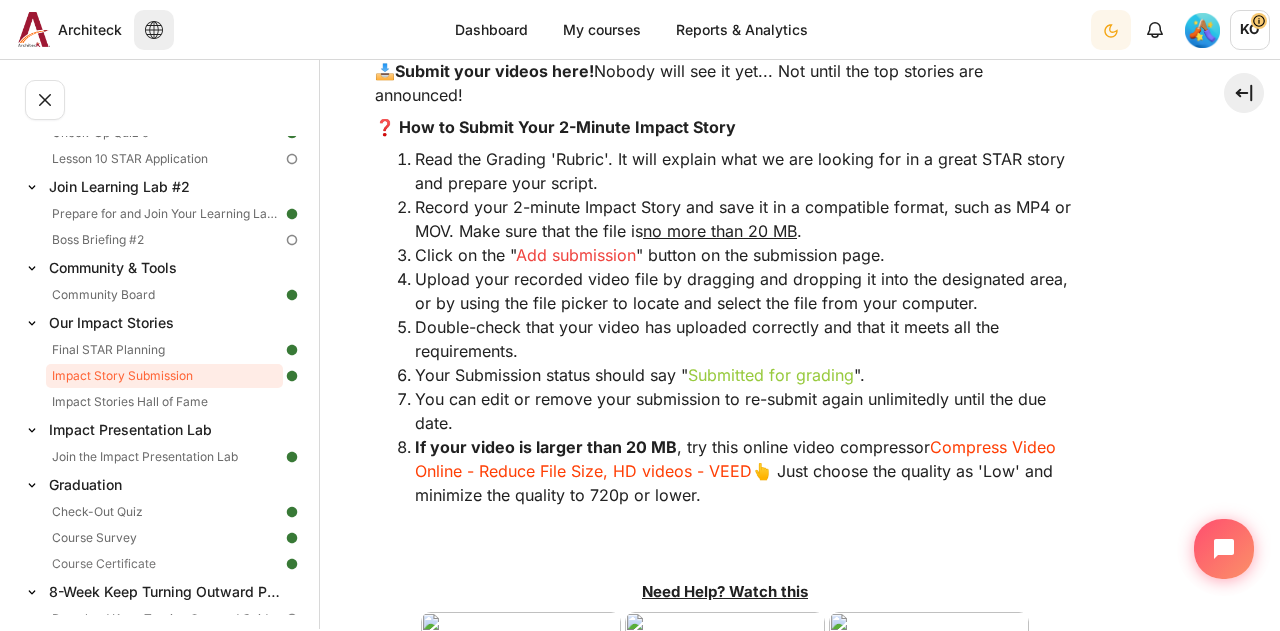 scroll, scrollTop: 0, scrollLeft: 0, axis: both 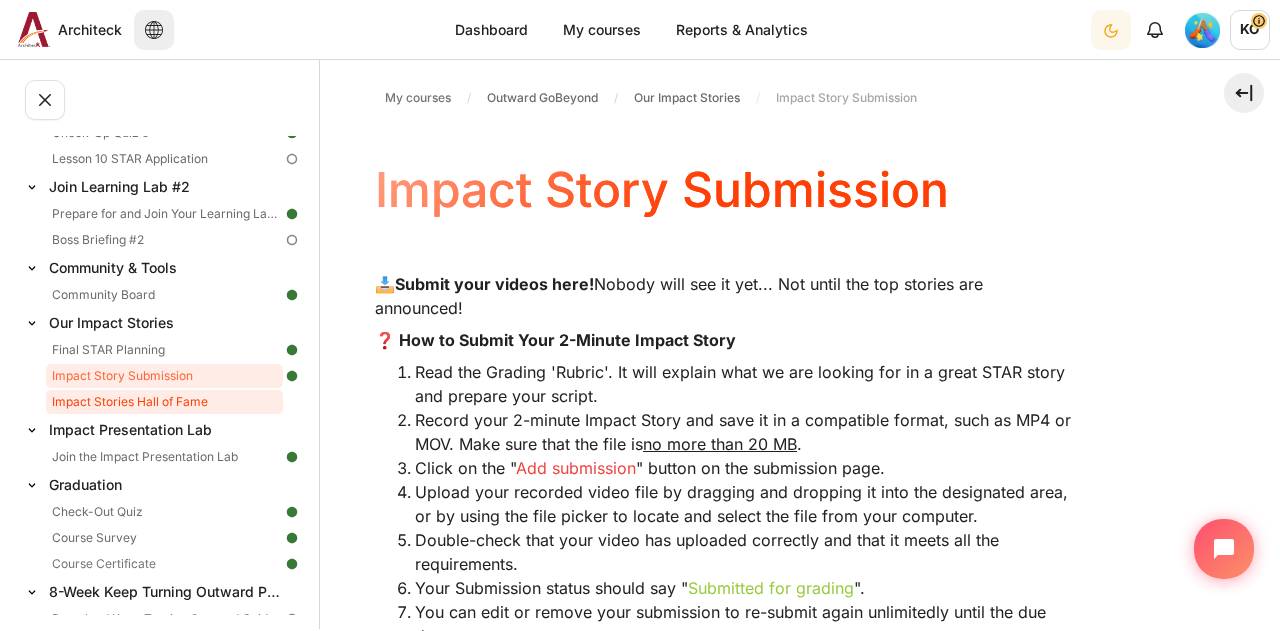 click on "Impact Stories Hall of Fame" at bounding box center [164, 402] 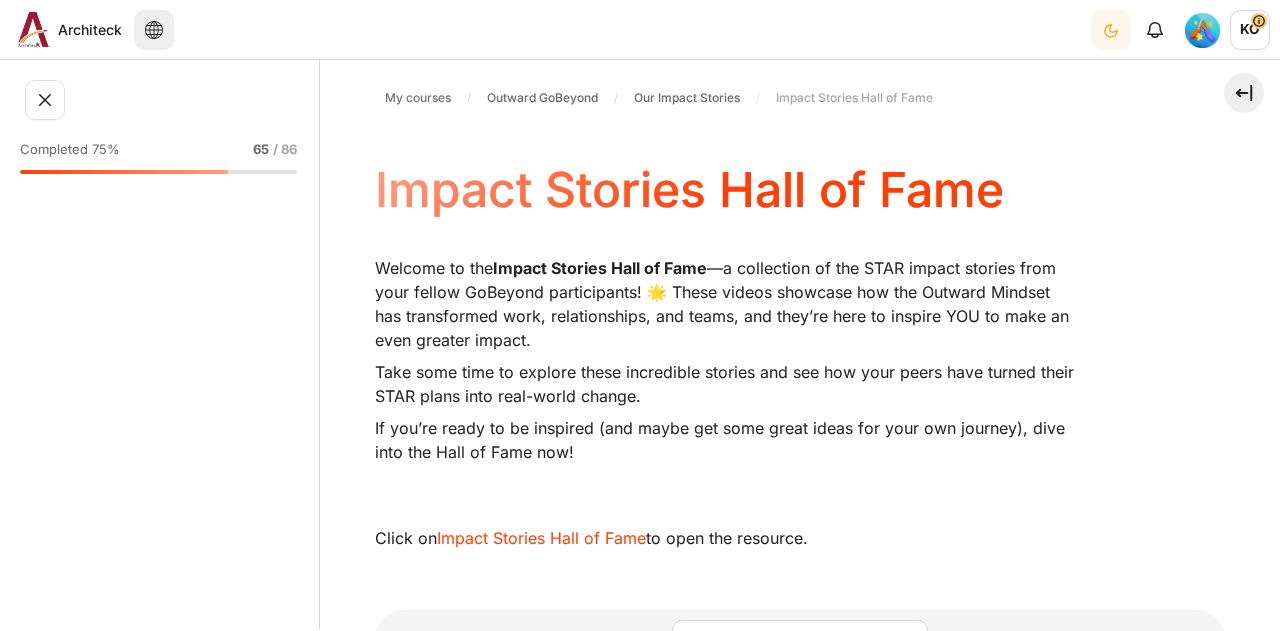 scroll, scrollTop: 0, scrollLeft: 0, axis: both 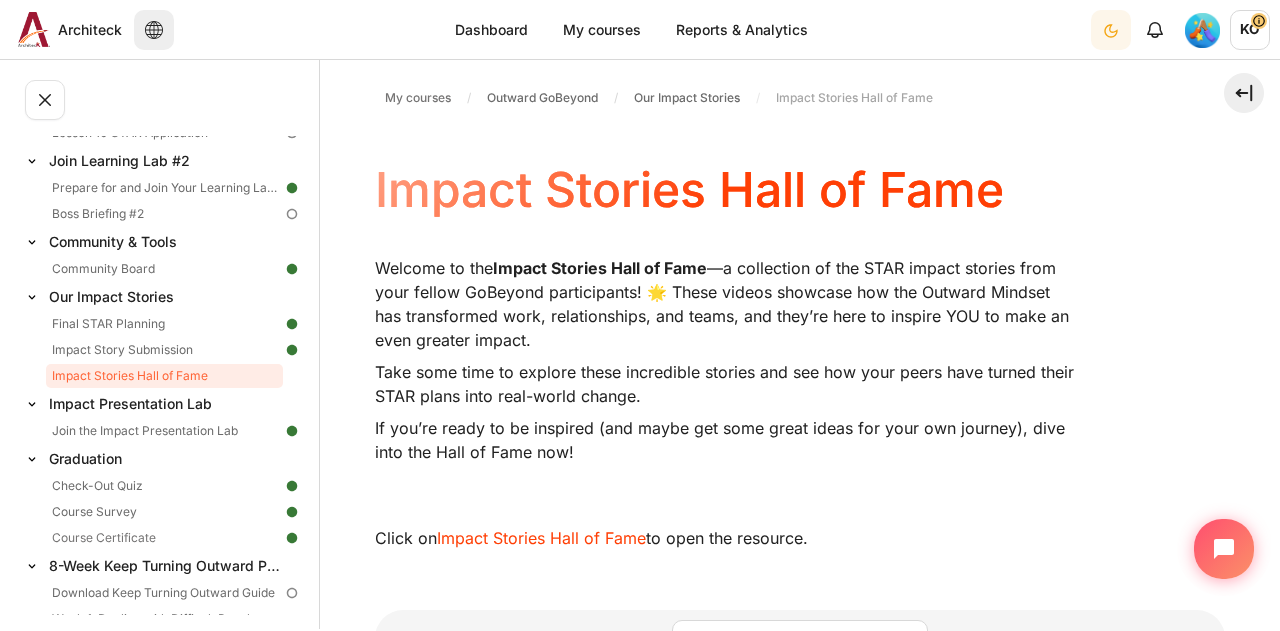 click on "Take some time to explore these incredible stories and see how your peers have turned their STAR plans into real-world change." at bounding box center [725, 384] 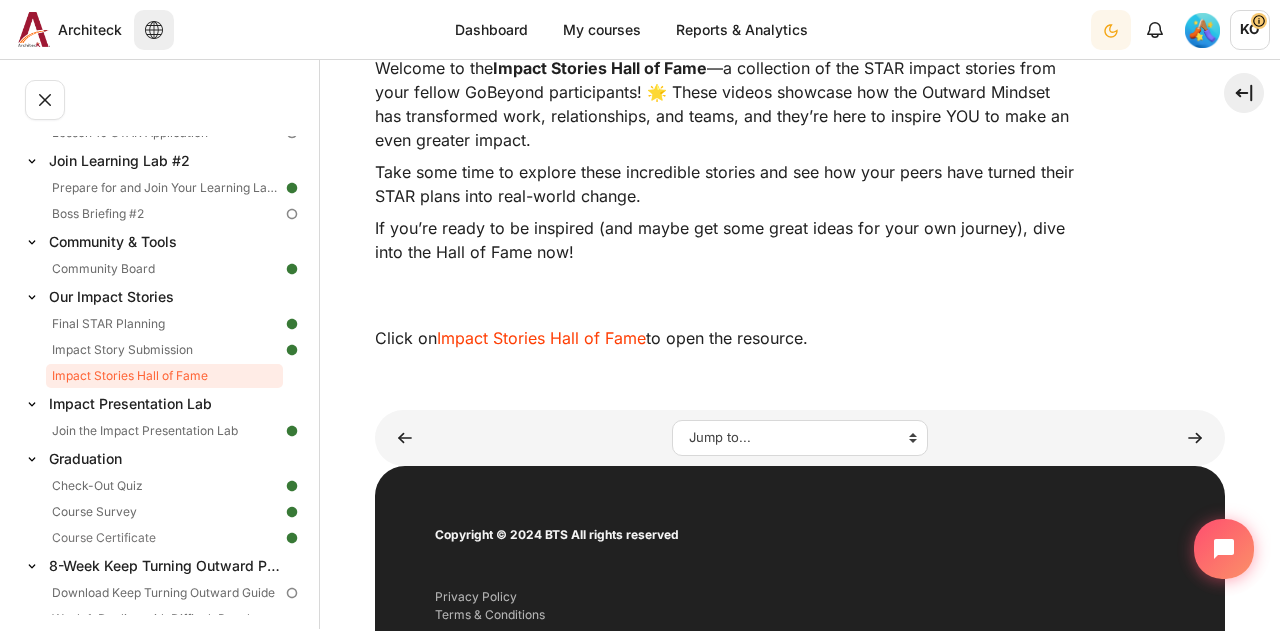 scroll, scrollTop: 0, scrollLeft: 0, axis: both 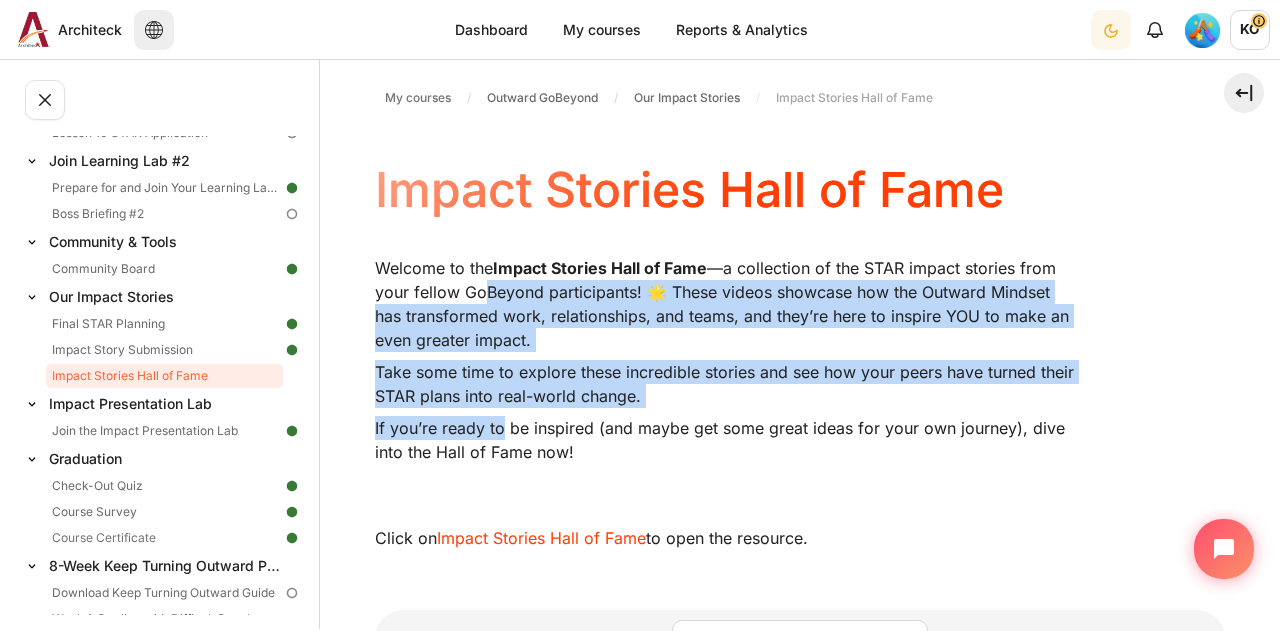 drag, startPoint x: 488, startPoint y: 287, endPoint x: 502, endPoint y: 431, distance: 144.67896 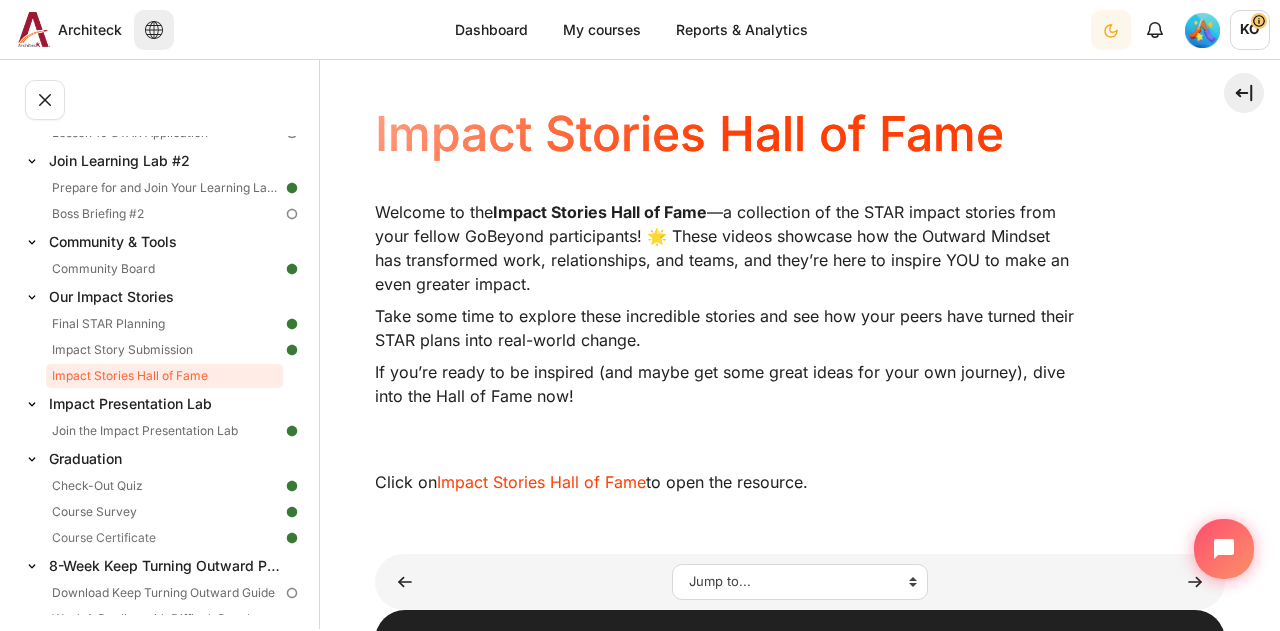 scroll, scrollTop: 100, scrollLeft: 0, axis: vertical 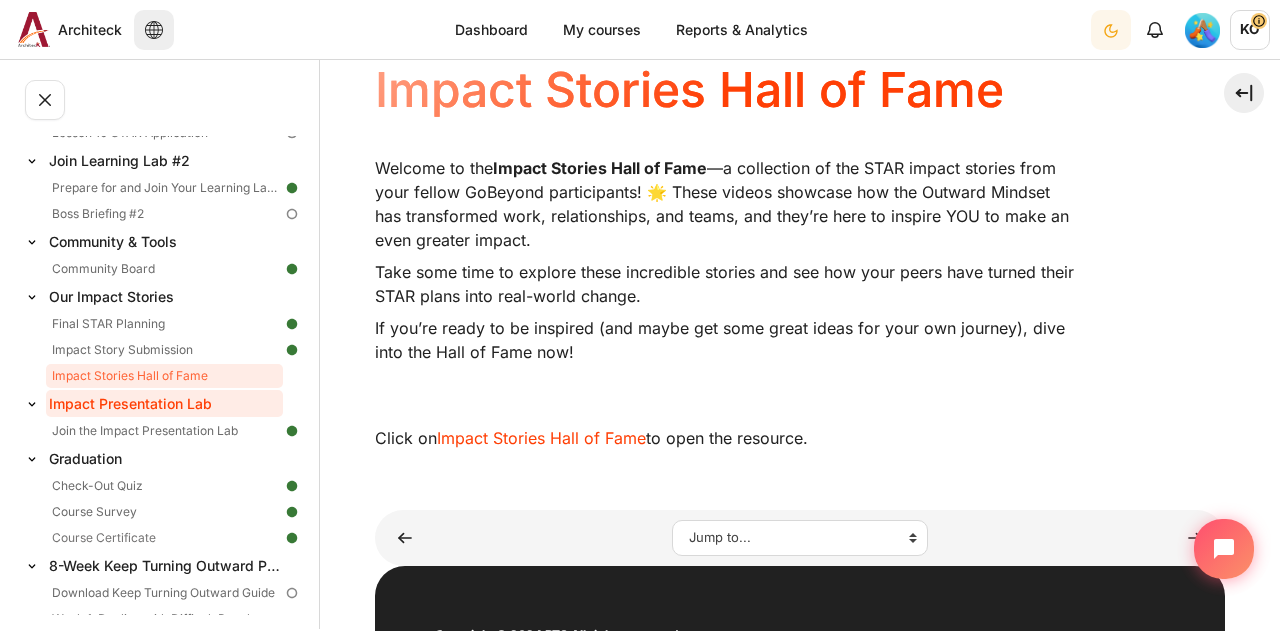 click on "Impact Presentation Lab" at bounding box center [164, 403] 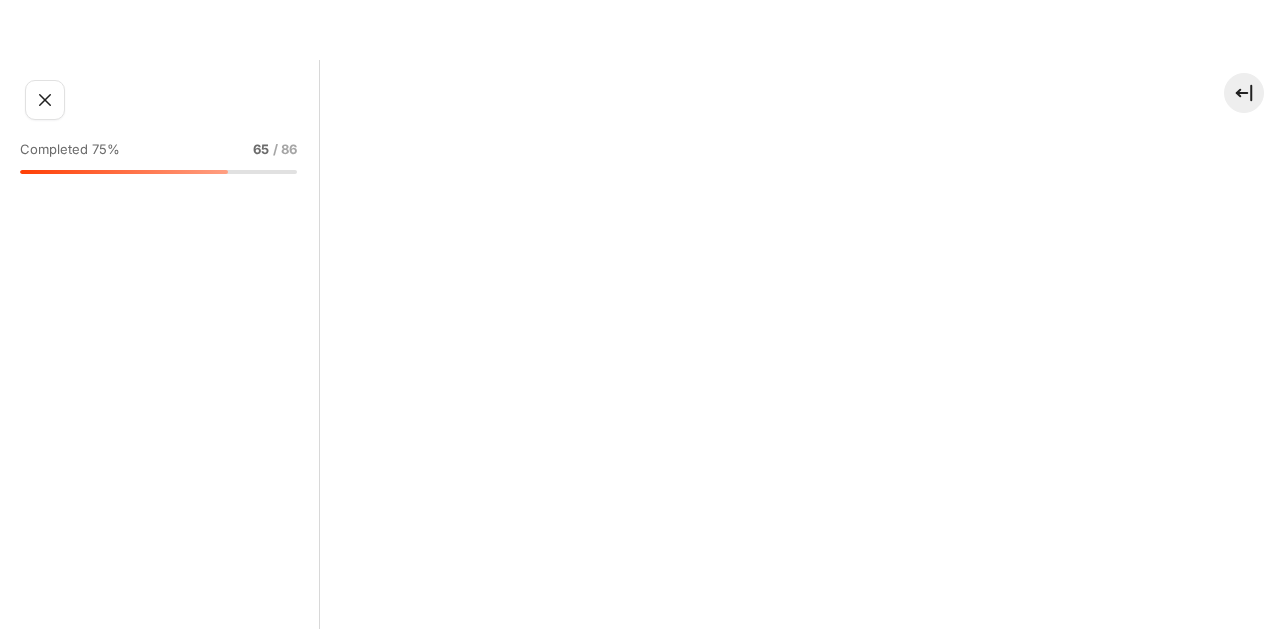 scroll, scrollTop: 0, scrollLeft: 0, axis: both 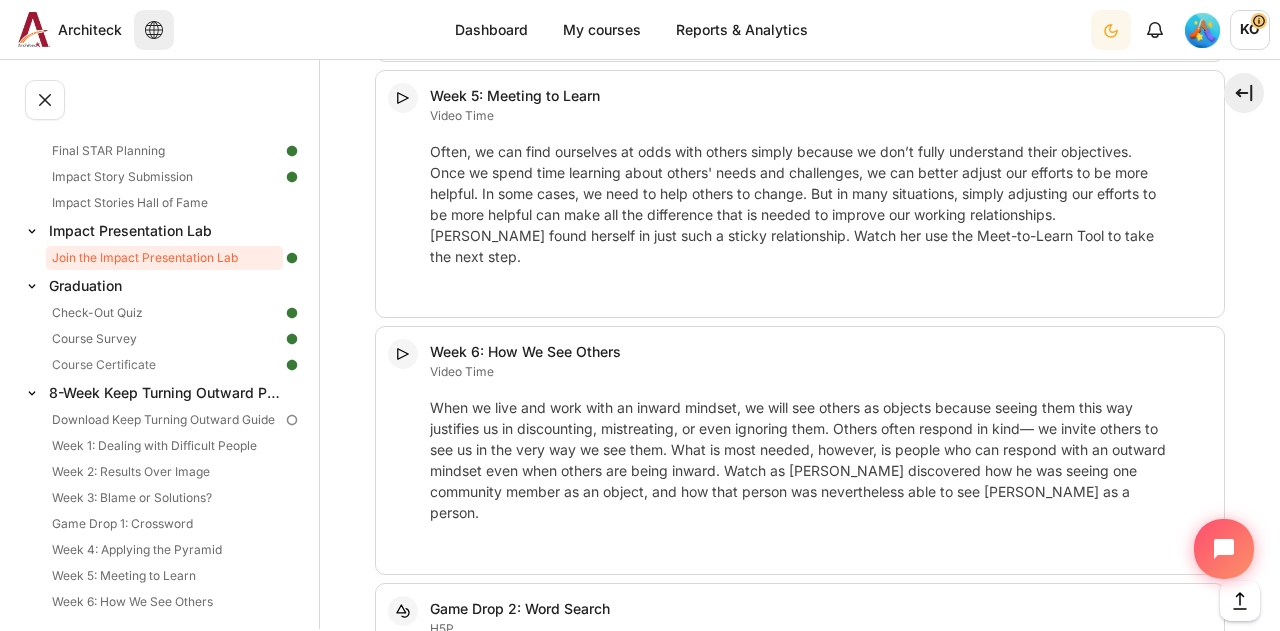 click on "Join us for a live session to showcase your impact and inspire others. Present your achievements, big or small, and share how the Outward Performance program has transformed your world. Let's celebrate your success together! Date:  21 November 2024 Time:  2.00 – 4.00 PM (SGT) Zoom Link:  Click here Meeting ID: 972 0049 8880 Passcode: 931488 Missed the session?  Watch the session recording here:  https://vimeo.com/1031866275/a1e611ecbc" at bounding box center [800, -1779] 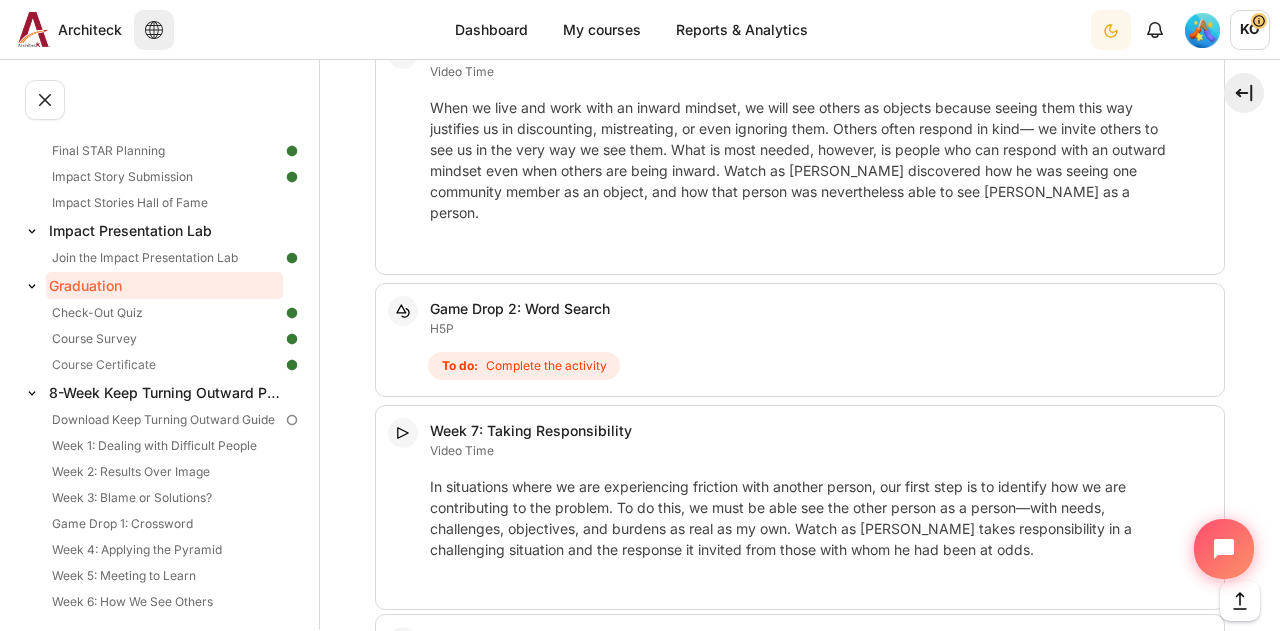 scroll, scrollTop: 16014, scrollLeft: 0, axis: vertical 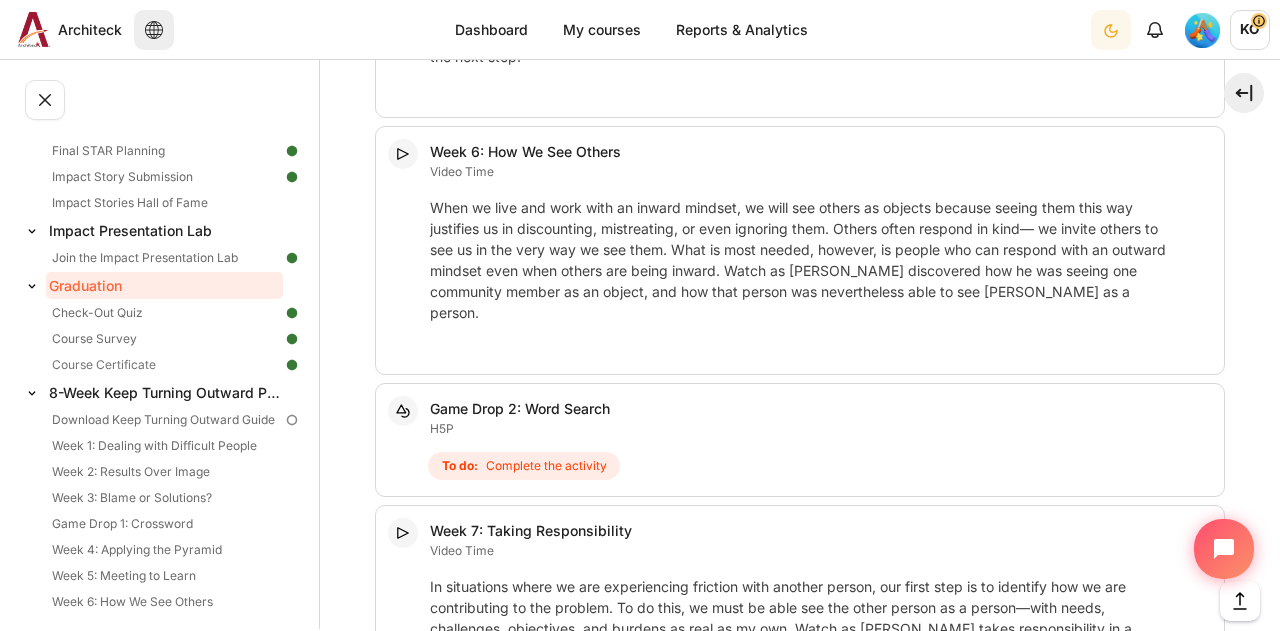 drag, startPoint x: 630, startPoint y: 217, endPoint x: 657, endPoint y: 254, distance: 45.80393 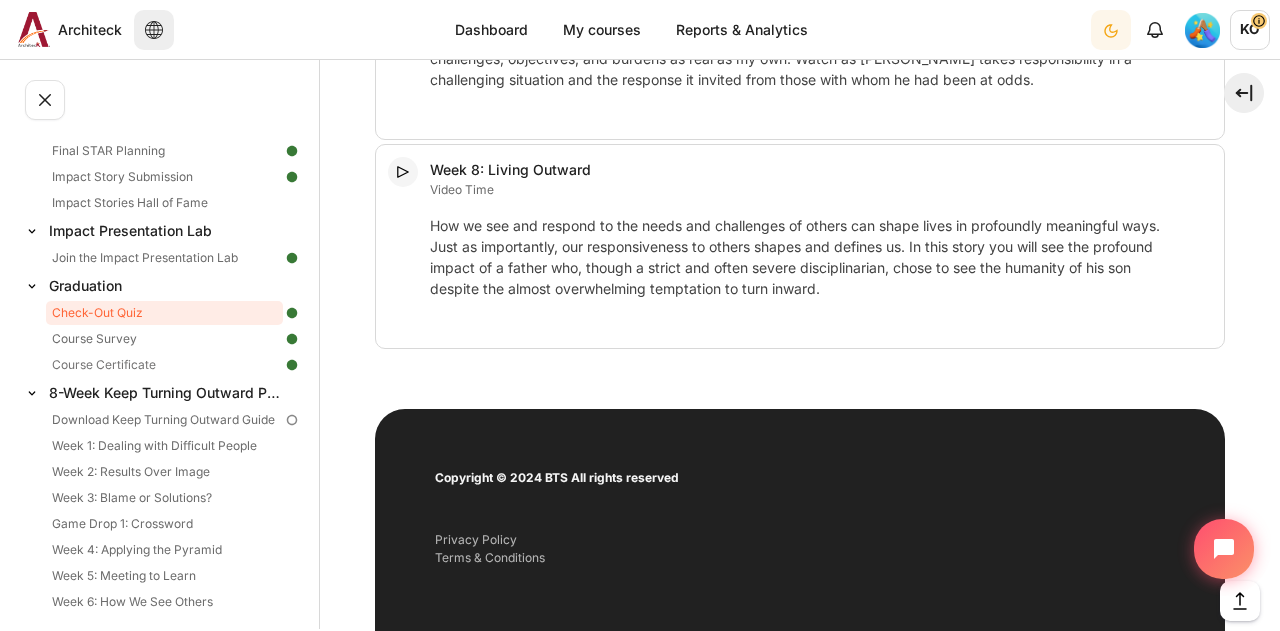 scroll, scrollTop: 16614, scrollLeft: 0, axis: vertical 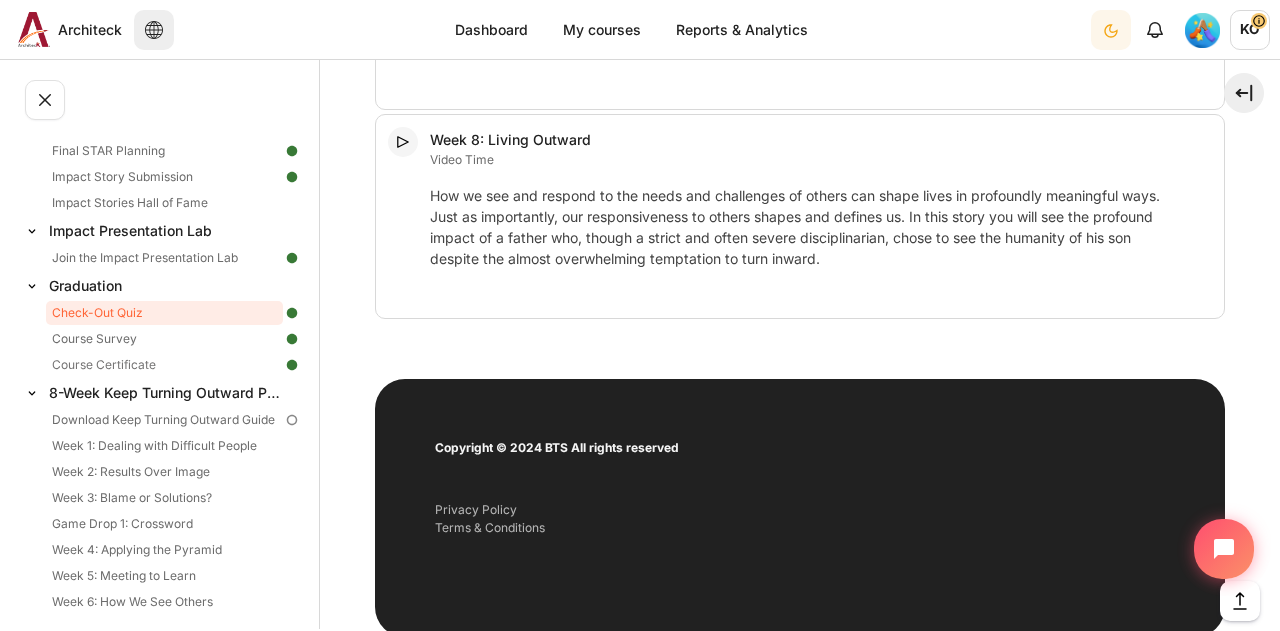 click on "Check-Out Quiz" at bounding box center [483, -2226] 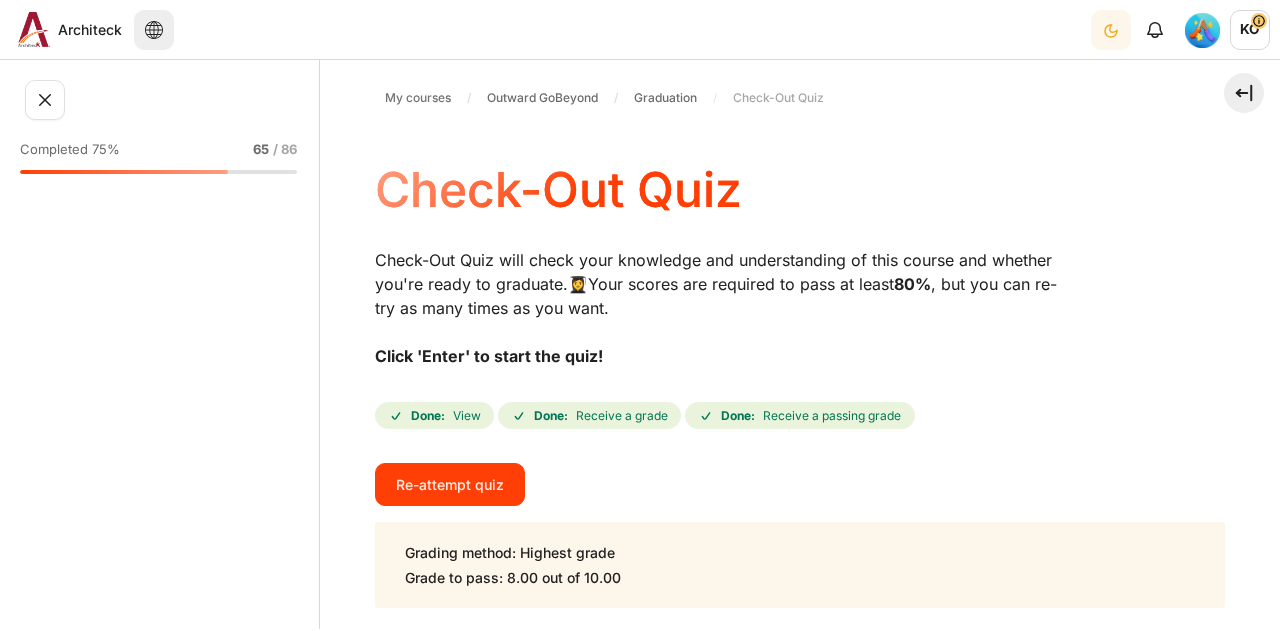 scroll, scrollTop: 0, scrollLeft: 0, axis: both 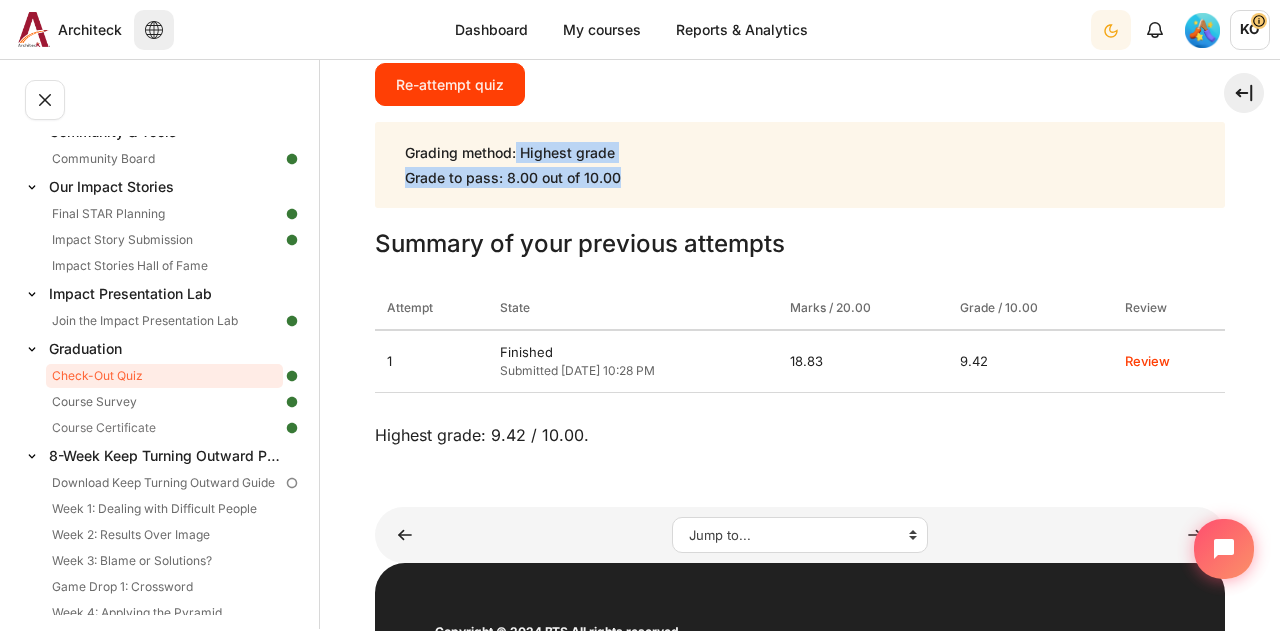 drag, startPoint x: 516, startPoint y: 155, endPoint x: 680, endPoint y: 172, distance: 164.87874 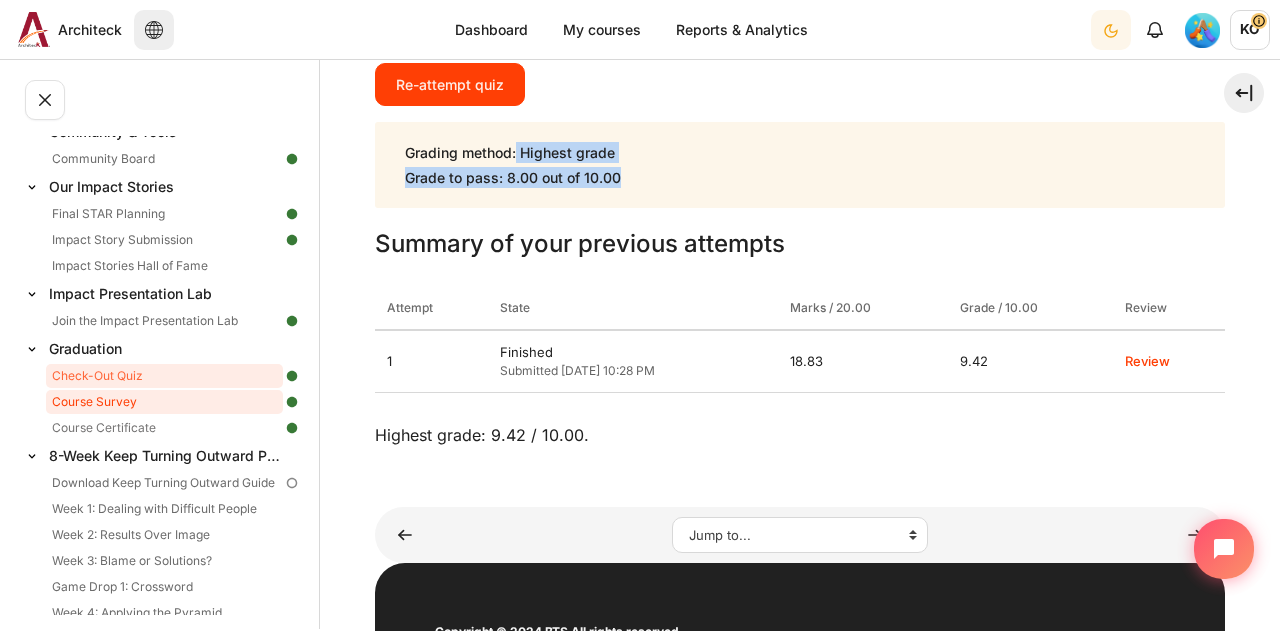 click on "Course Survey" at bounding box center [164, 402] 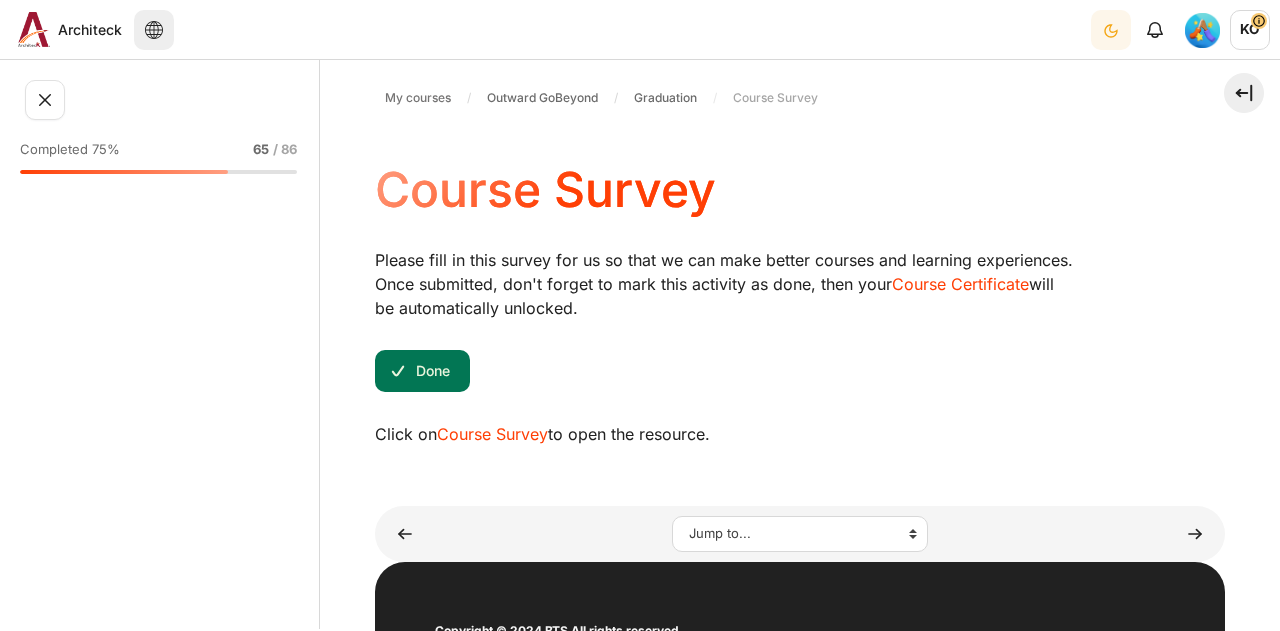 scroll, scrollTop: 0, scrollLeft: 0, axis: both 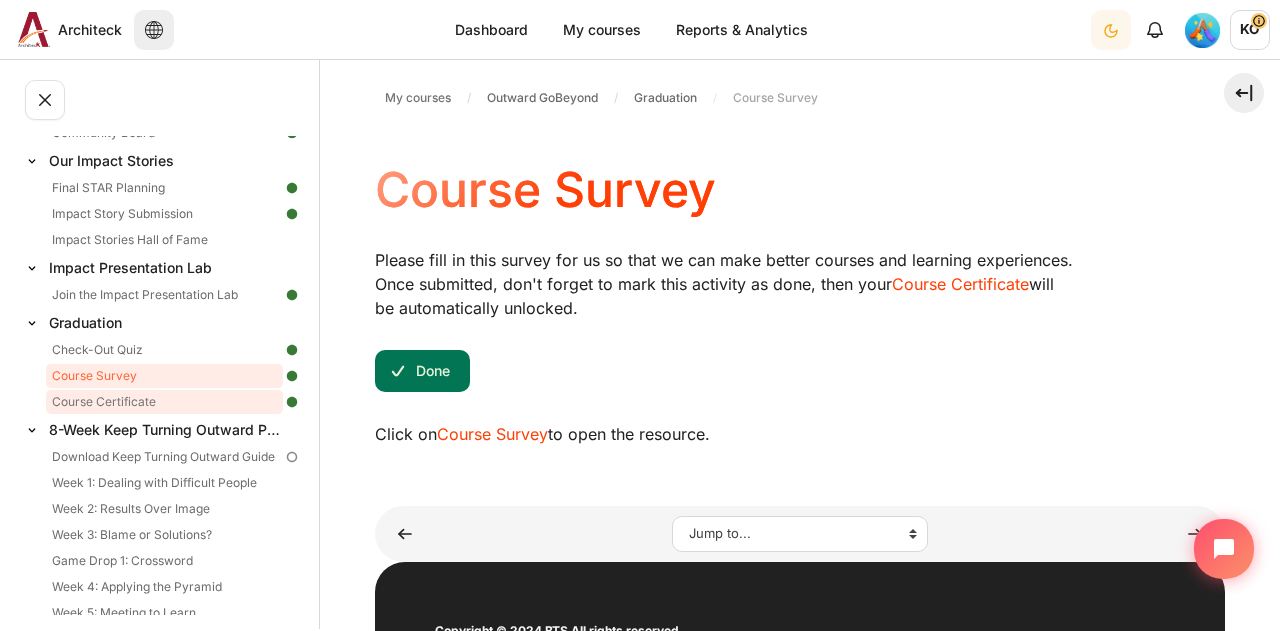 click on "Course Certificate" at bounding box center [164, 402] 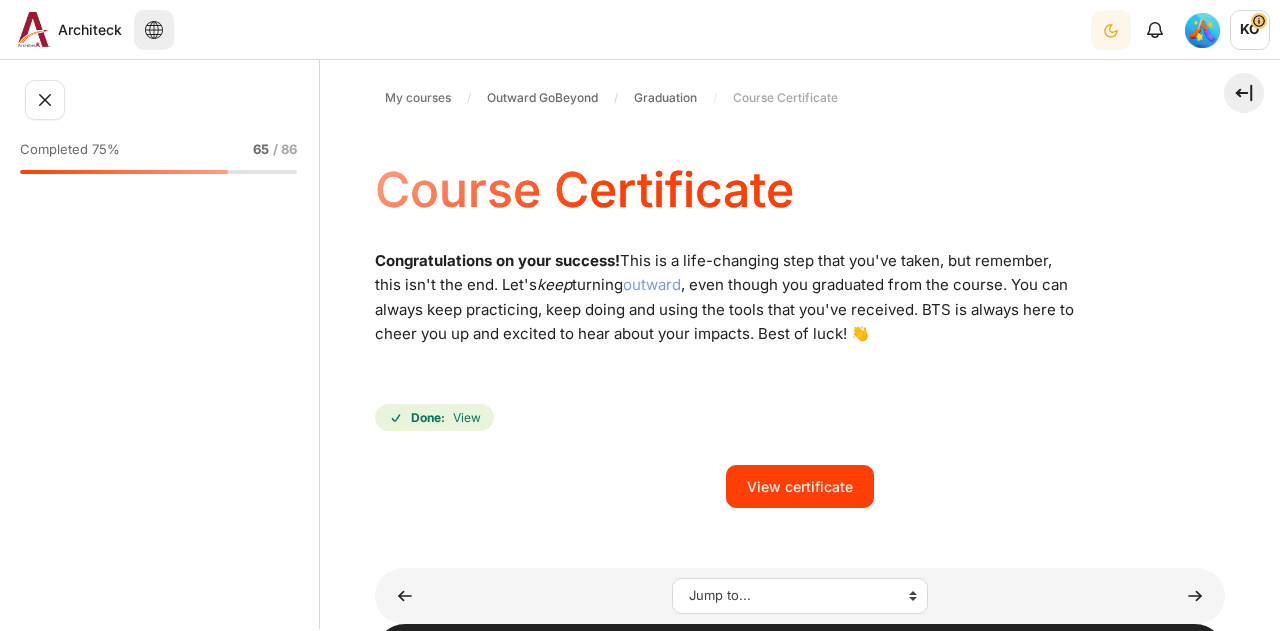 scroll, scrollTop: 0, scrollLeft: 0, axis: both 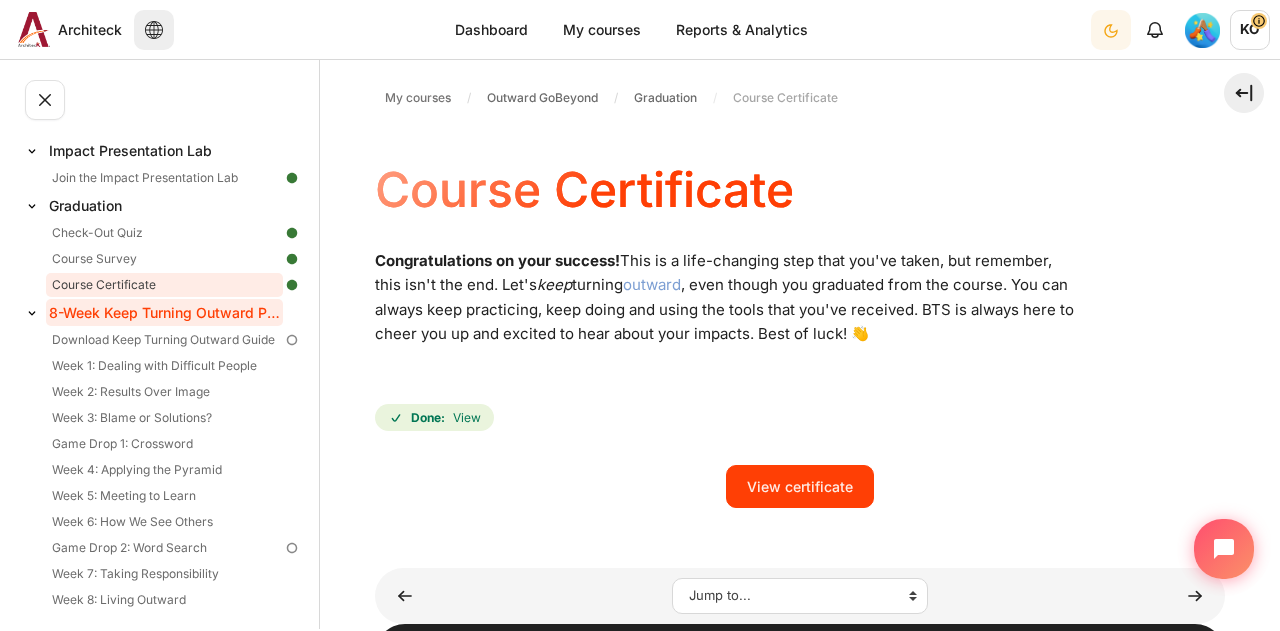click on "8-Week Keep Turning Outward Program" at bounding box center (164, 312) 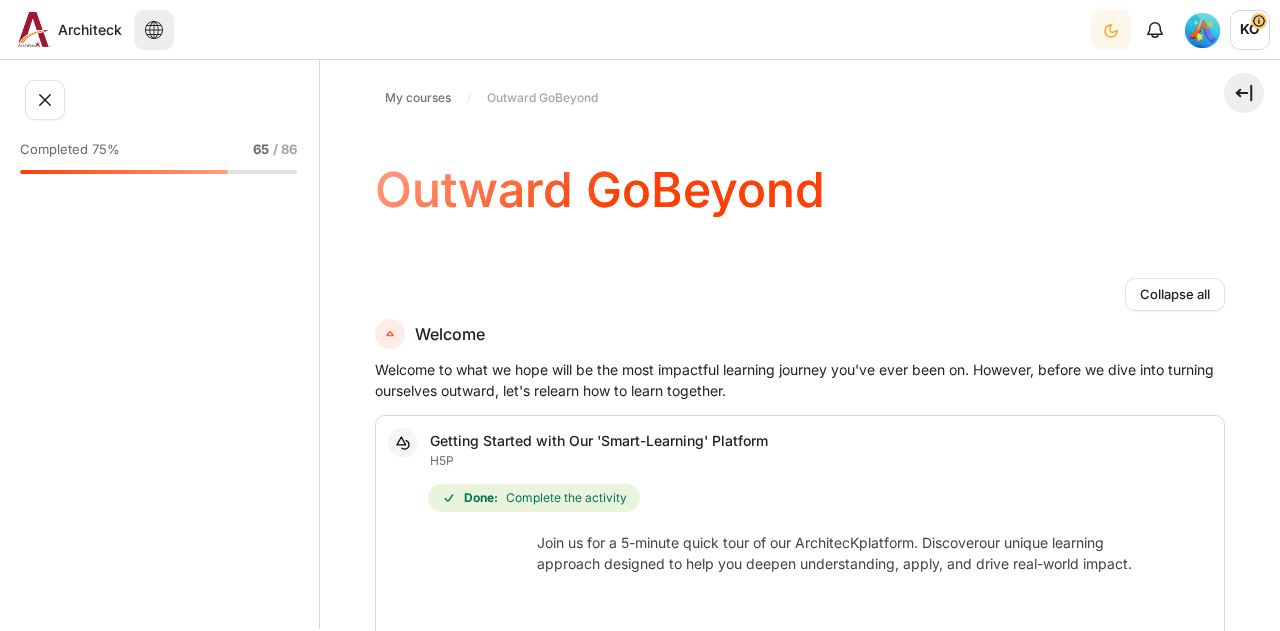 scroll, scrollTop: 0, scrollLeft: 0, axis: both 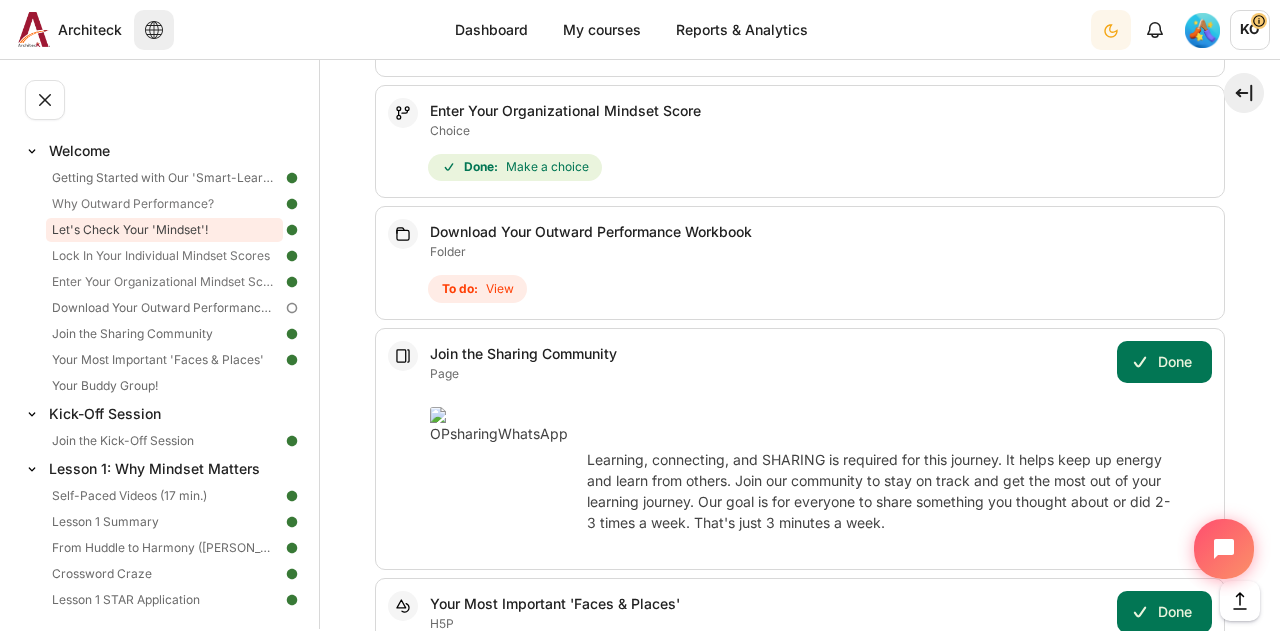 click on "Uncover the Power of Outward Performance. Learn why it's crucial to your success to have an outward mindset to create remarkable results with and through others. Oh! By the way, you can turn subtitles by clicking the  cc   button in the lower right of the video." at bounding box center (800, -390) 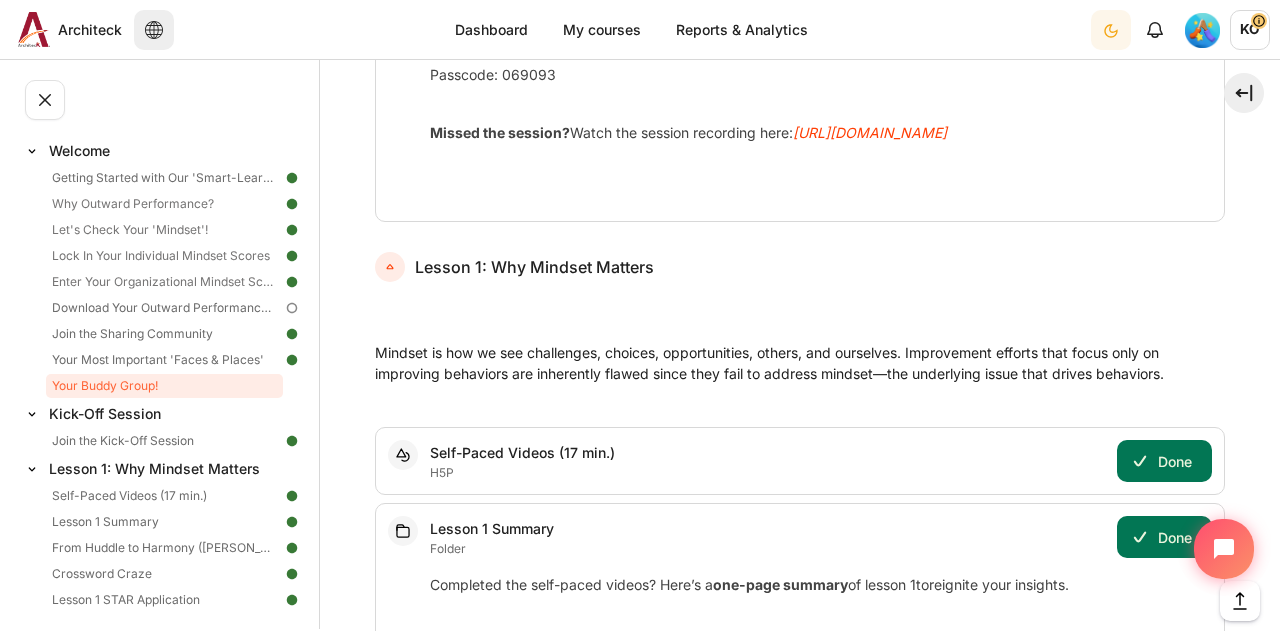 scroll, scrollTop: 0, scrollLeft: 0, axis: both 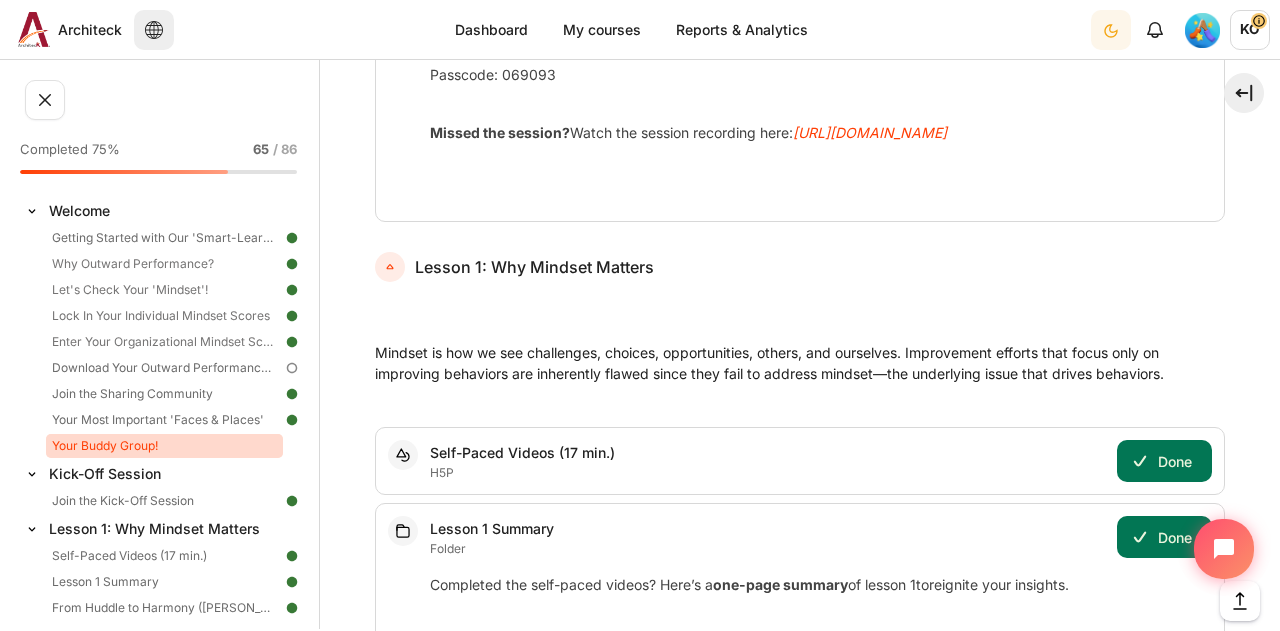 click on "Your Buddy Group!" at bounding box center [164, 446] 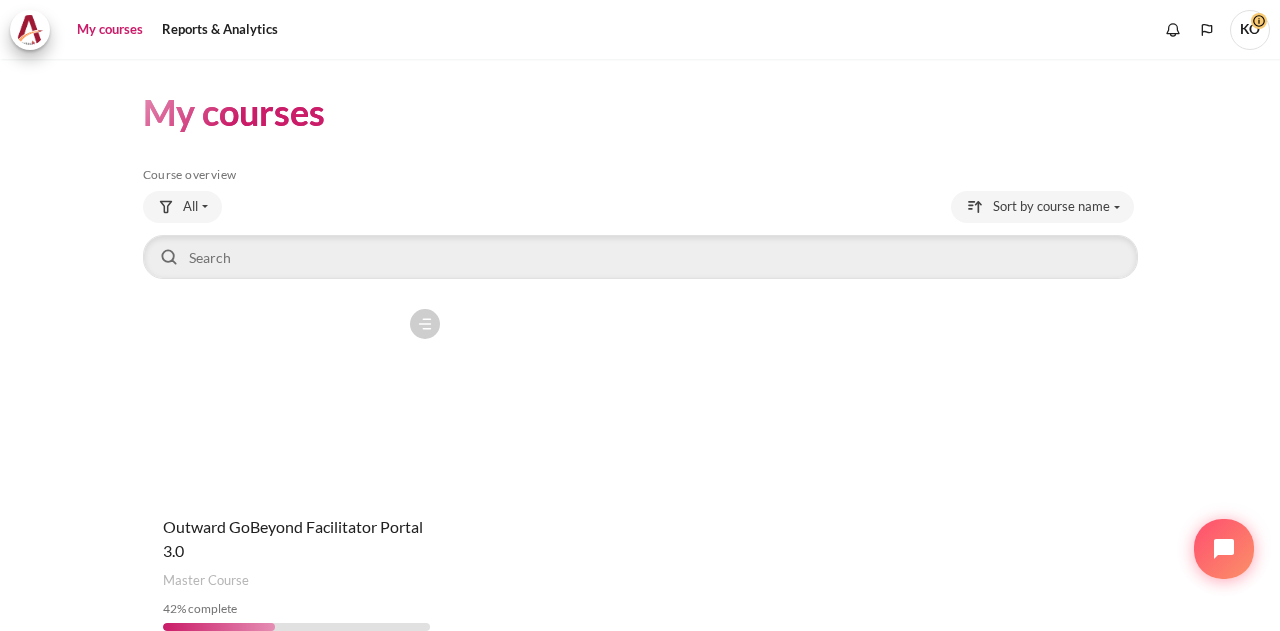 scroll, scrollTop: 0, scrollLeft: 0, axis: both 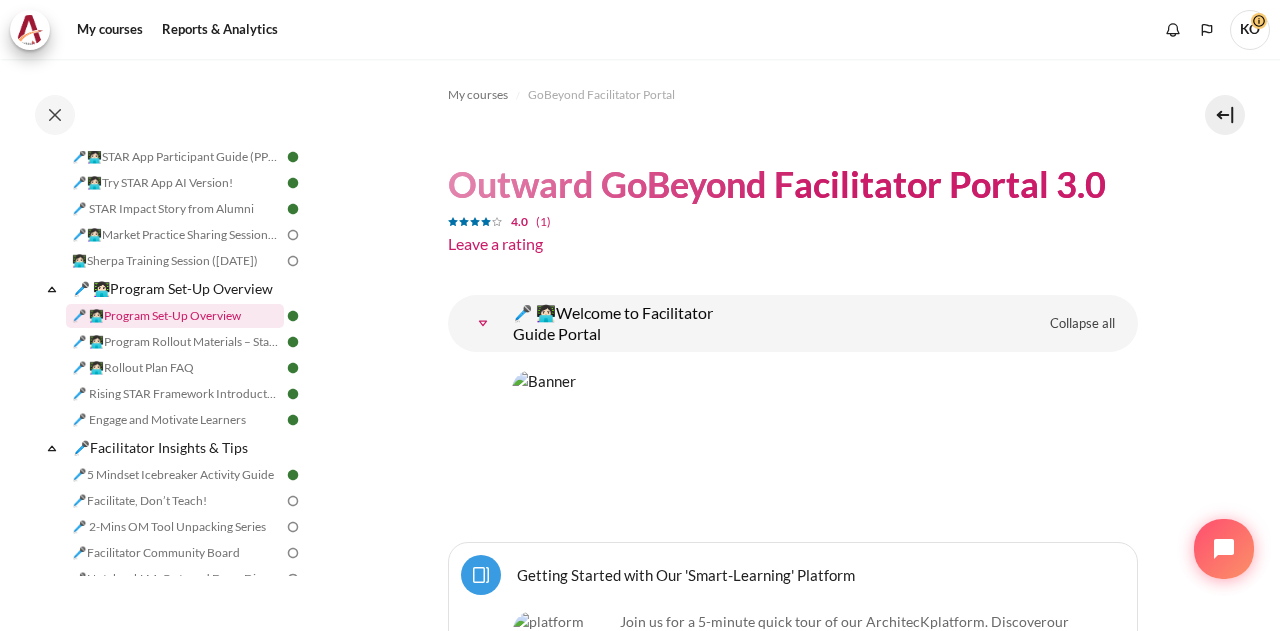 click on "🎤 👩🏻‍💻Program Set-Up Overview" at bounding box center [175, 316] 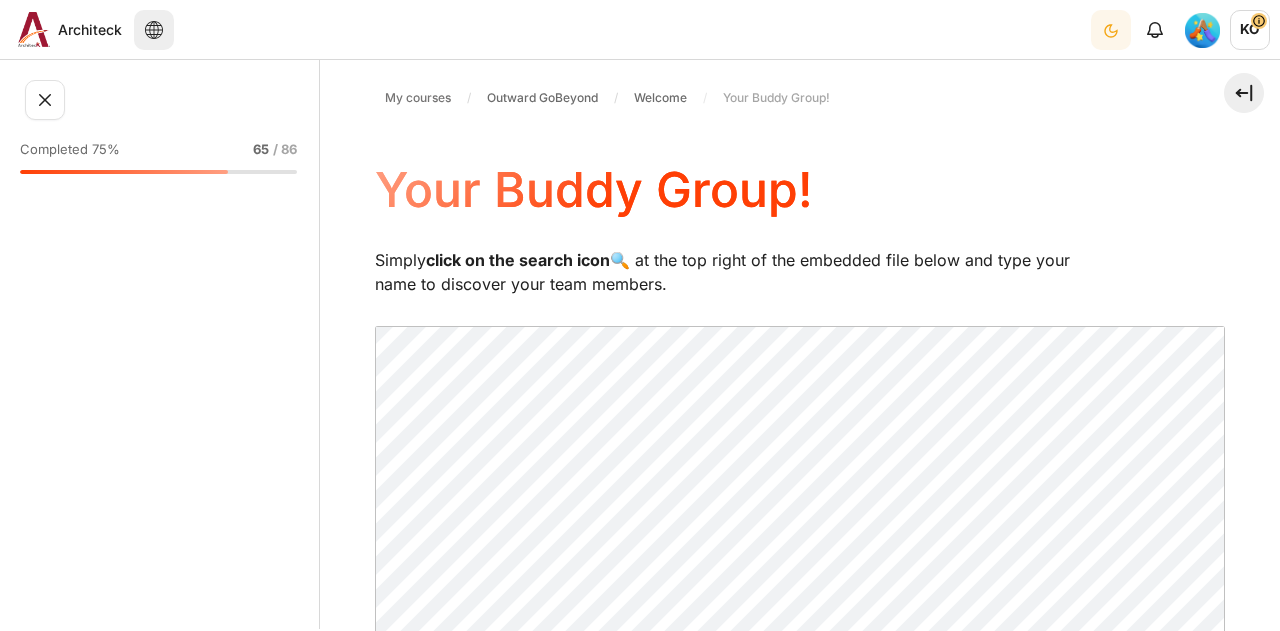 scroll, scrollTop: 0, scrollLeft: 0, axis: both 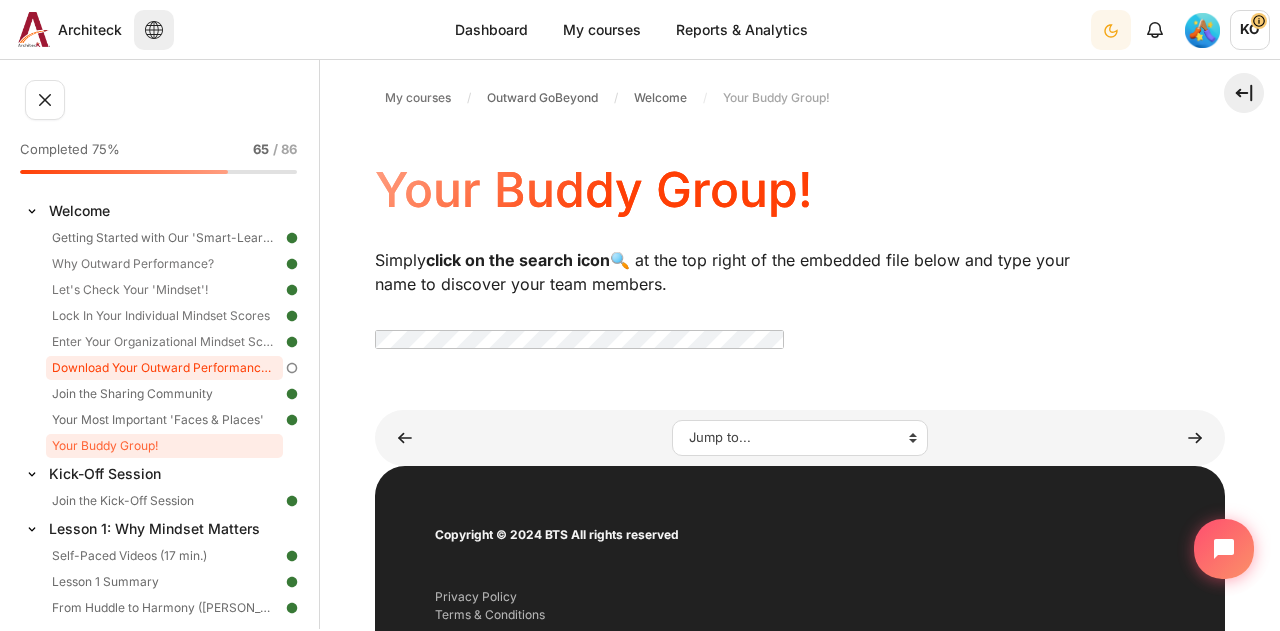 click on "Download Your Outward Performance Workbook" at bounding box center [164, 368] 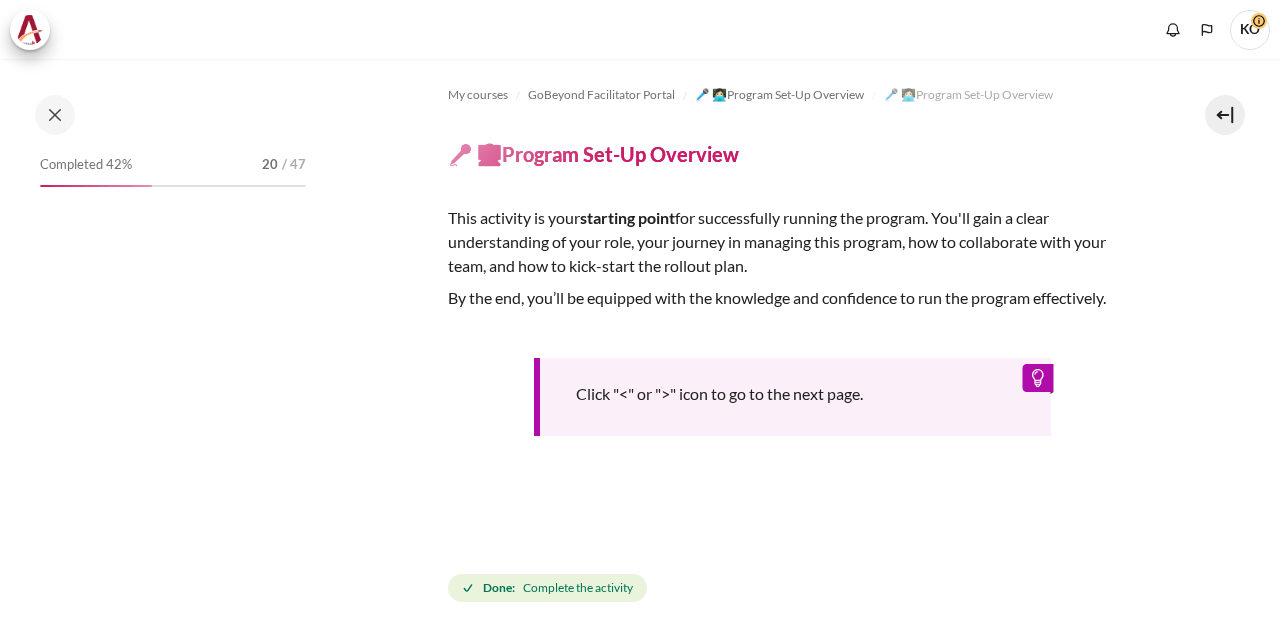 scroll, scrollTop: 0, scrollLeft: 0, axis: both 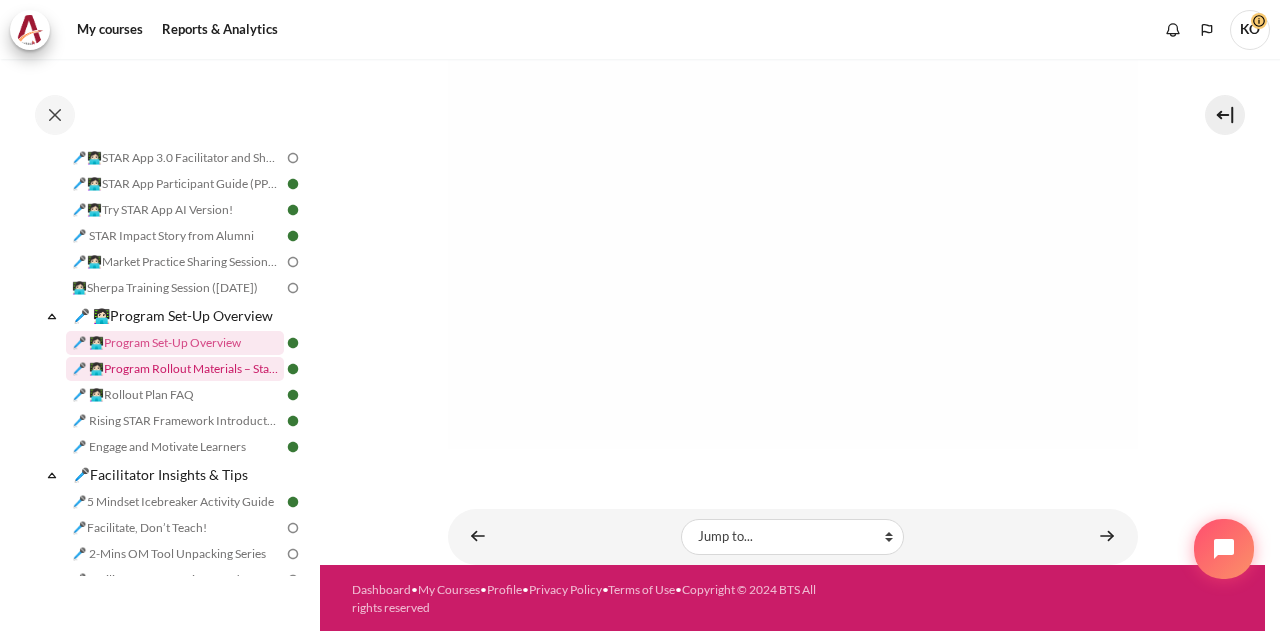 click on "🎤 👩🏻‍💻Program Rollout Materials – Starter Kit" at bounding box center (175, 369) 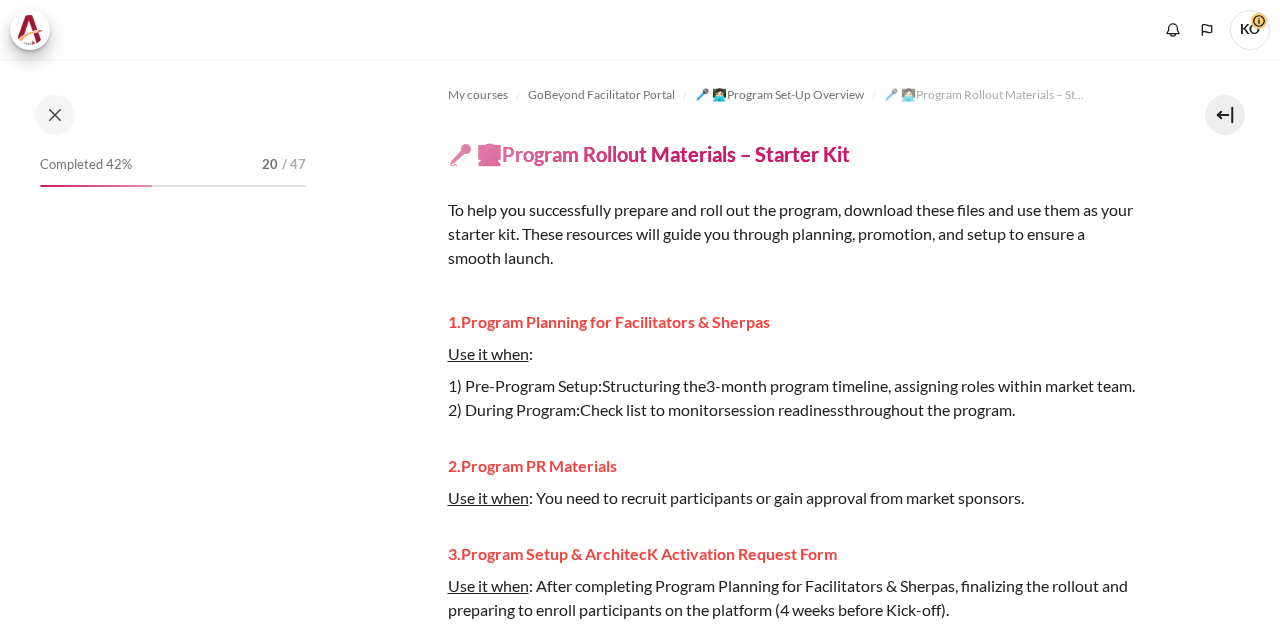 scroll, scrollTop: 0, scrollLeft: 0, axis: both 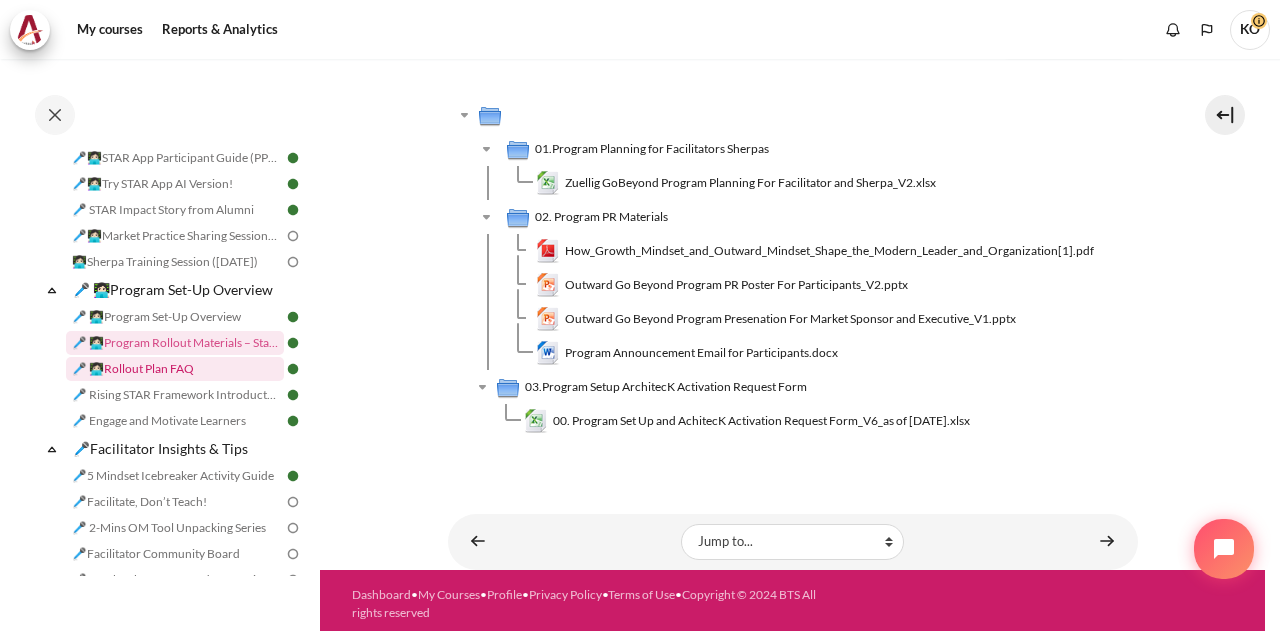 click on "🎤 👩🏻‍💻Rollout Plan FAQ" at bounding box center [175, 369] 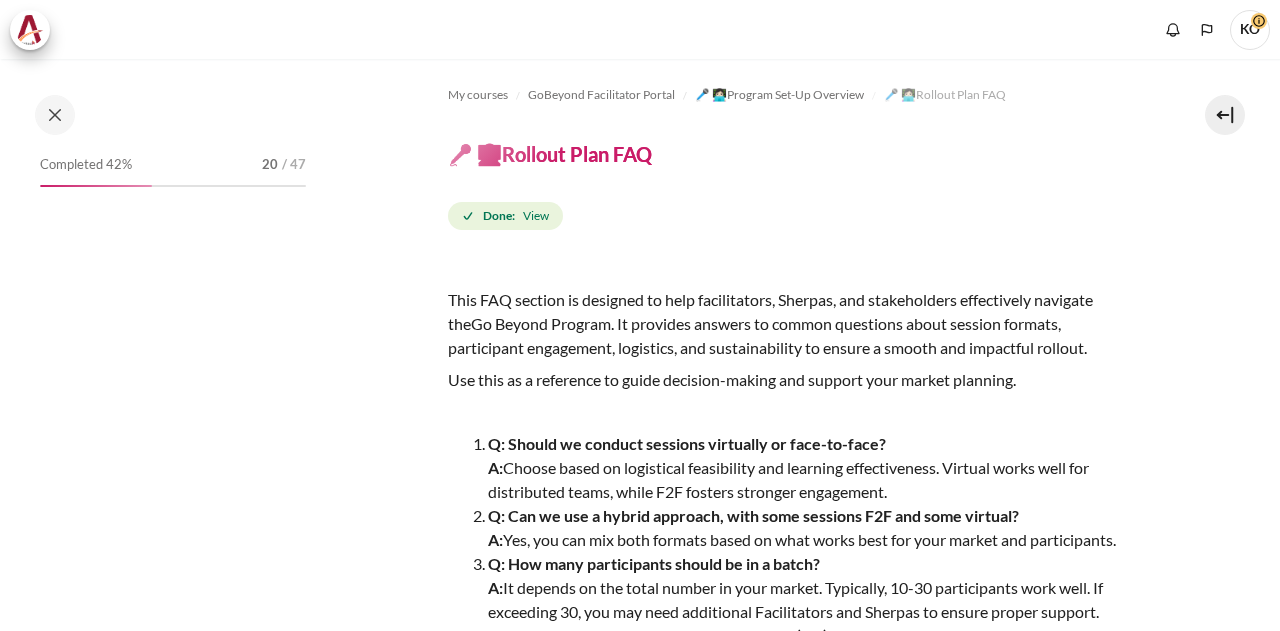 scroll, scrollTop: 0, scrollLeft: 0, axis: both 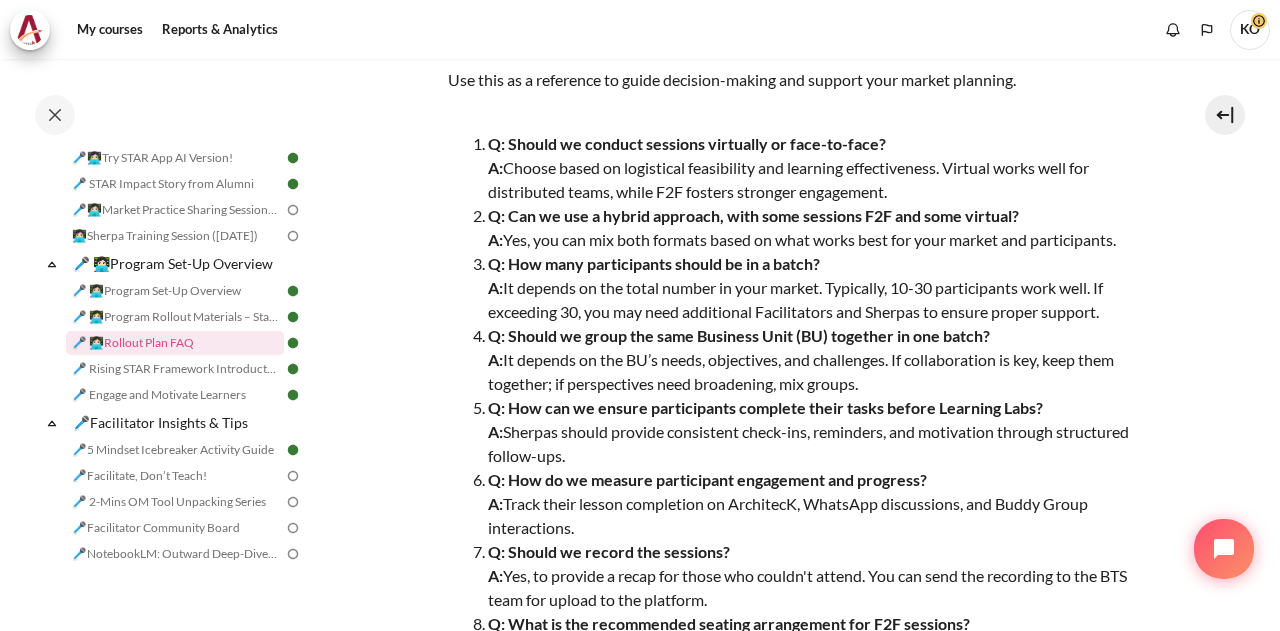 drag, startPoint x: 702, startPoint y: 356, endPoint x: 701, endPoint y: 371, distance: 15.033297 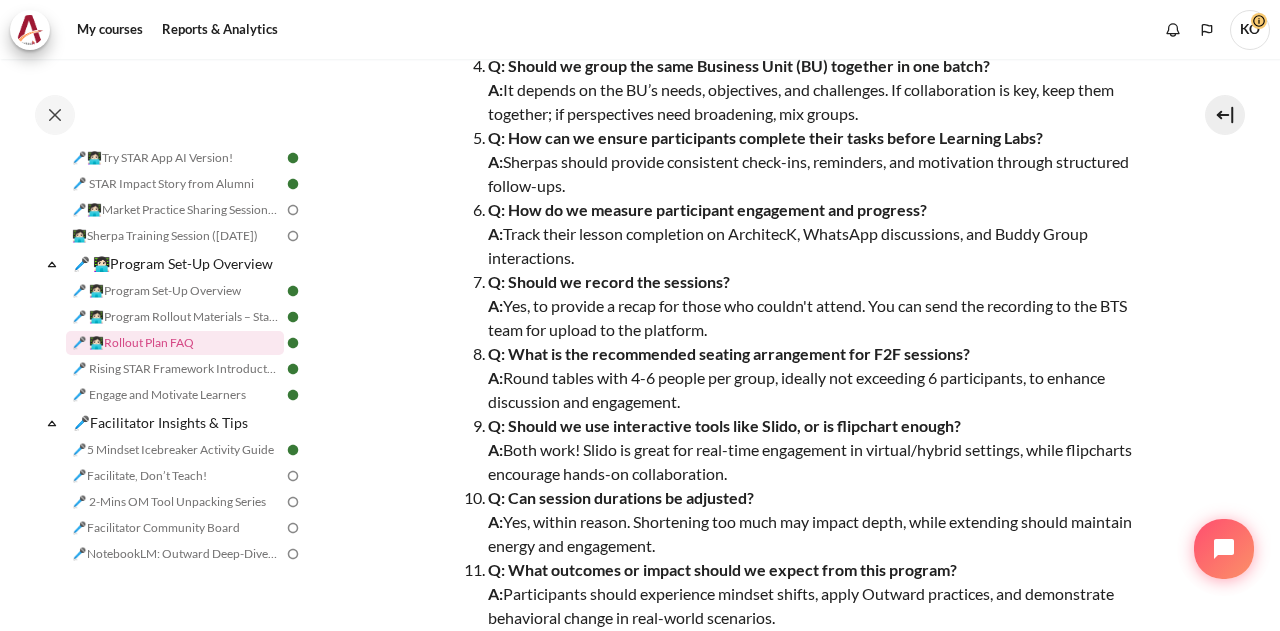 scroll, scrollTop: 600, scrollLeft: 0, axis: vertical 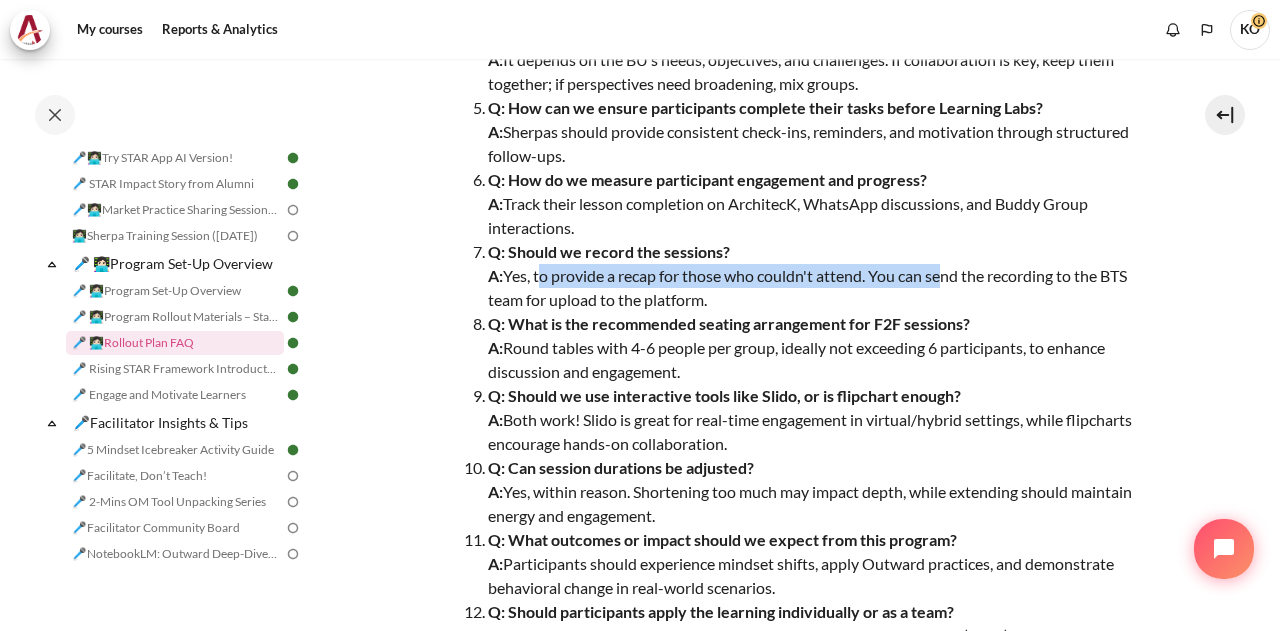 drag, startPoint x: 534, startPoint y: 272, endPoint x: 939, endPoint y: 284, distance: 405.17773 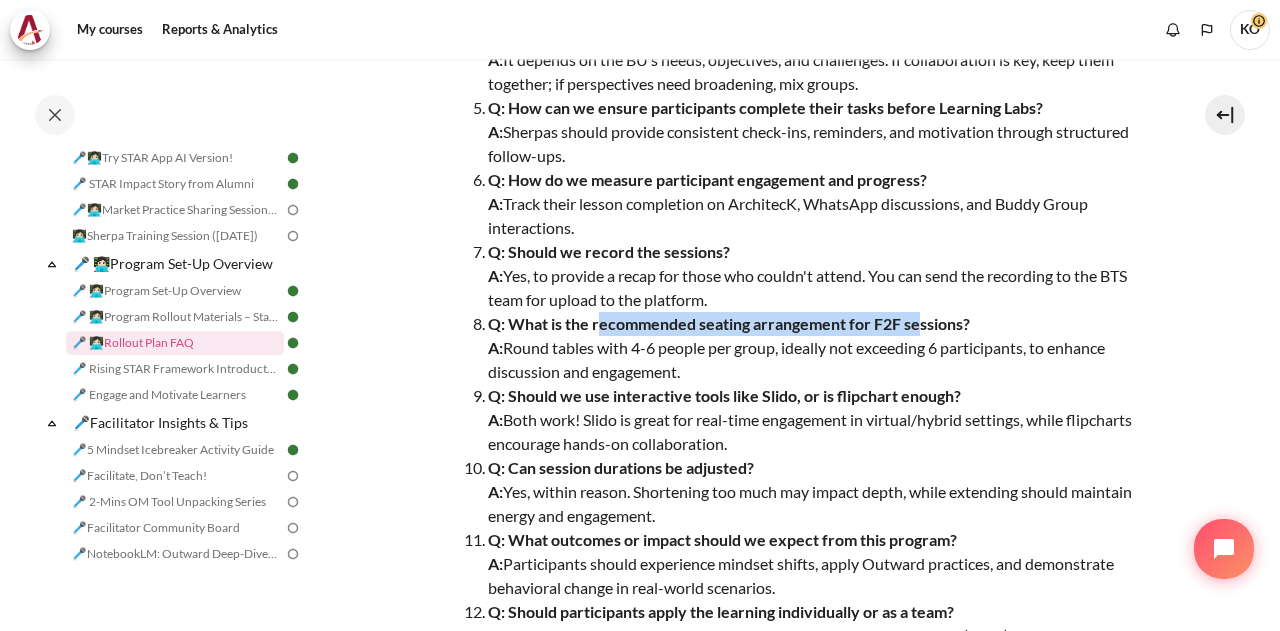 drag, startPoint x: 598, startPoint y: 331, endPoint x: 920, endPoint y: 314, distance: 322.44846 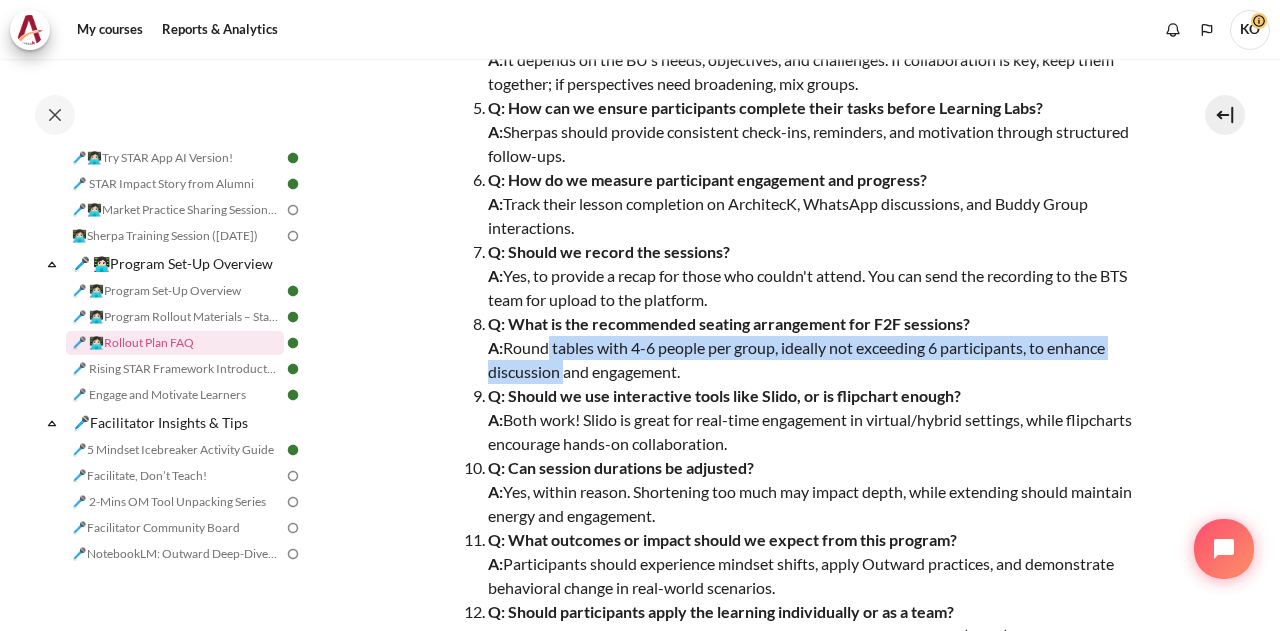 drag, startPoint x: 544, startPoint y: 354, endPoint x: 555, endPoint y: 371, distance: 20.248457 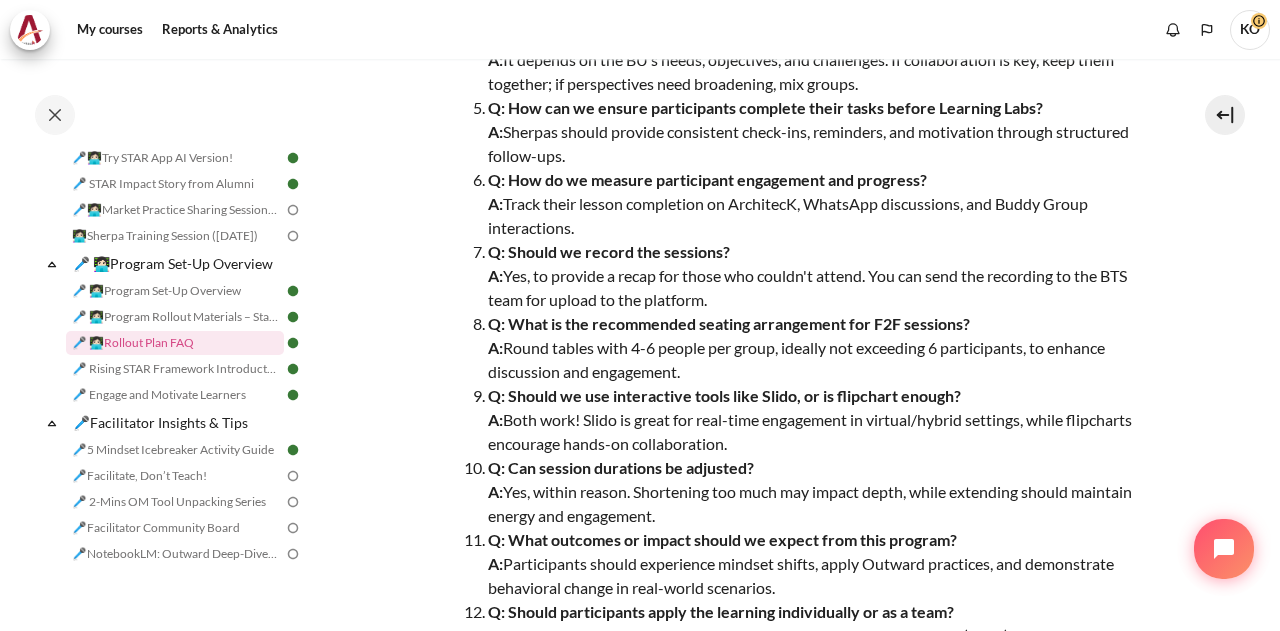 drag, startPoint x: 709, startPoint y: 375, endPoint x: 798, endPoint y: 431, distance: 105.15227 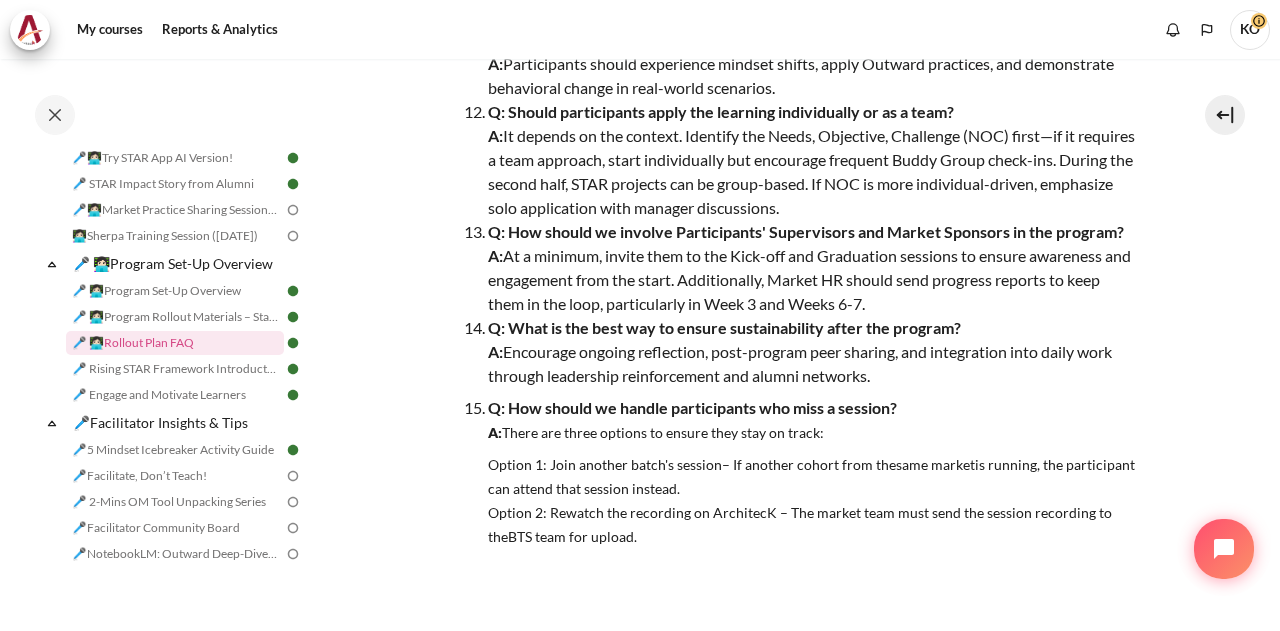 scroll, scrollTop: 800, scrollLeft: 0, axis: vertical 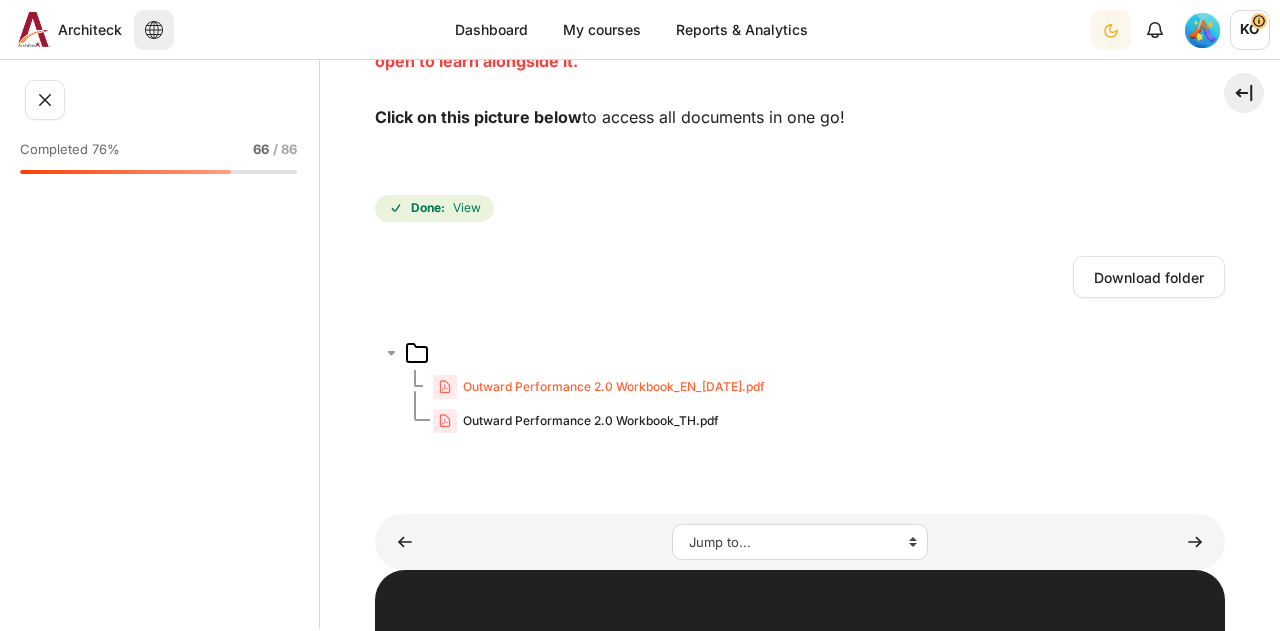 click on "Outward Performance 2.0 Workbook_EN_[DATE].pdf" at bounding box center (614, 387) 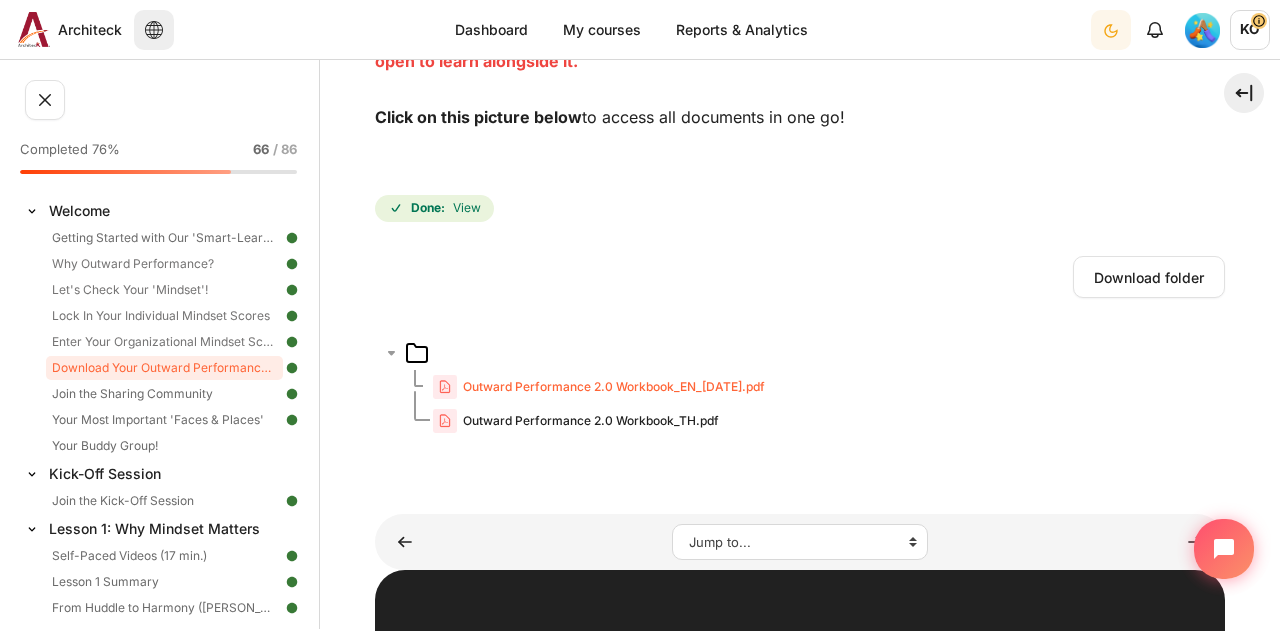 scroll, scrollTop: 0, scrollLeft: 0, axis: both 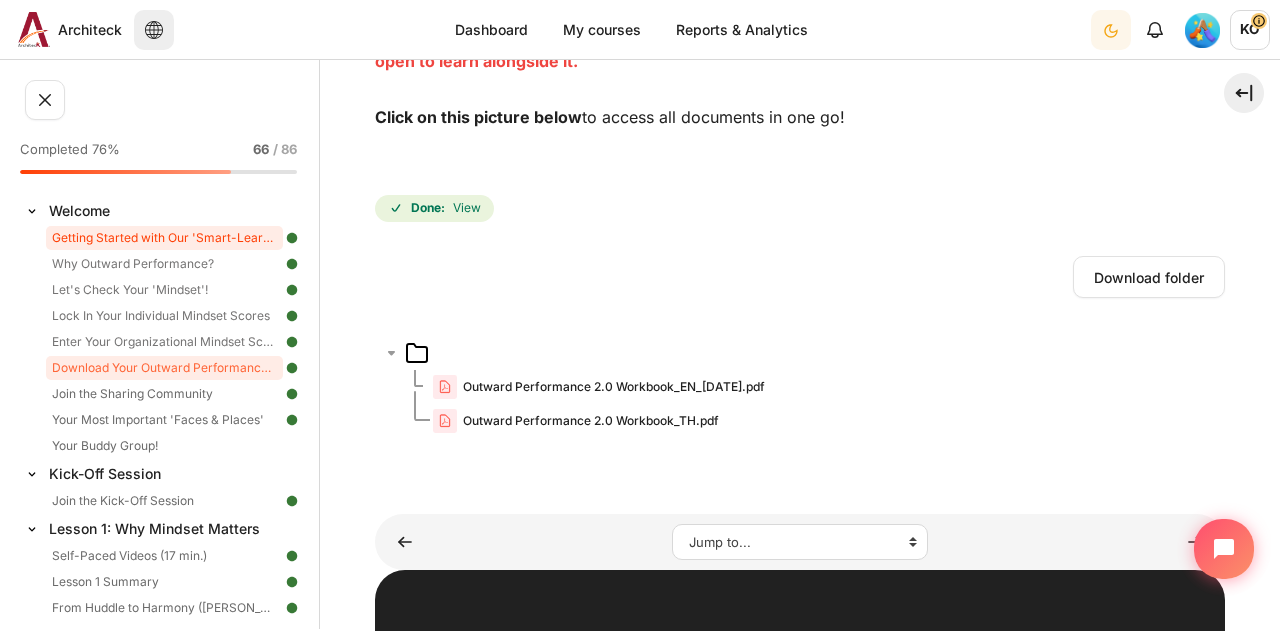 click on "Getting Started with Our 'Smart-Learning' Platform" at bounding box center [164, 238] 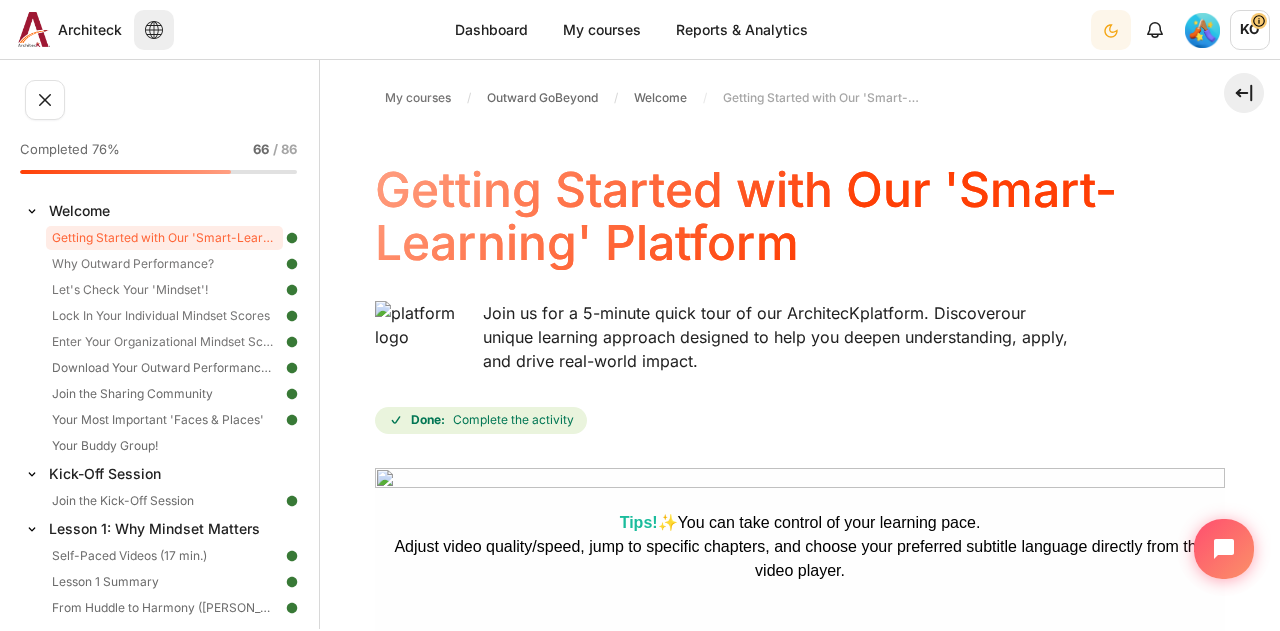 scroll, scrollTop: 0, scrollLeft: 0, axis: both 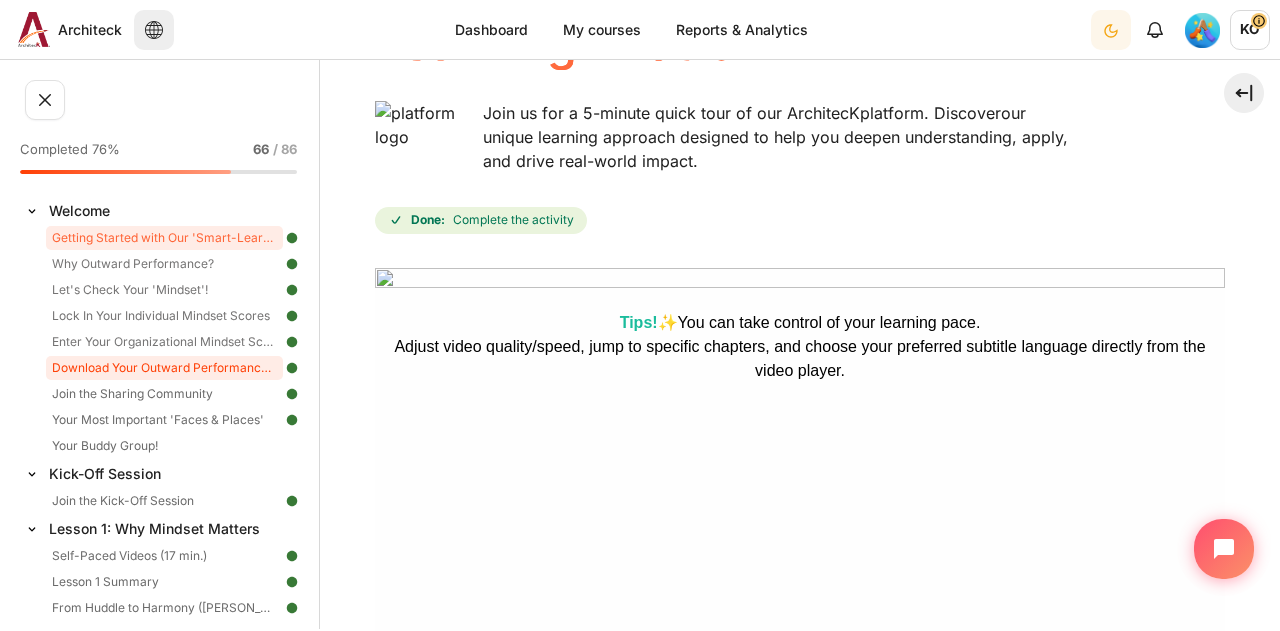 click on "Download Your Outward Performance Workbook" at bounding box center [164, 368] 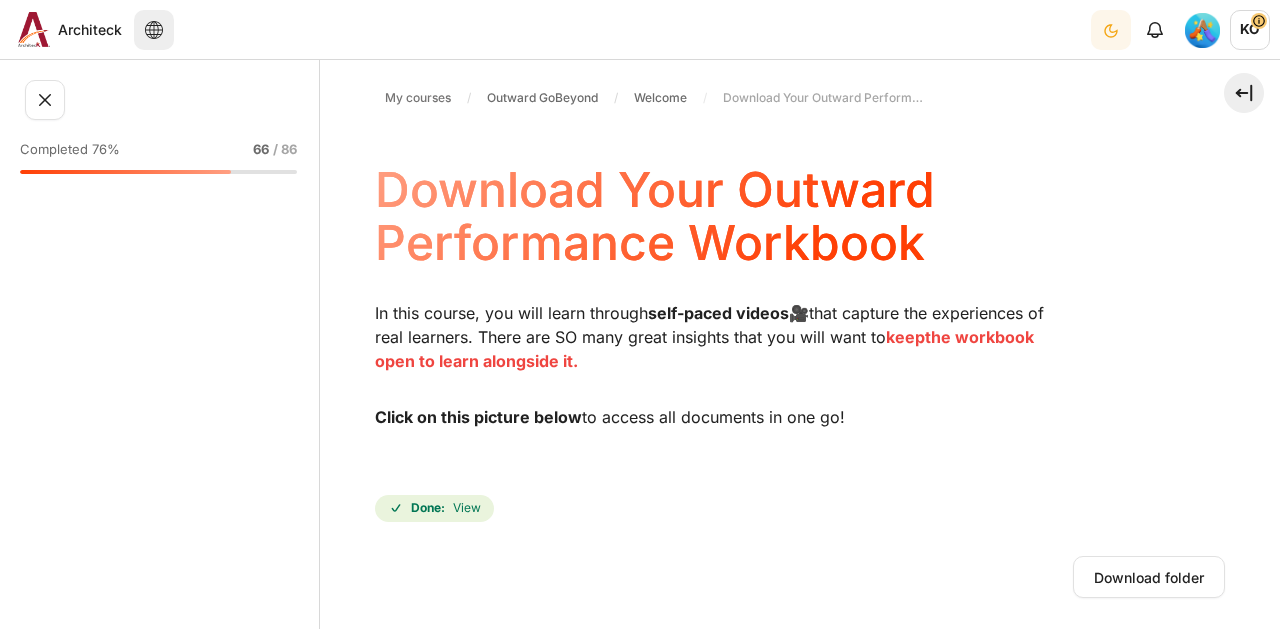 scroll, scrollTop: 0, scrollLeft: 0, axis: both 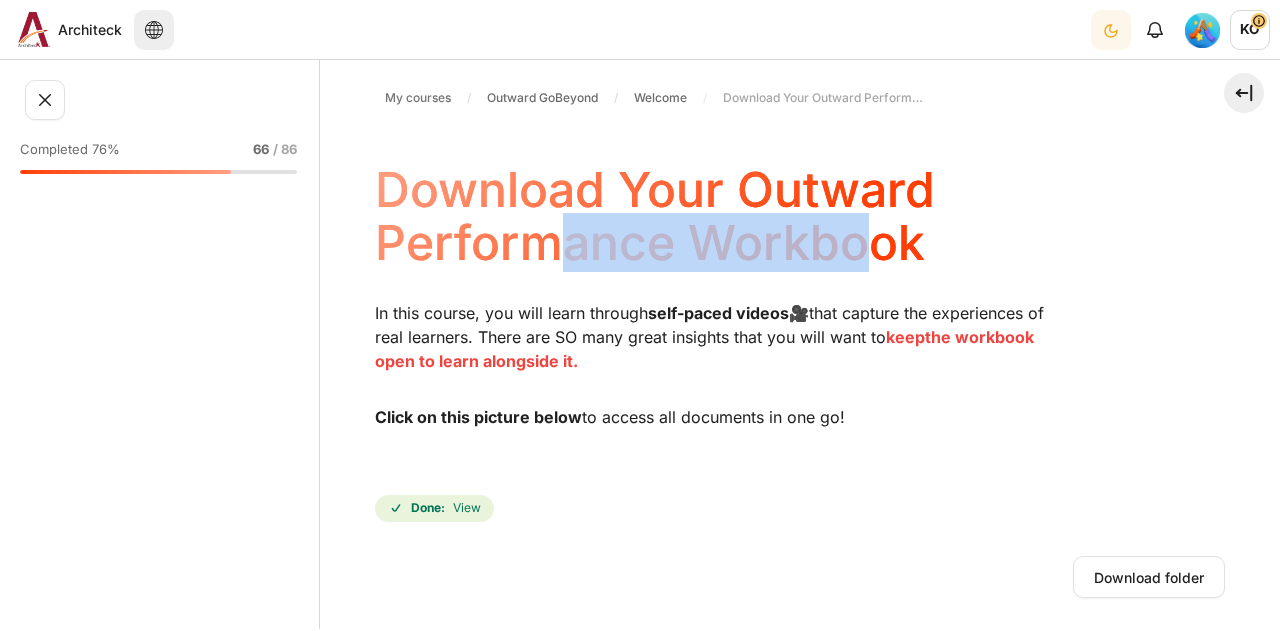 drag, startPoint x: 844, startPoint y: 256, endPoint x: 875, endPoint y: 256, distance: 31 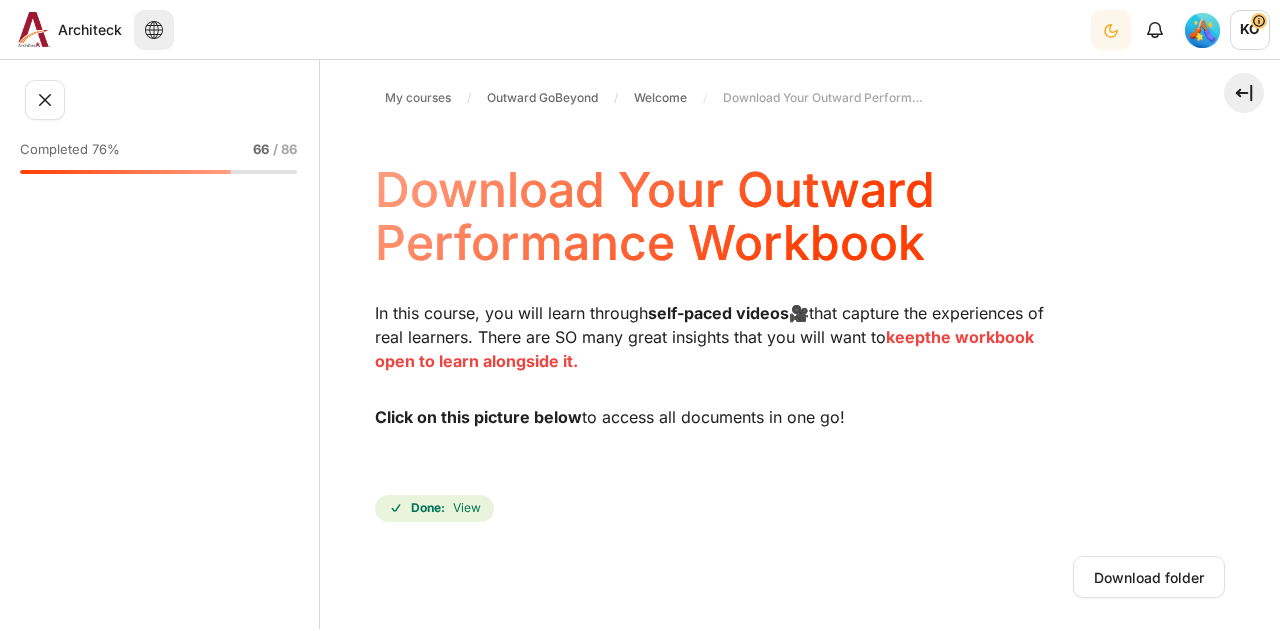 click on "Download Your Outward Performance Workbook" at bounding box center [800, 217] 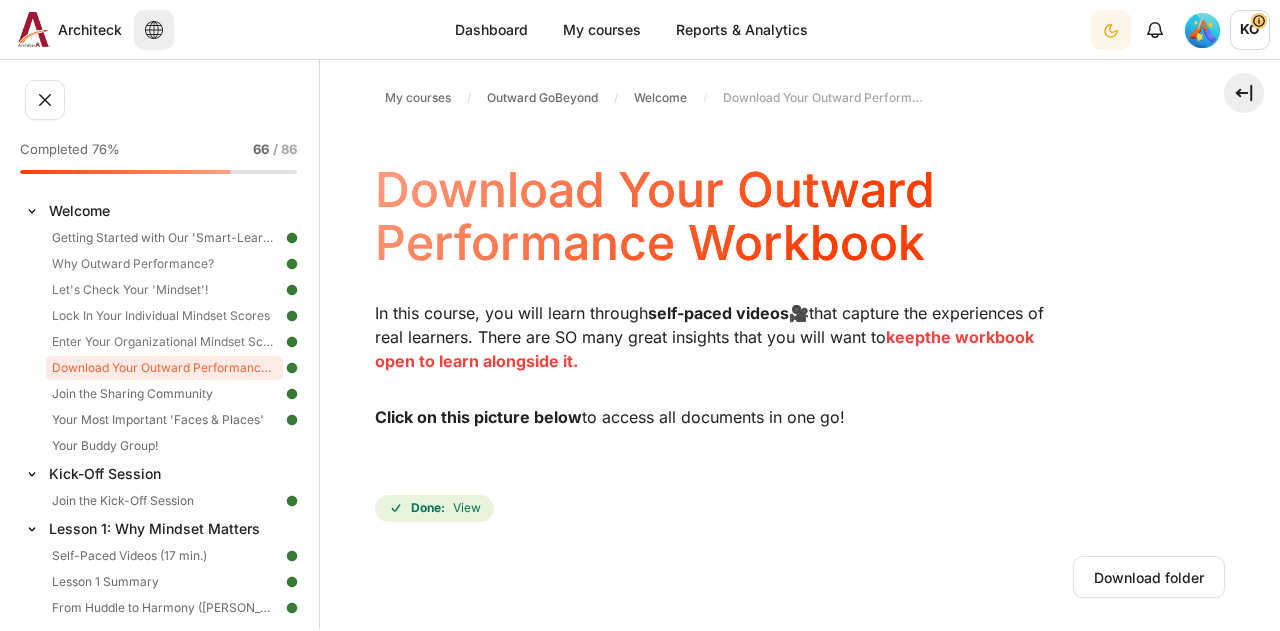 click on "Download Your Outward Performance Workbook" at bounding box center [800, 217] 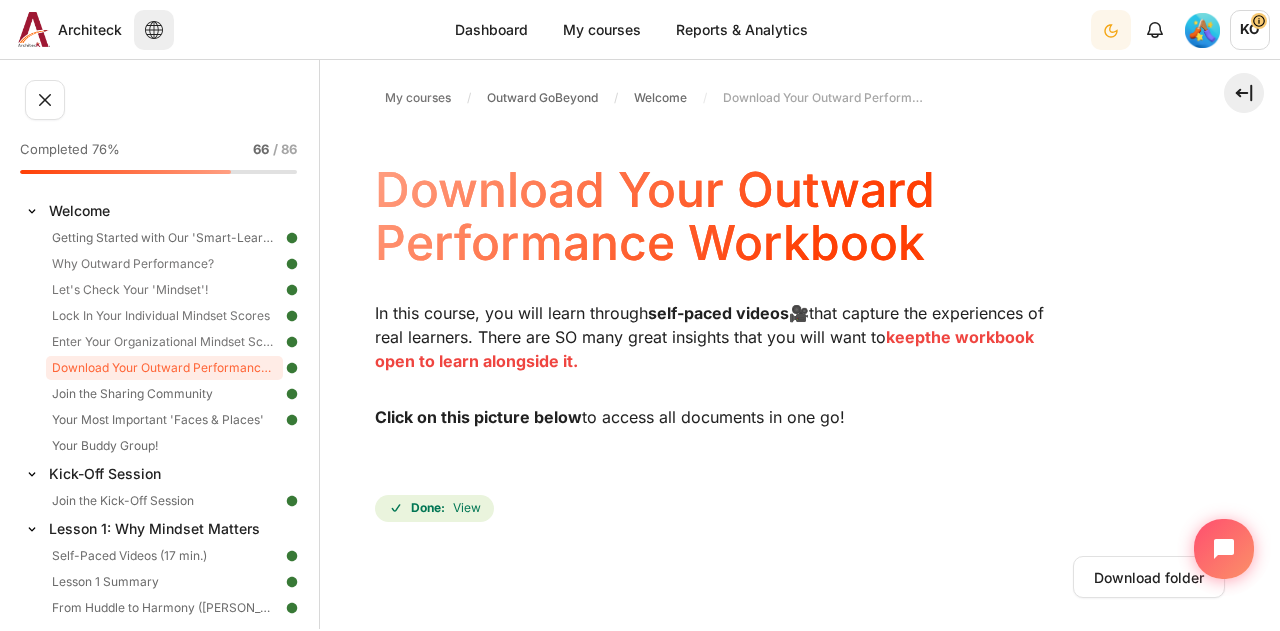 scroll, scrollTop: 0, scrollLeft: 0, axis: both 